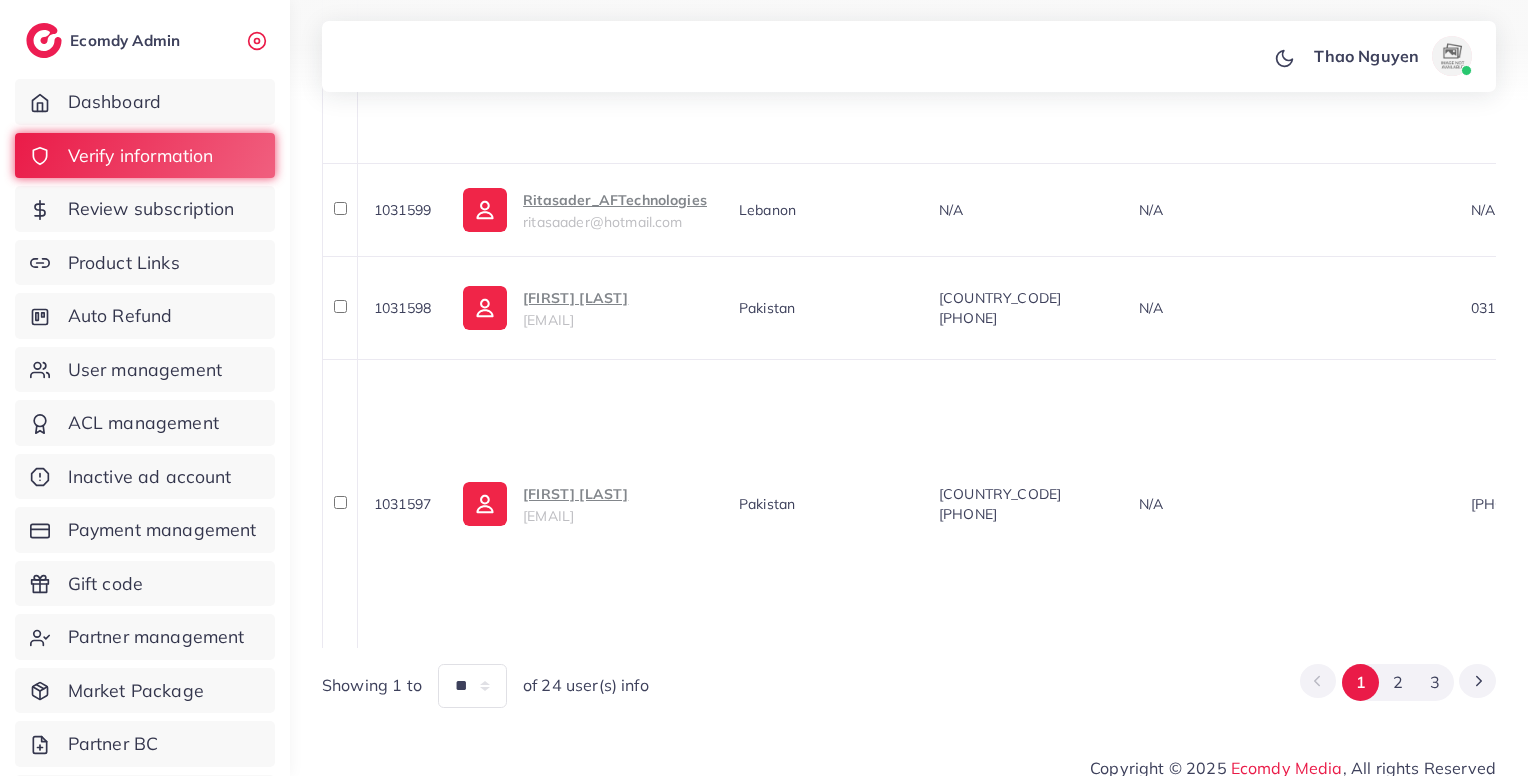 scroll, scrollTop: 1867, scrollLeft: 0, axis: vertical 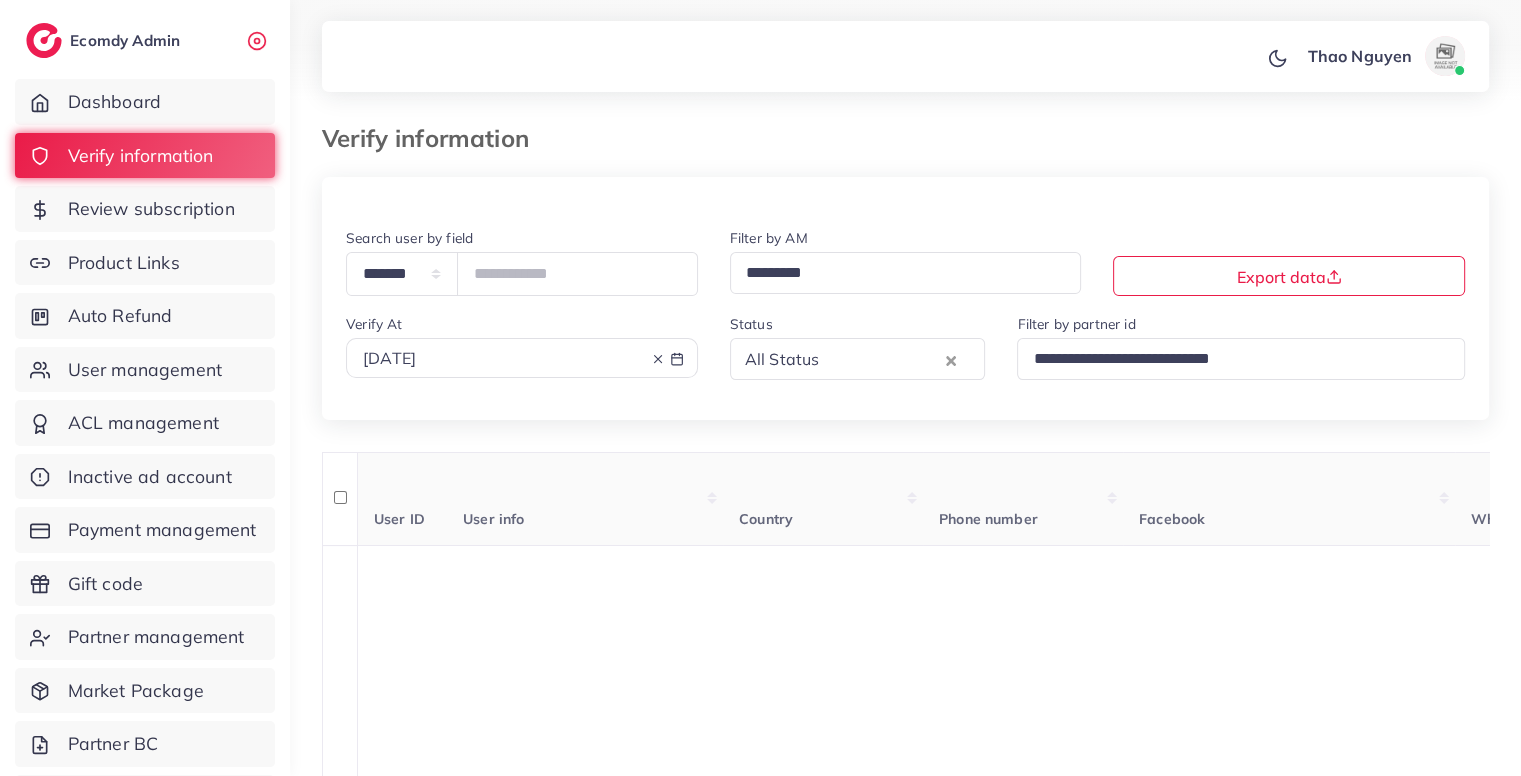 click 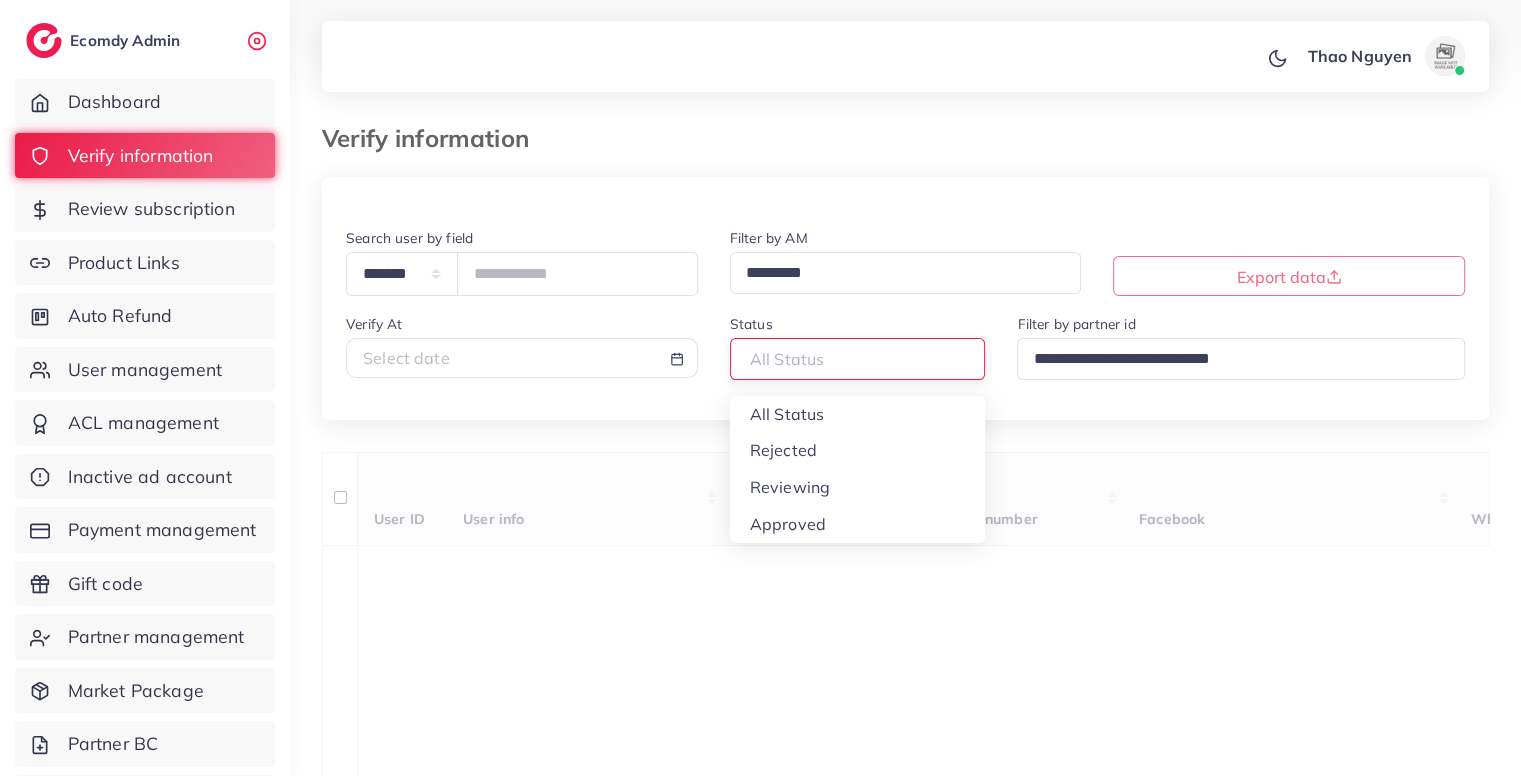 click at bounding box center (849, 359) 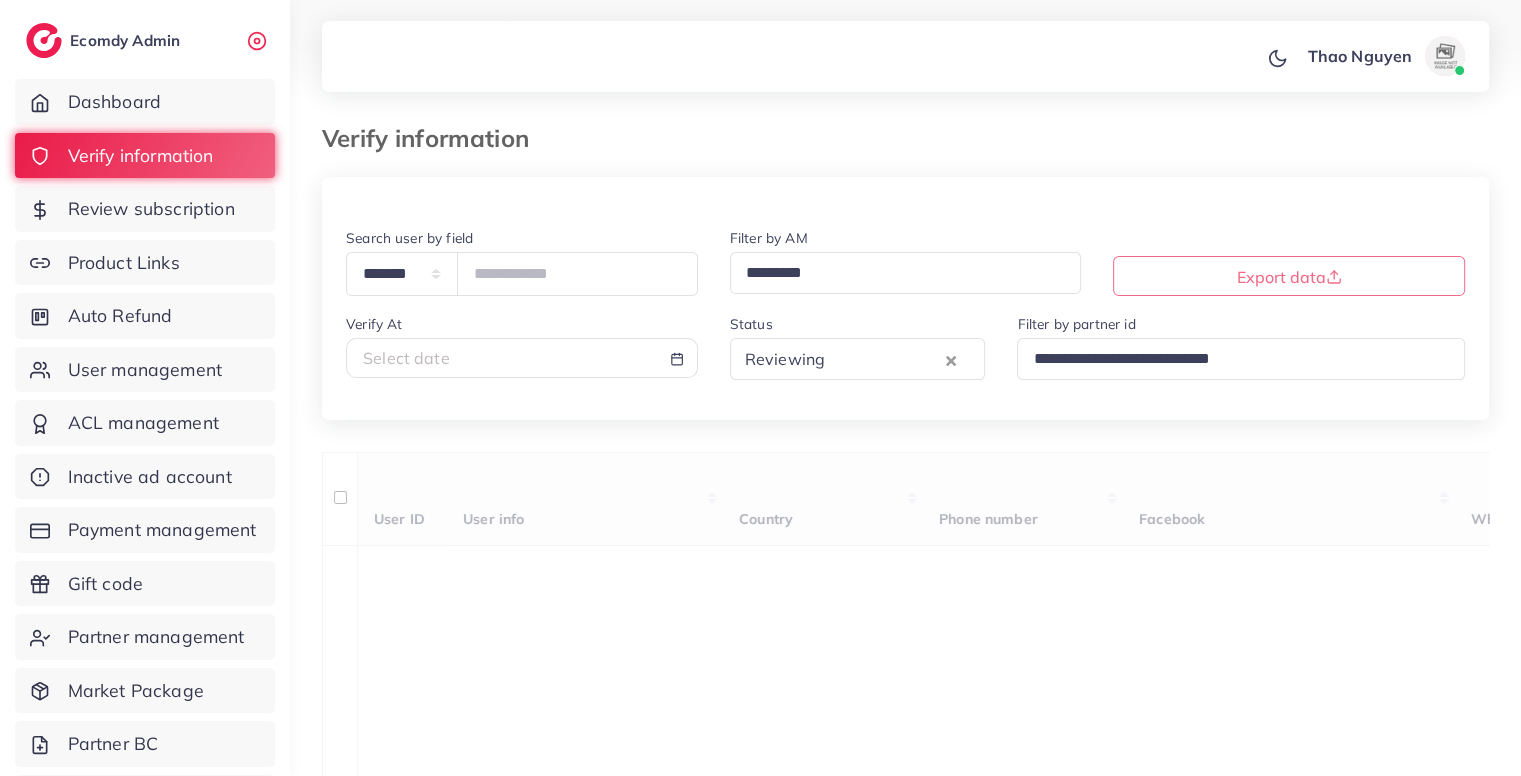 click on "**********" at bounding box center (905, 1312) 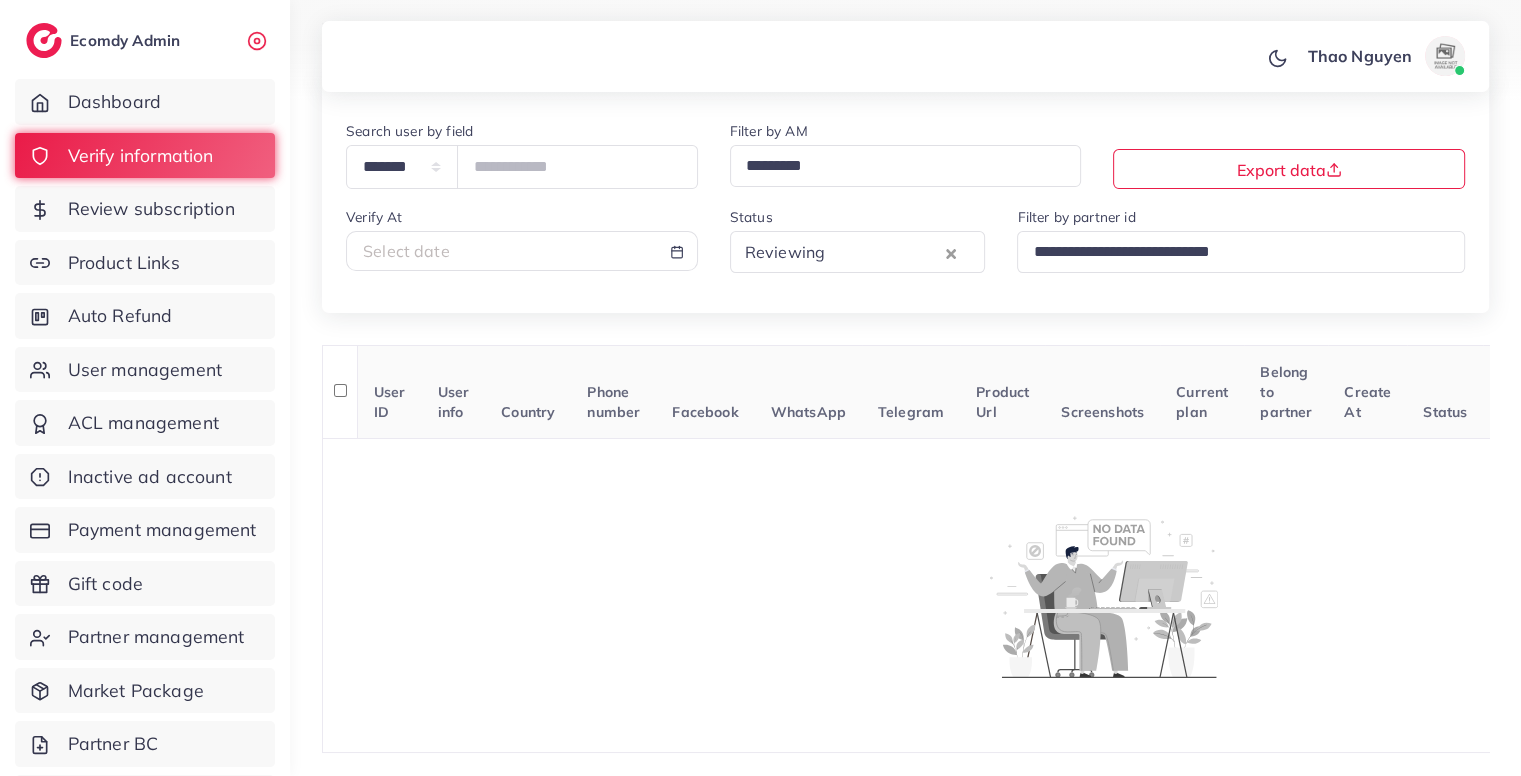 scroll, scrollTop: 186, scrollLeft: 0, axis: vertical 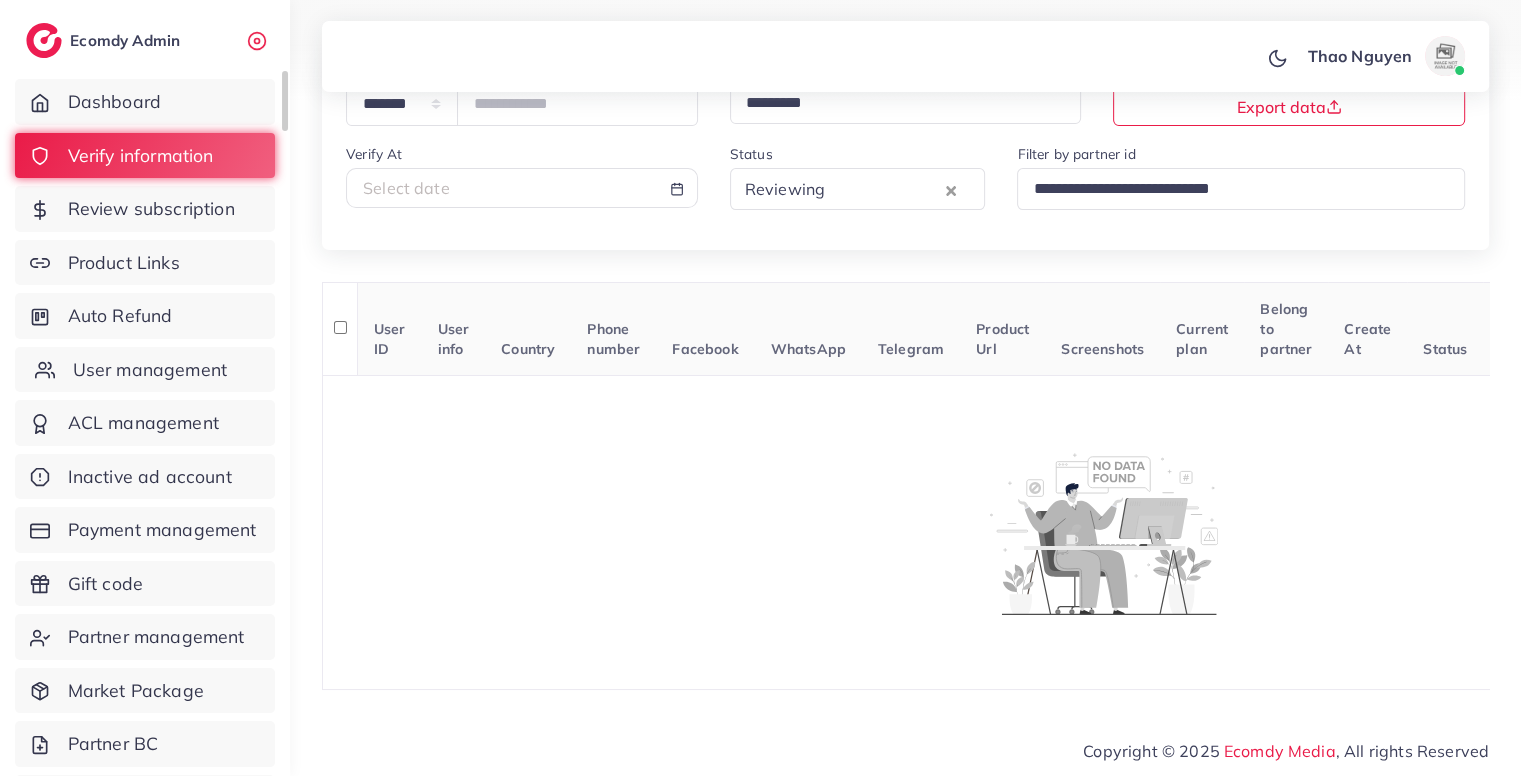 click on "User management" at bounding box center (145, 370) 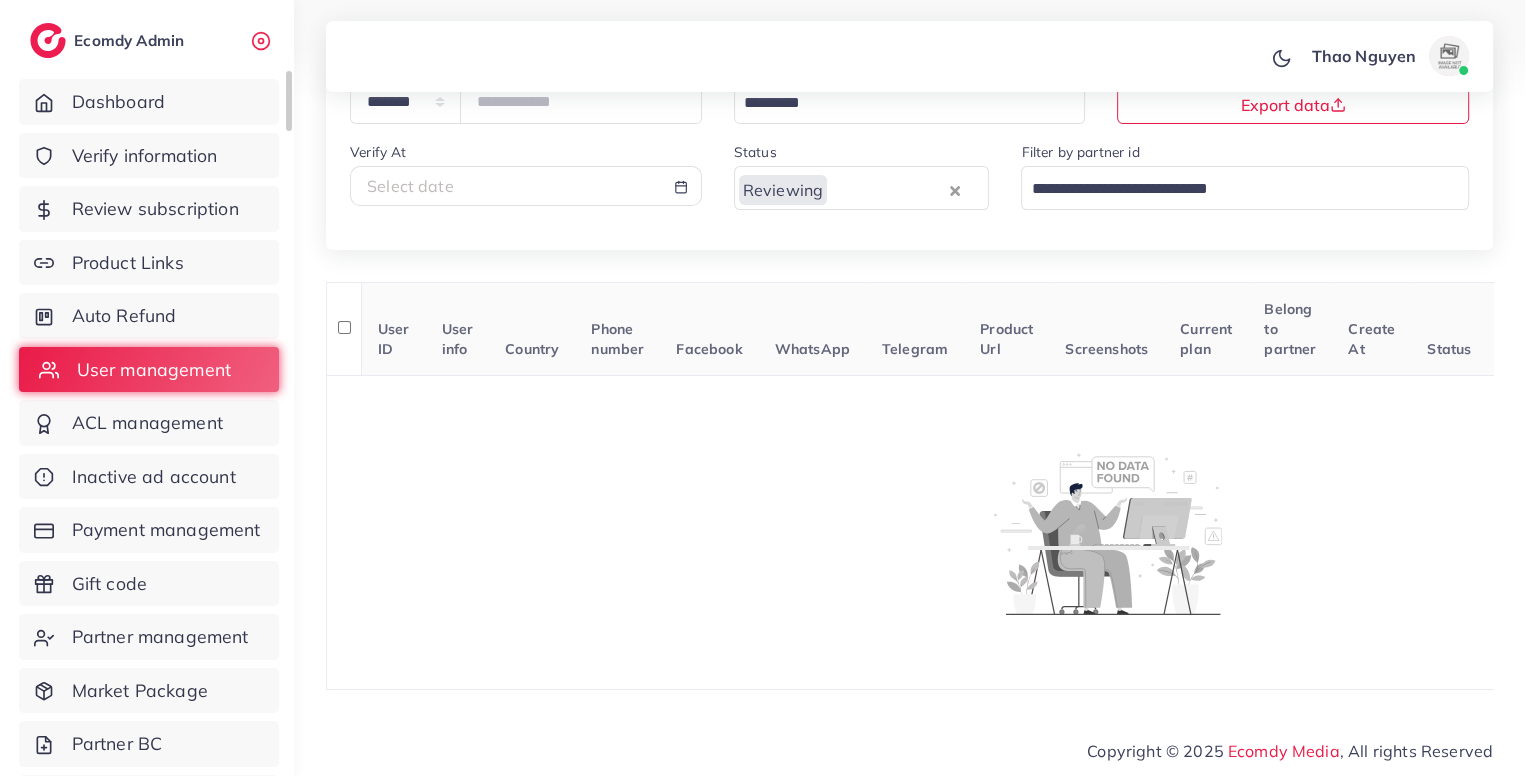 scroll, scrollTop: 0, scrollLeft: 0, axis: both 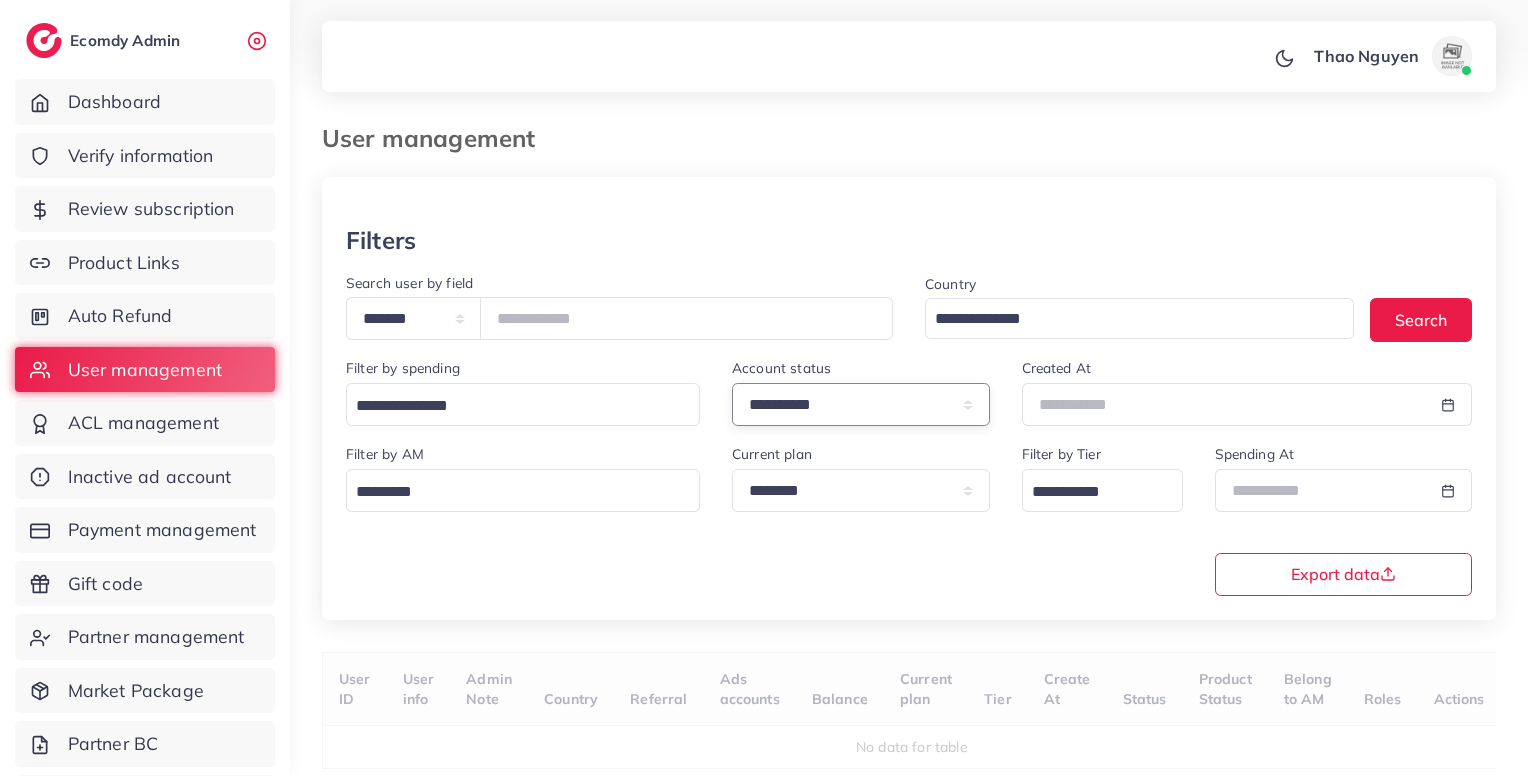 click on "**********" at bounding box center [861, 404] 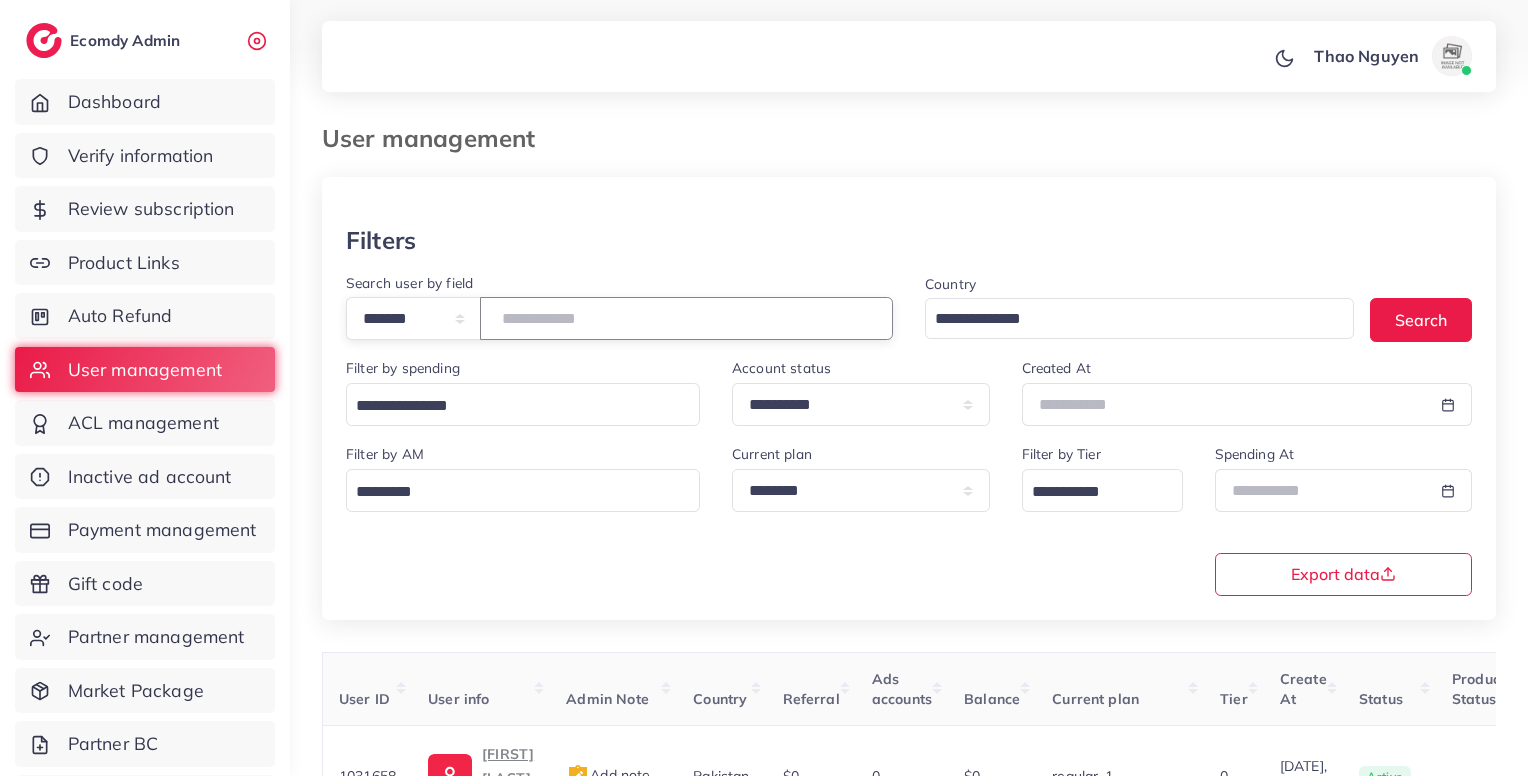 click at bounding box center [686, 318] 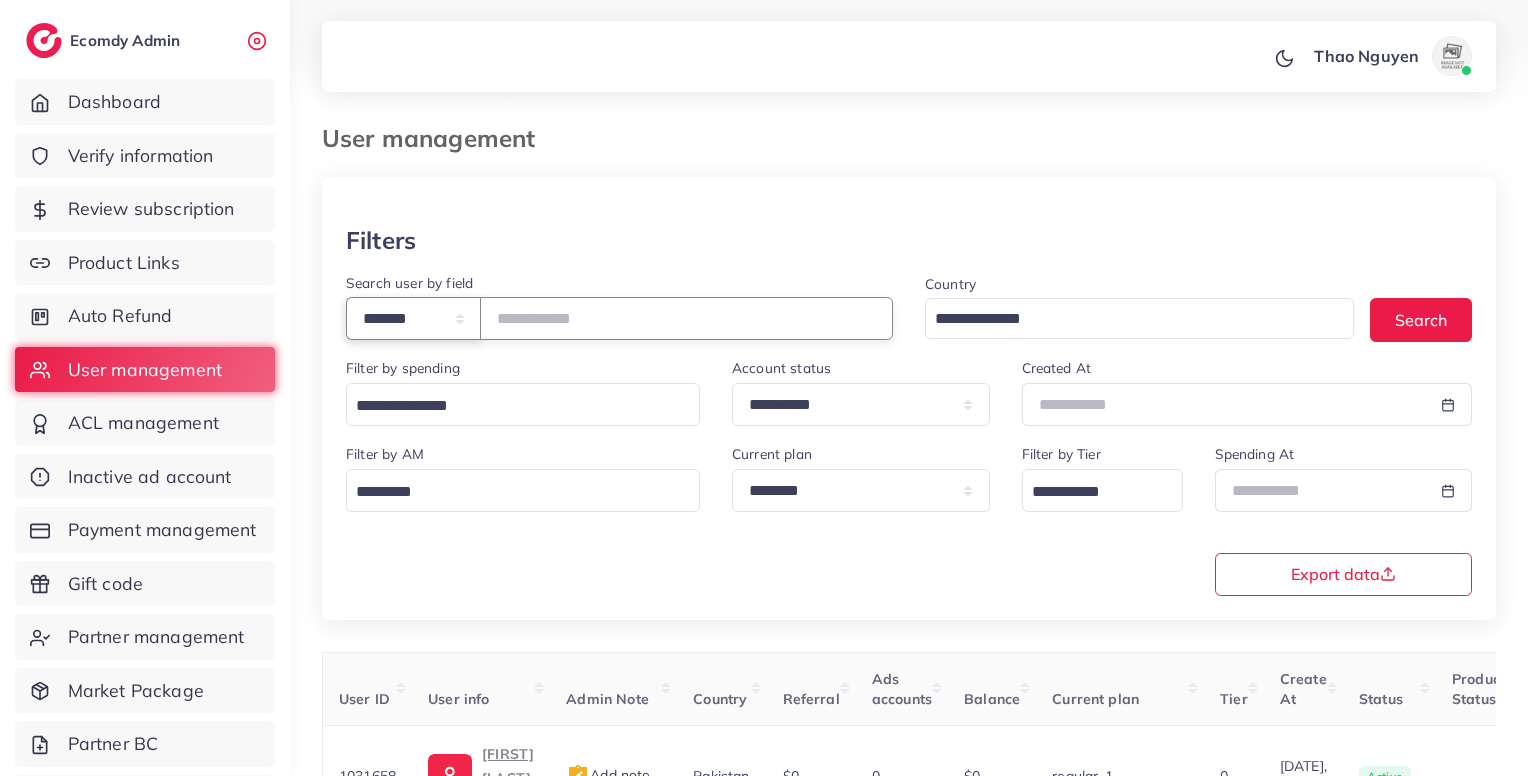click on "**********" at bounding box center (413, 318) 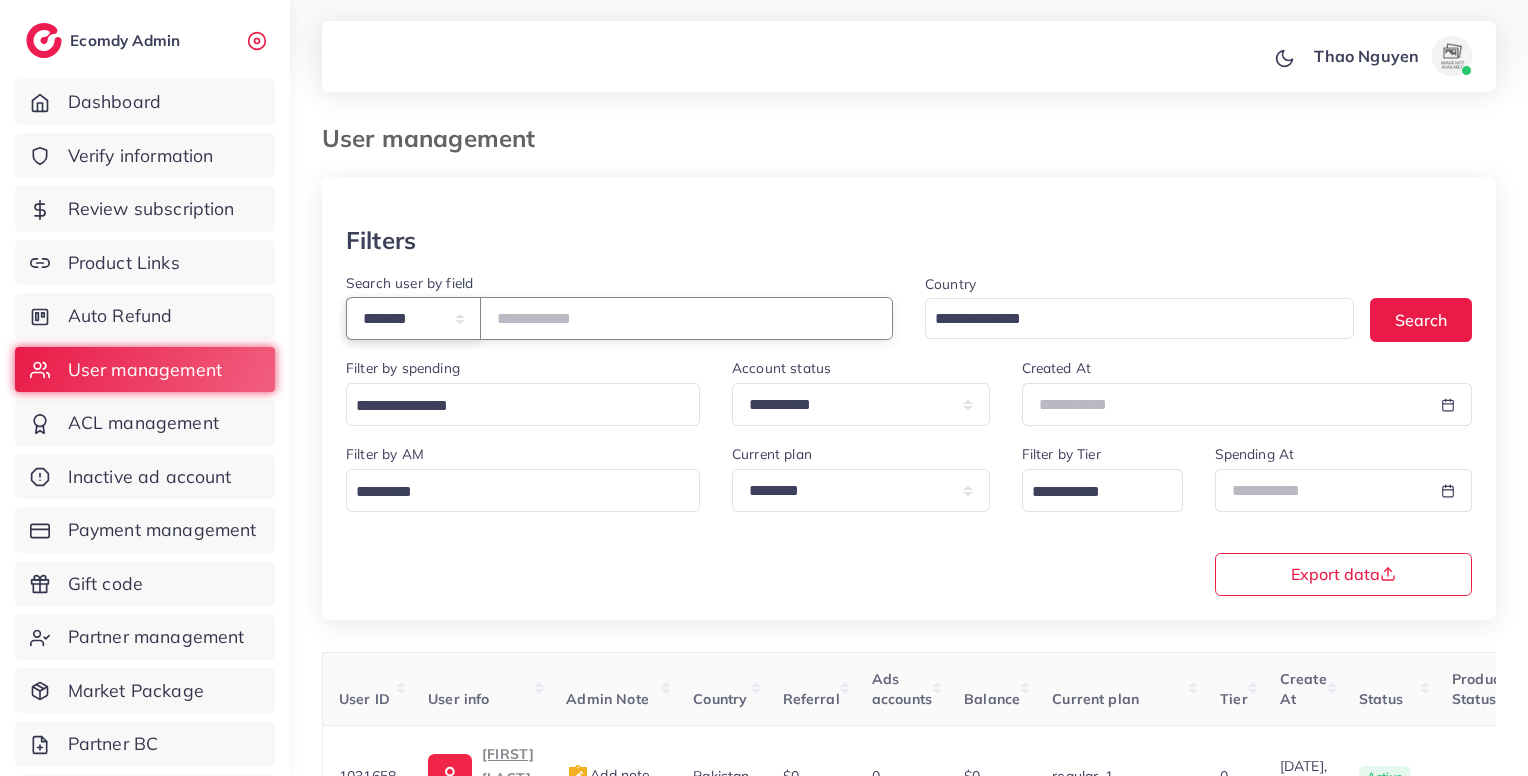 select on "*****" 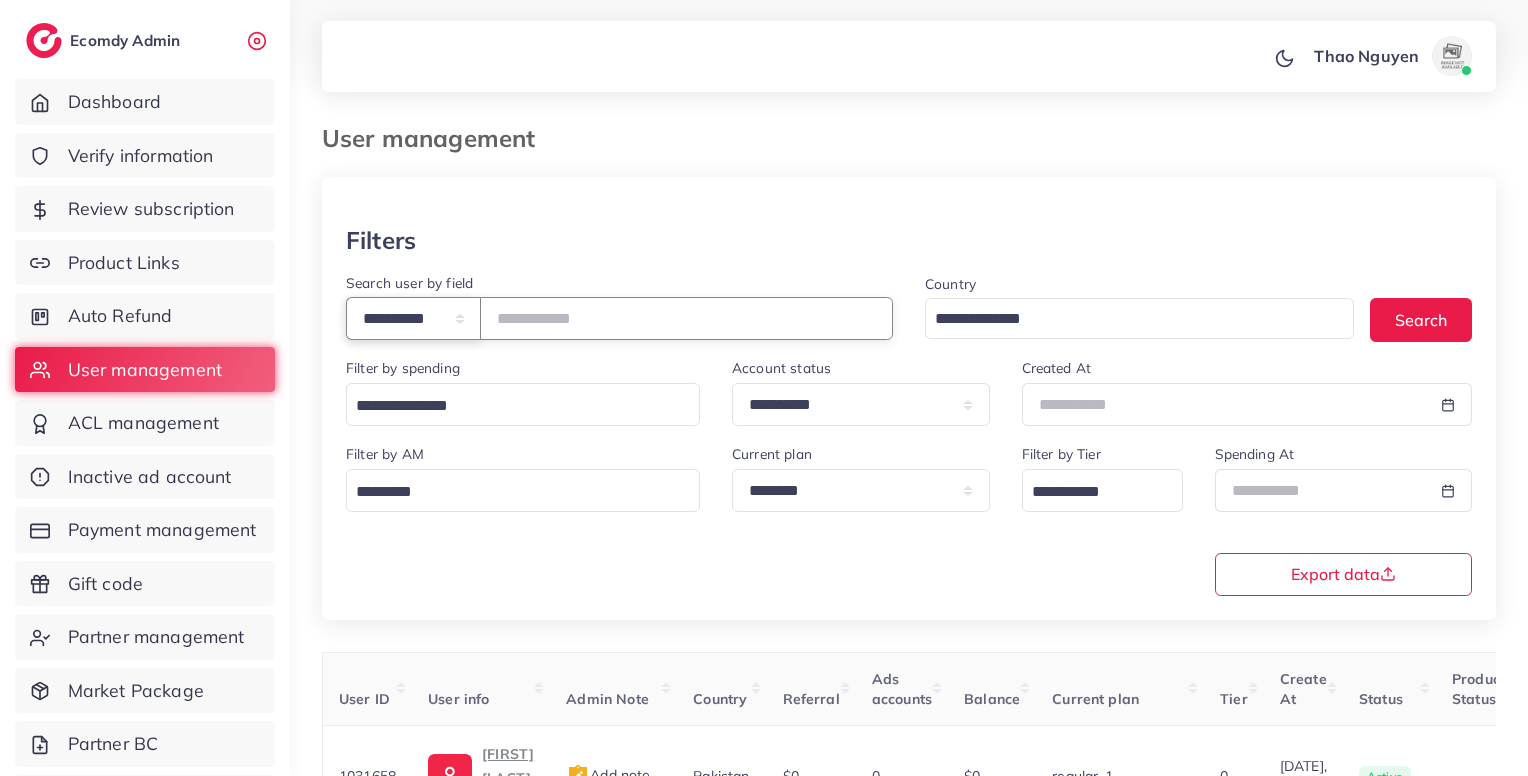 click on "**********" at bounding box center (413, 318) 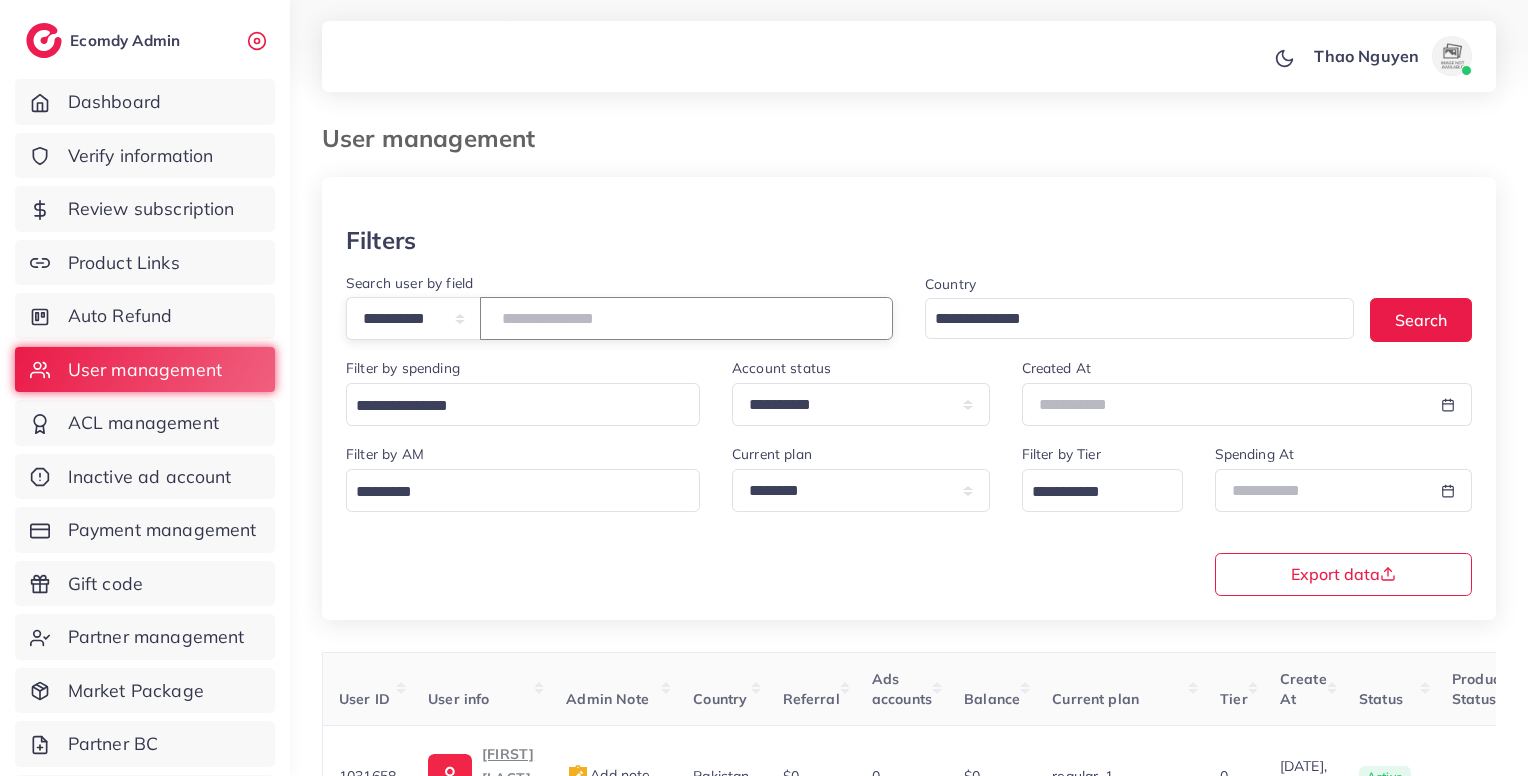 click at bounding box center [686, 318] 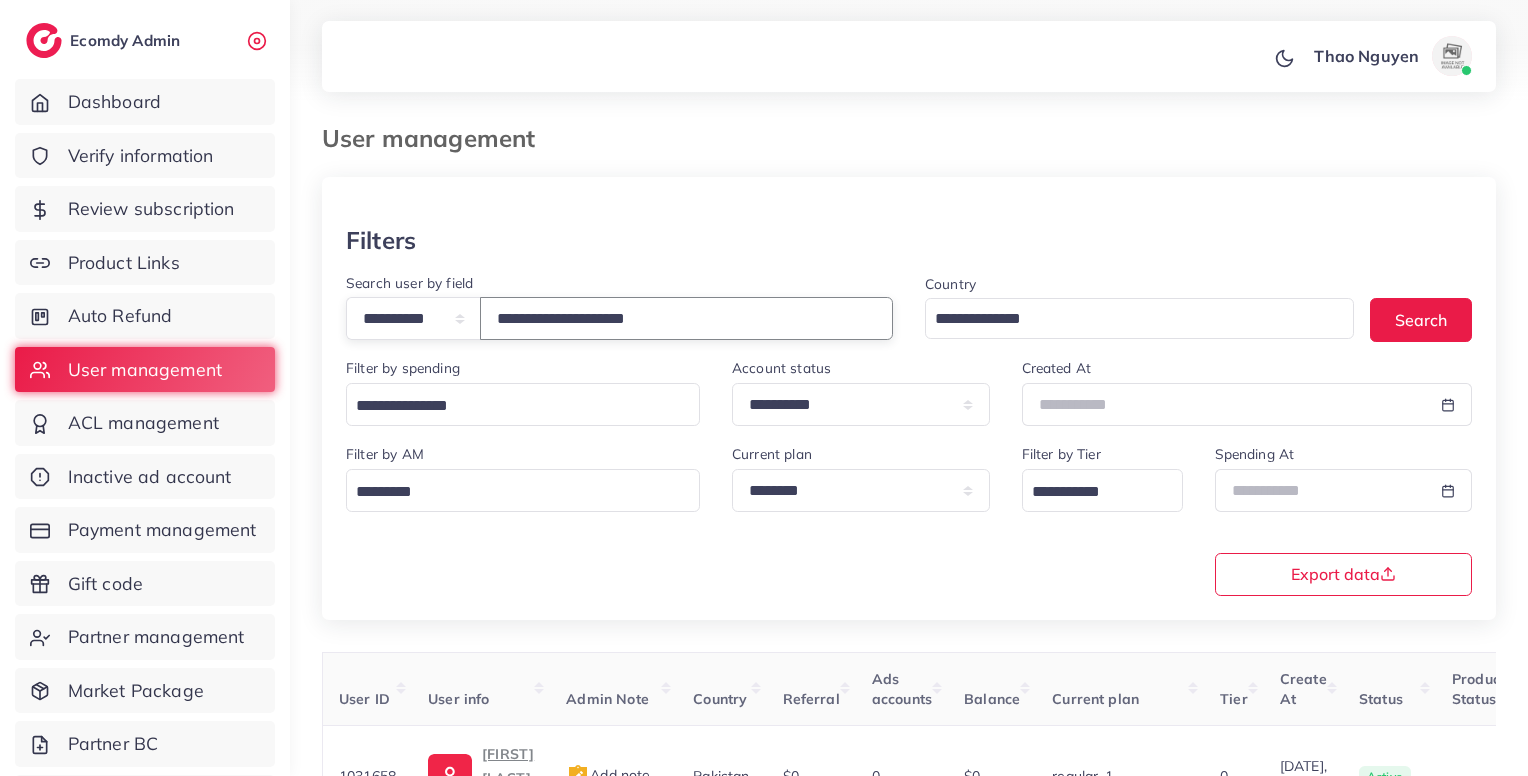 type on "**********" 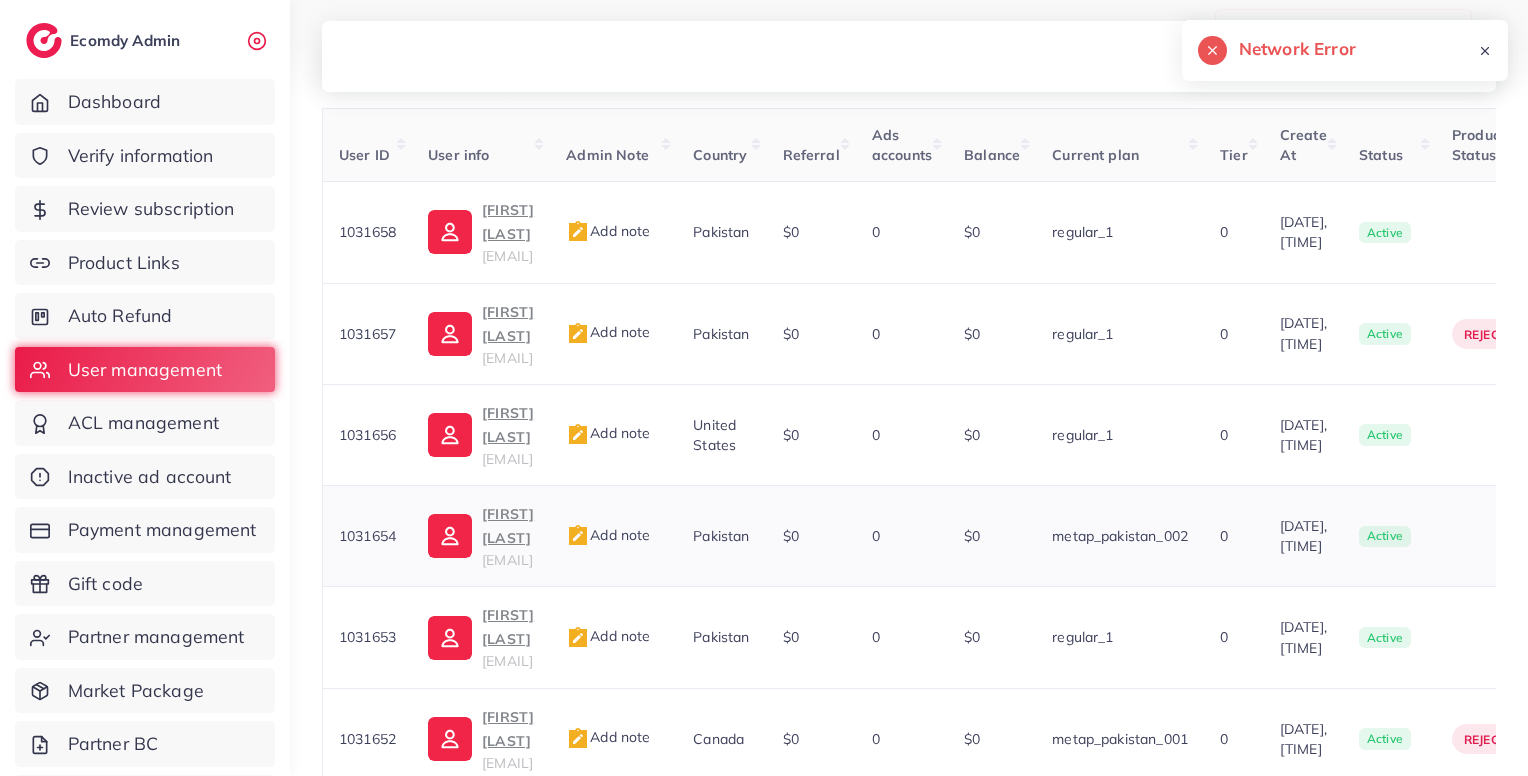 scroll, scrollTop: 0, scrollLeft: 0, axis: both 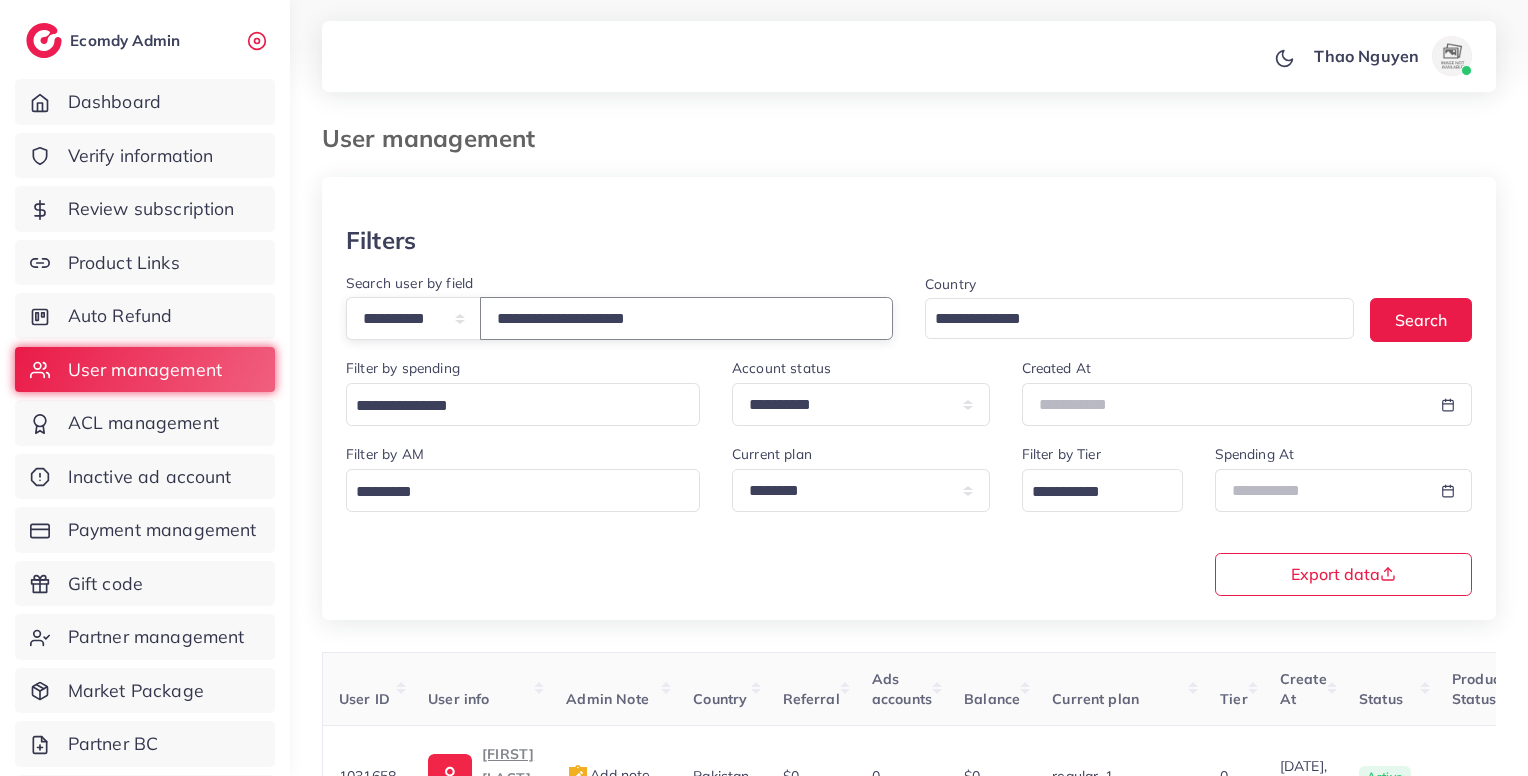 click on "**********" at bounding box center [686, 318] 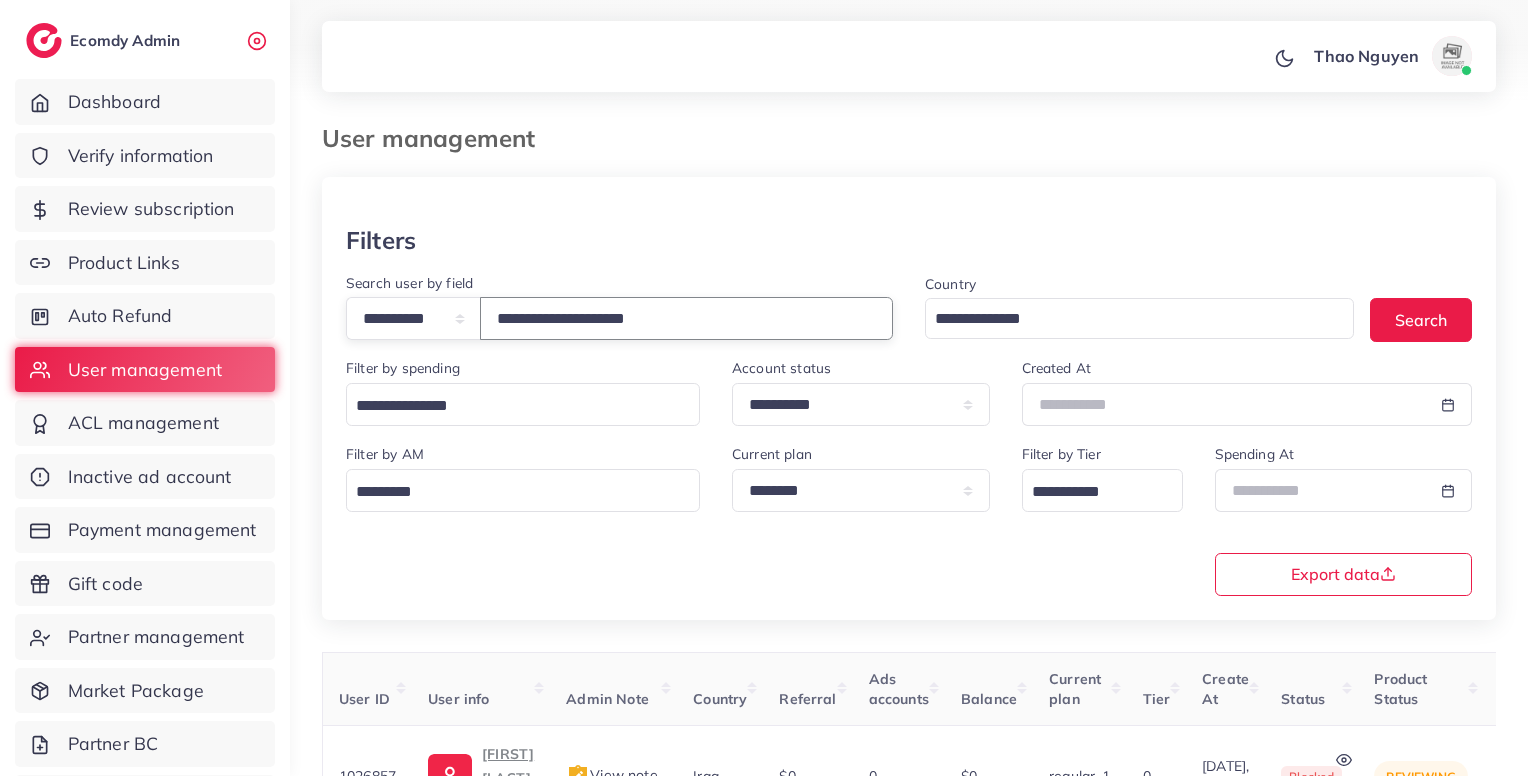 scroll, scrollTop: 183, scrollLeft: 0, axis: vertical 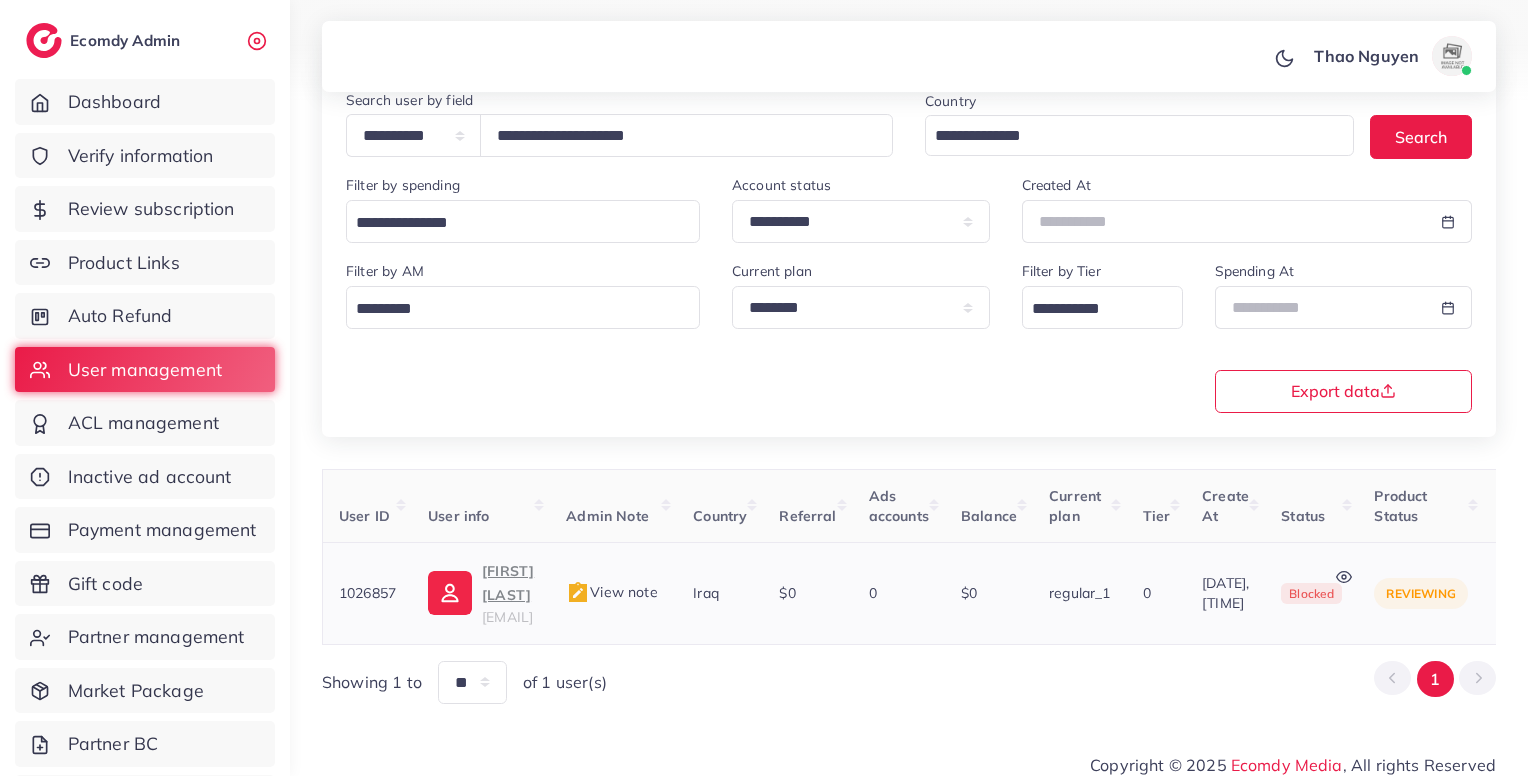 click on "View note" at bounding box center (611, 592) 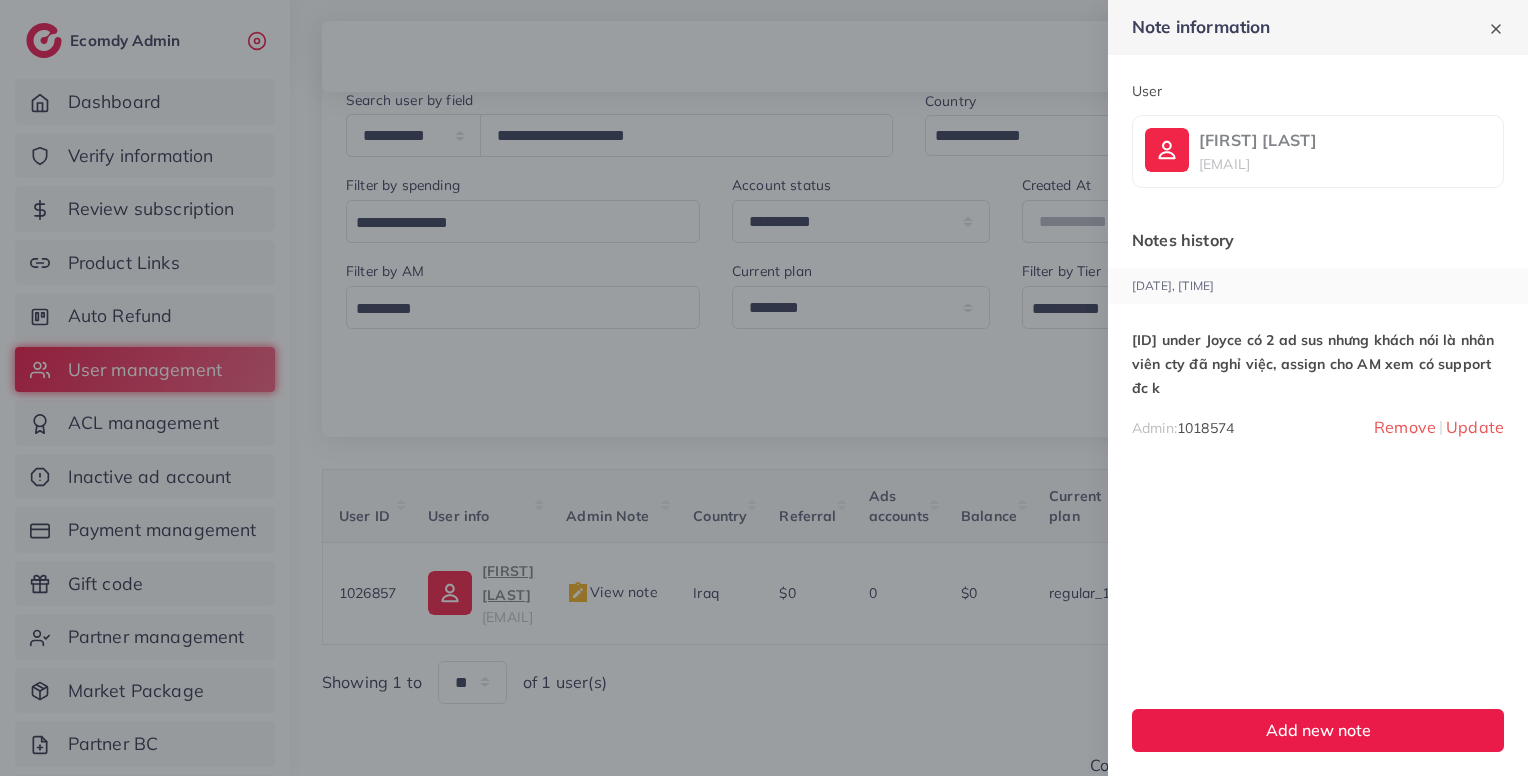 click at bounding box center (764, 388) 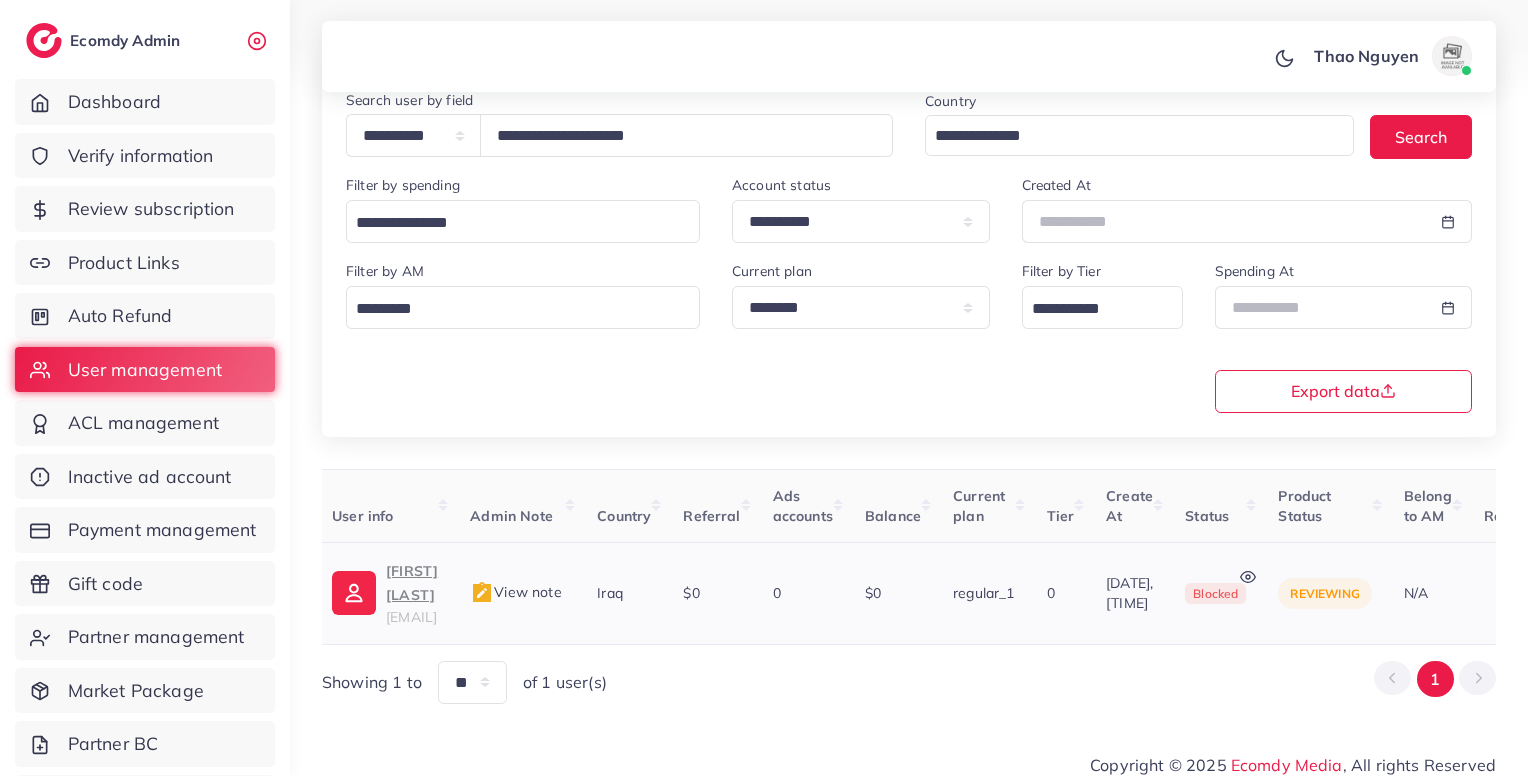 scroll, scrollTop: 0, scrollLeft: 0, axis: both 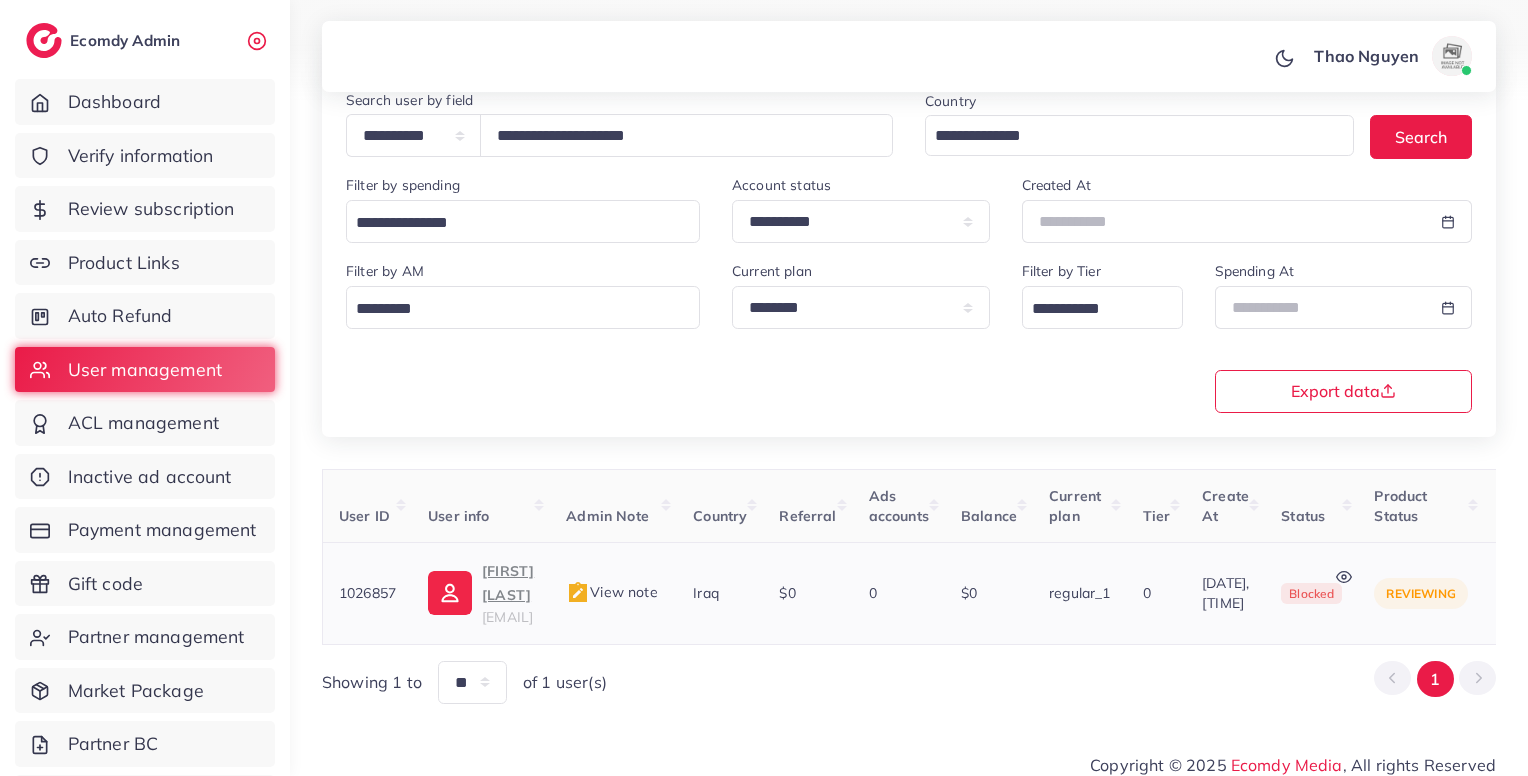 click on "View note" at bounding box center [611, 592] 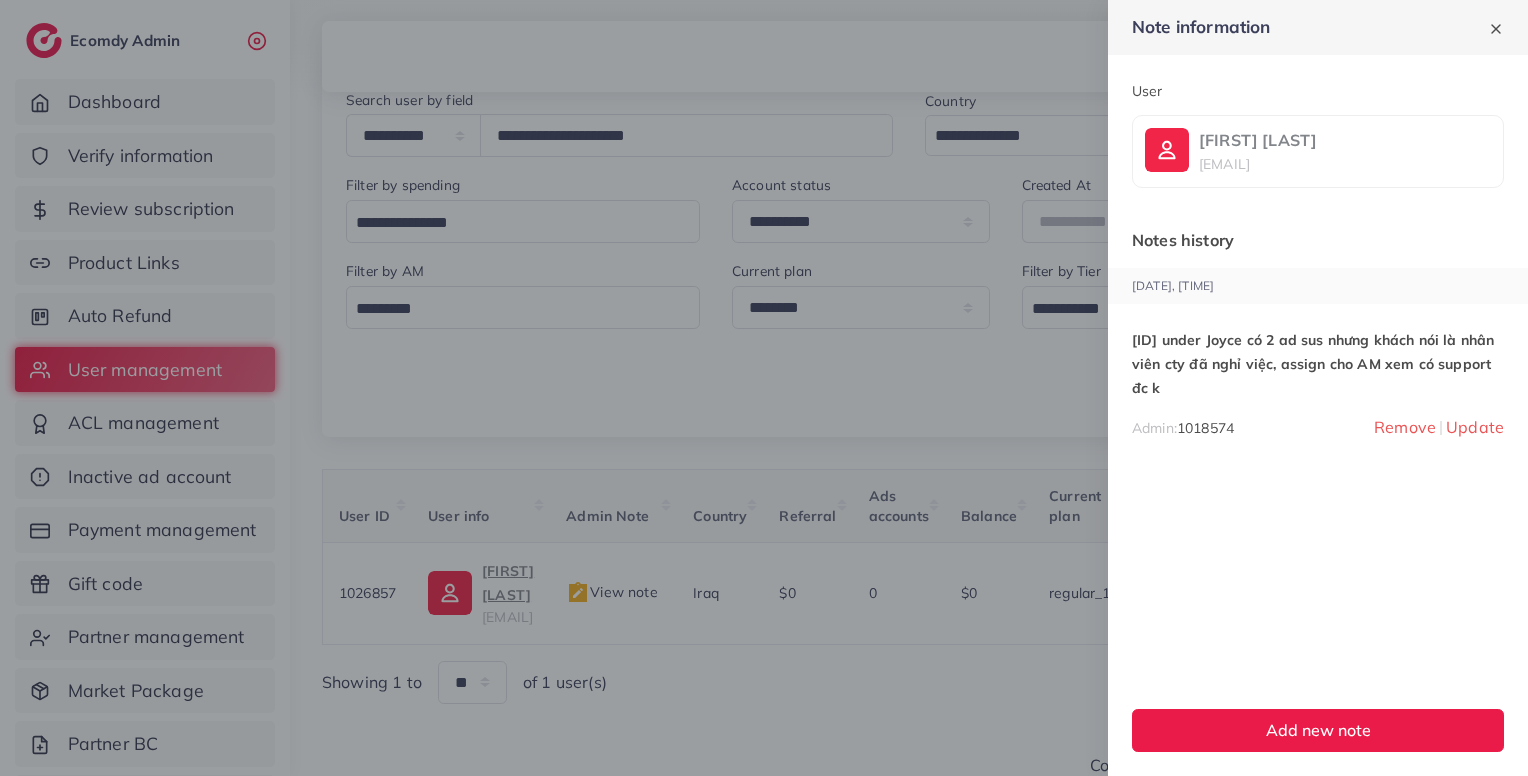 click at bounding box center [764, 388] 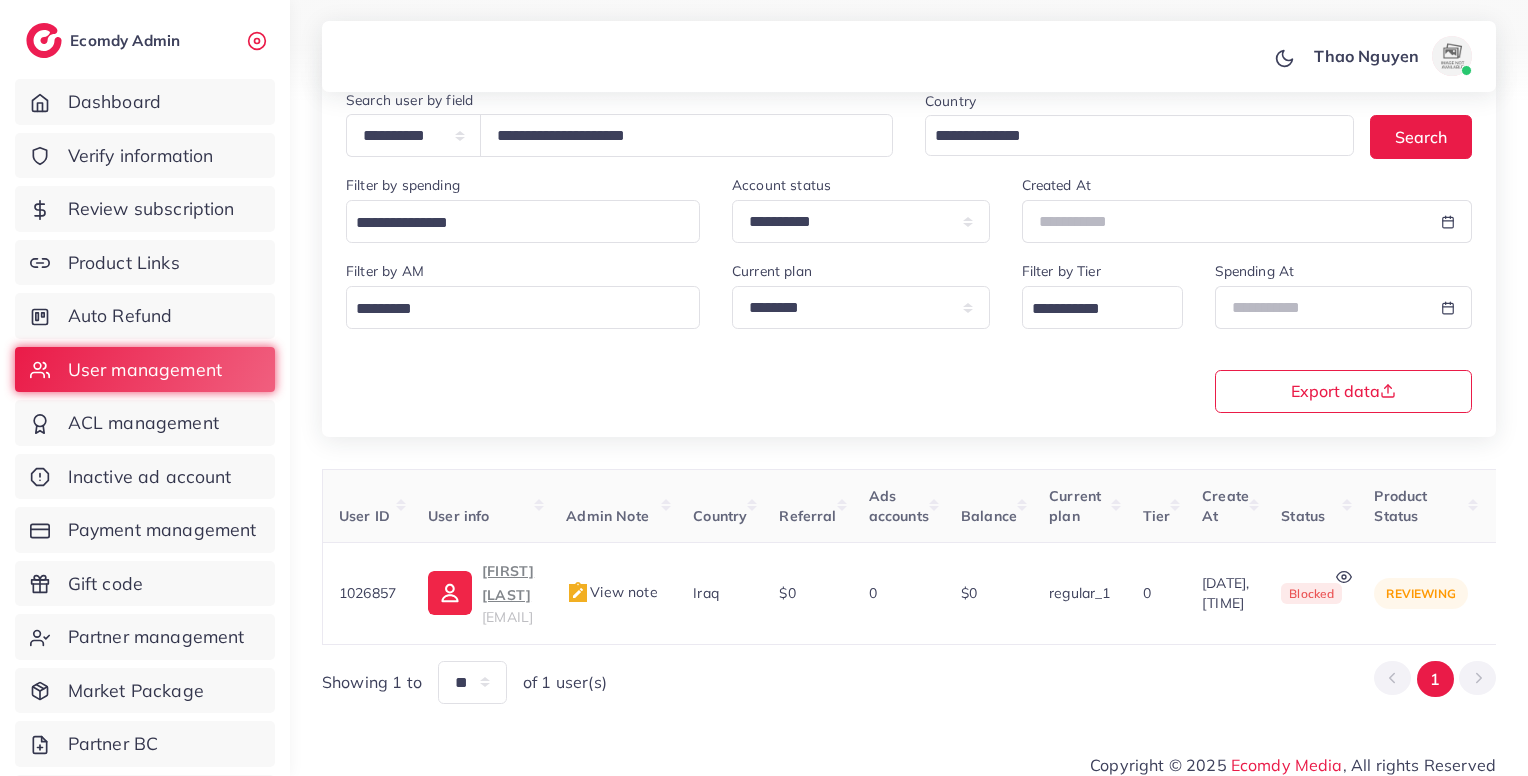 click on "isam abdulhameed" at bounding box center (508, 583) 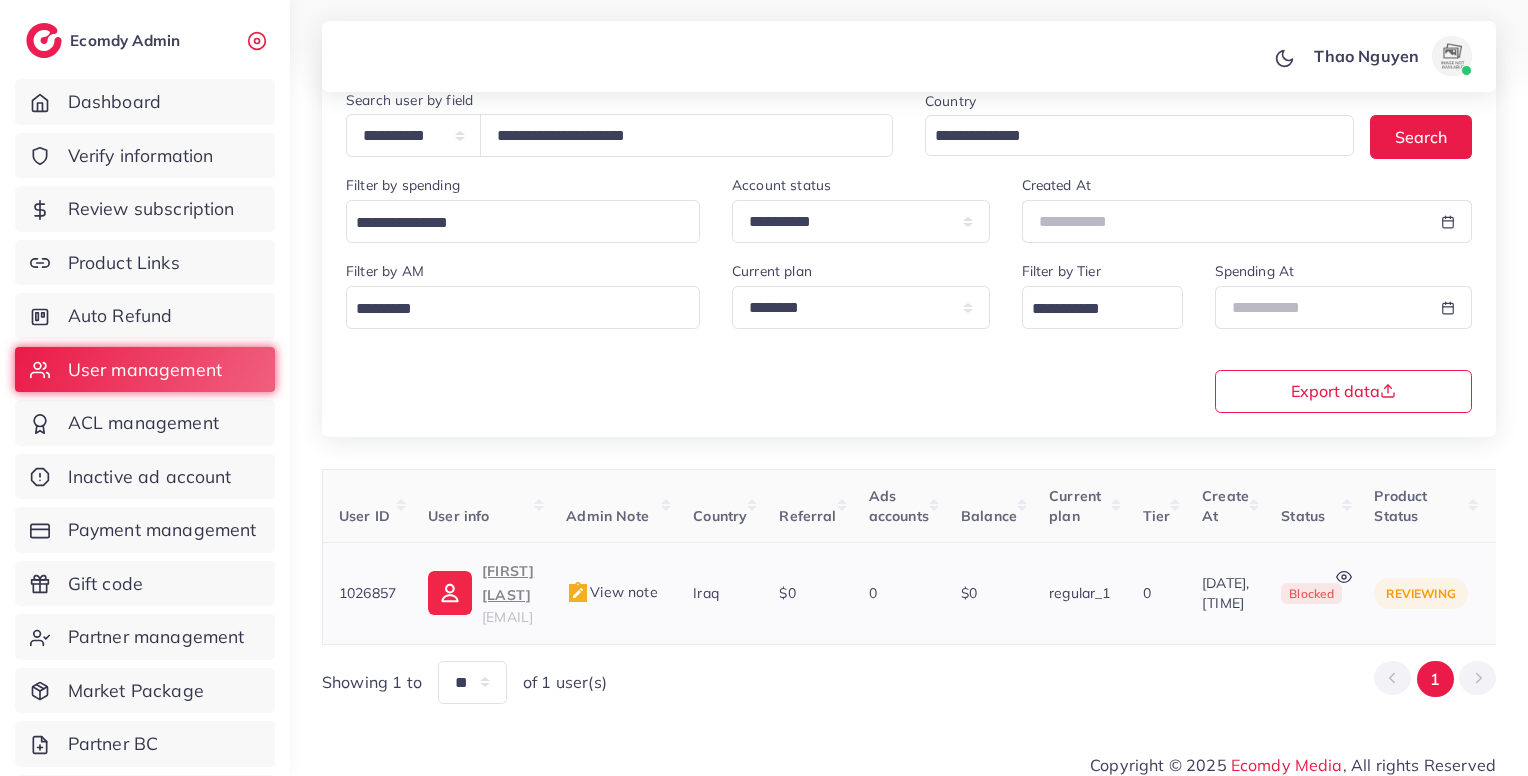 click on "View note" at bounding box center [611, 592] 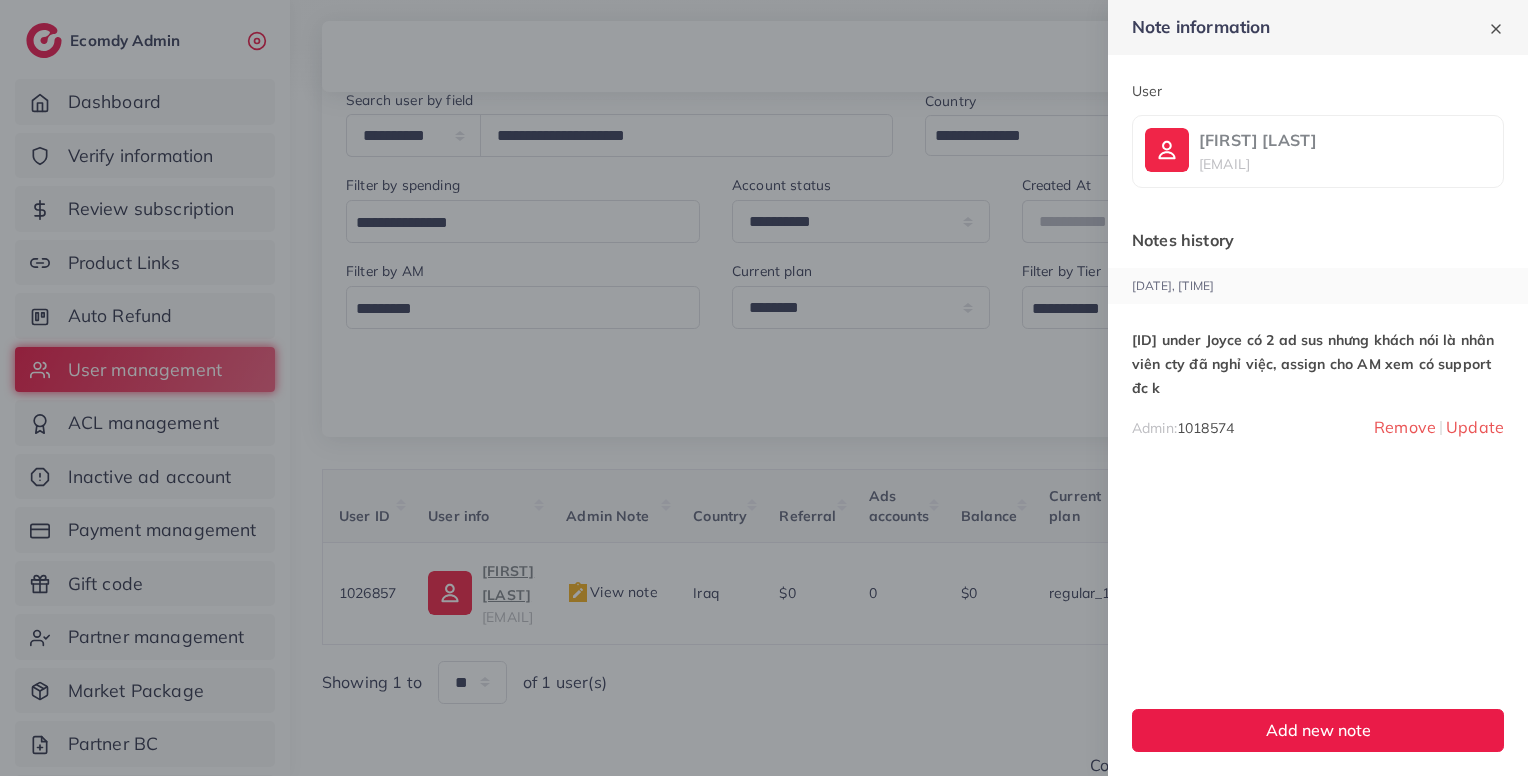click on "1000805 có 2 ad sus nhưng khách nói là nhân viên cty đã nghỉ việc, assign cho AM xem có support đc k" at bounding box center [1318, 364] 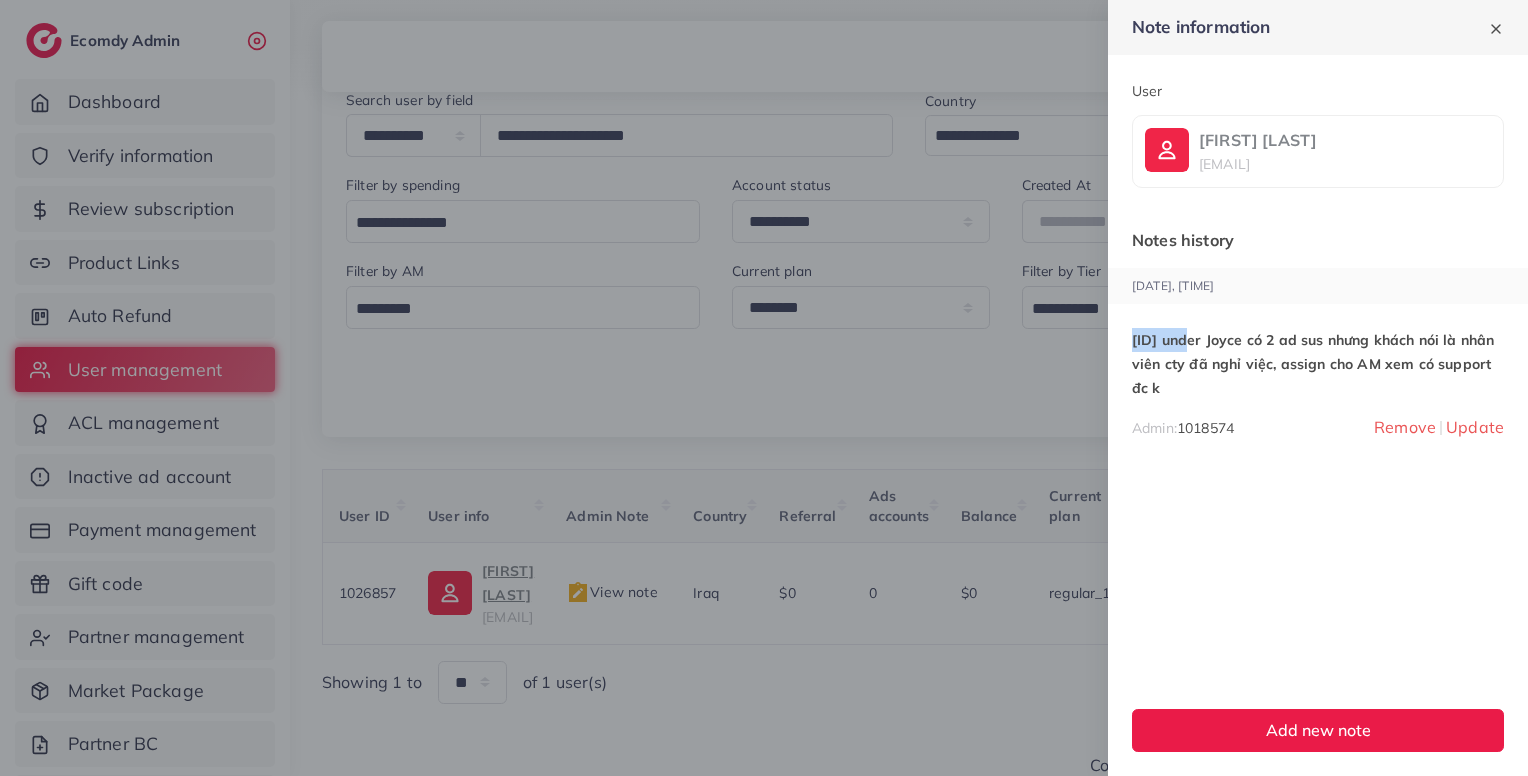 click on "1000805 có 2 ad sus nhưng khách nói là nhân viên cty đã nghỉ việc, assign cho AM xem có support đc k" at bounding box center [1318, 364] 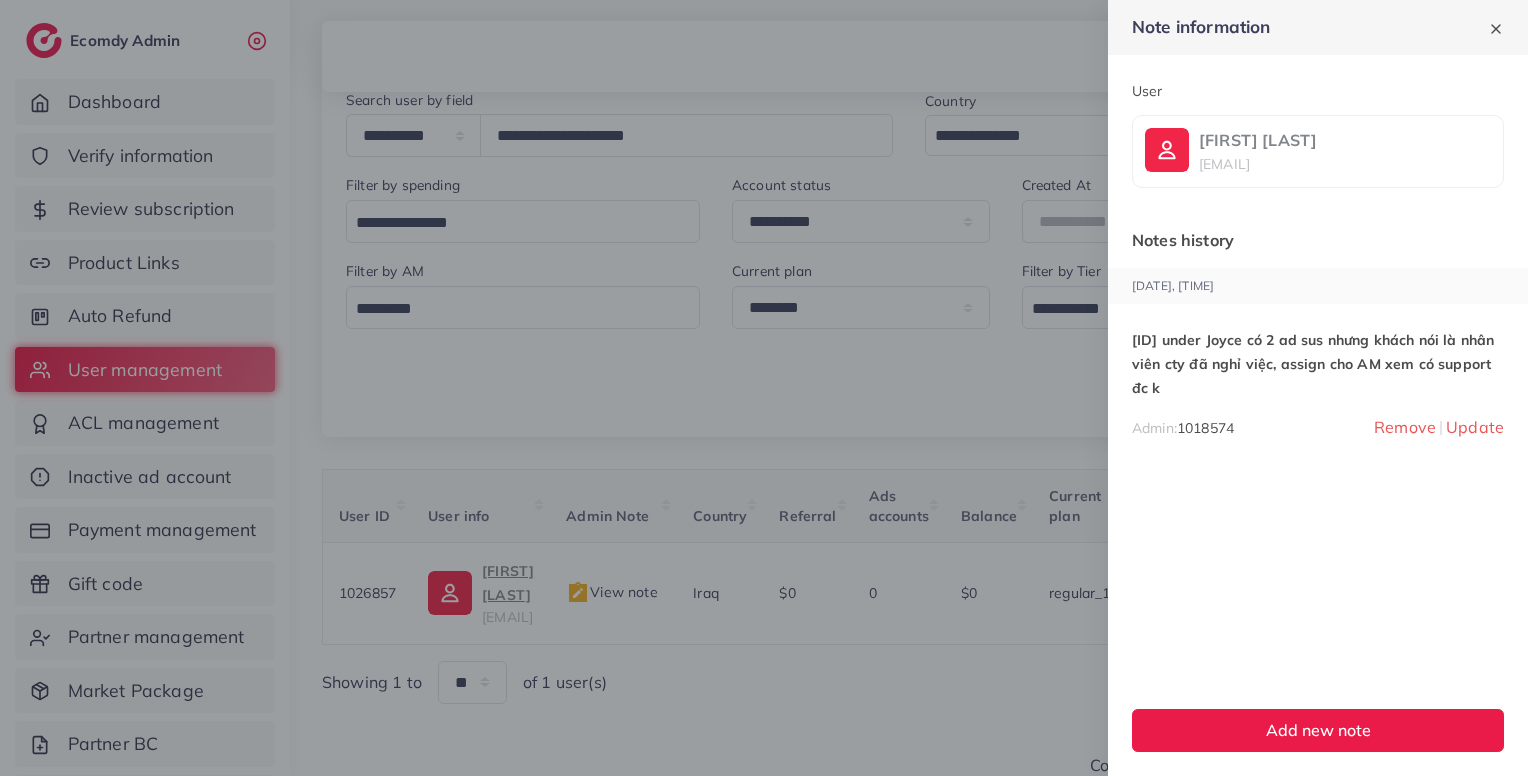 click on "Update" at bounding box center (1475, 436) 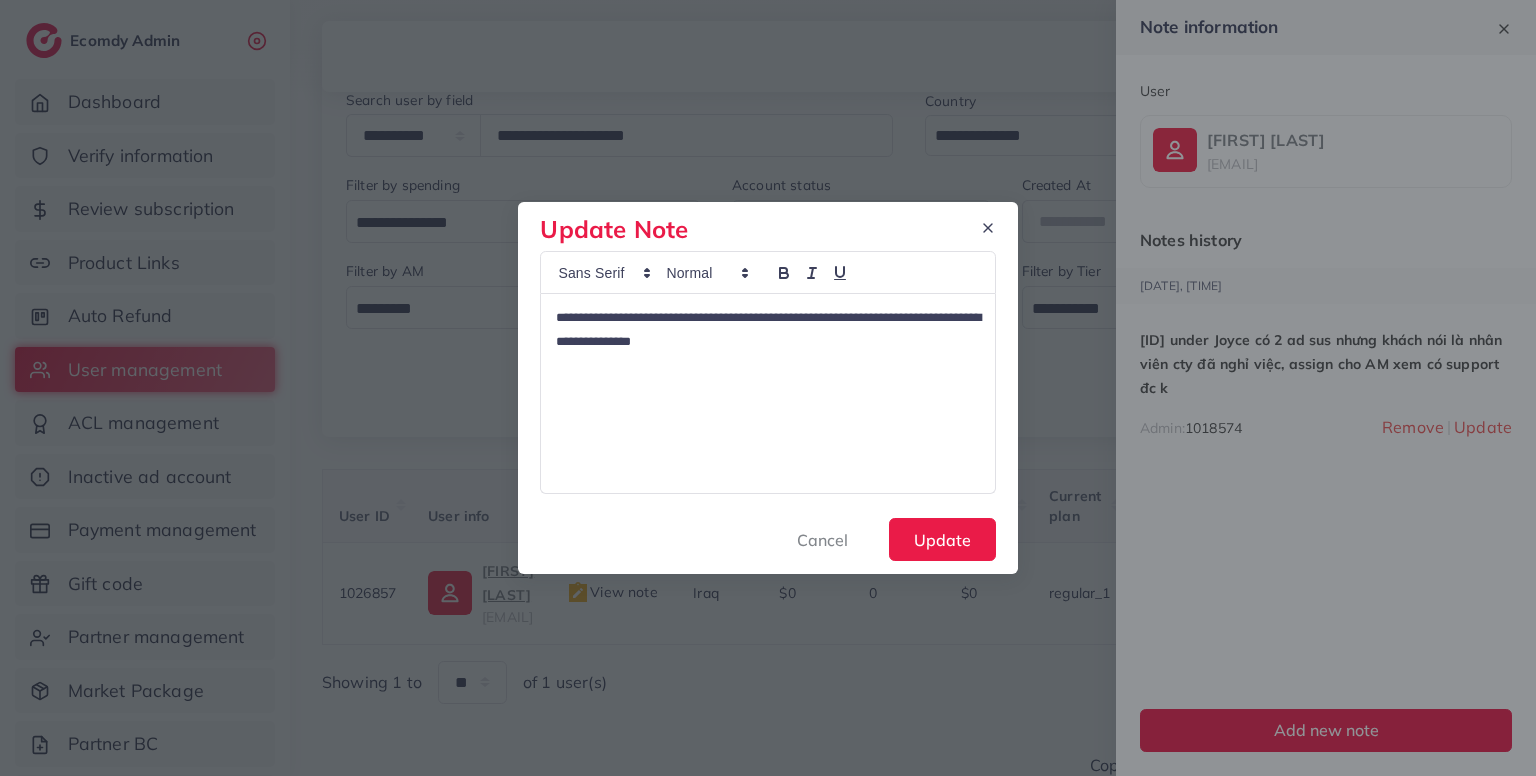 click on "**********" at bounding box center [768, 330] 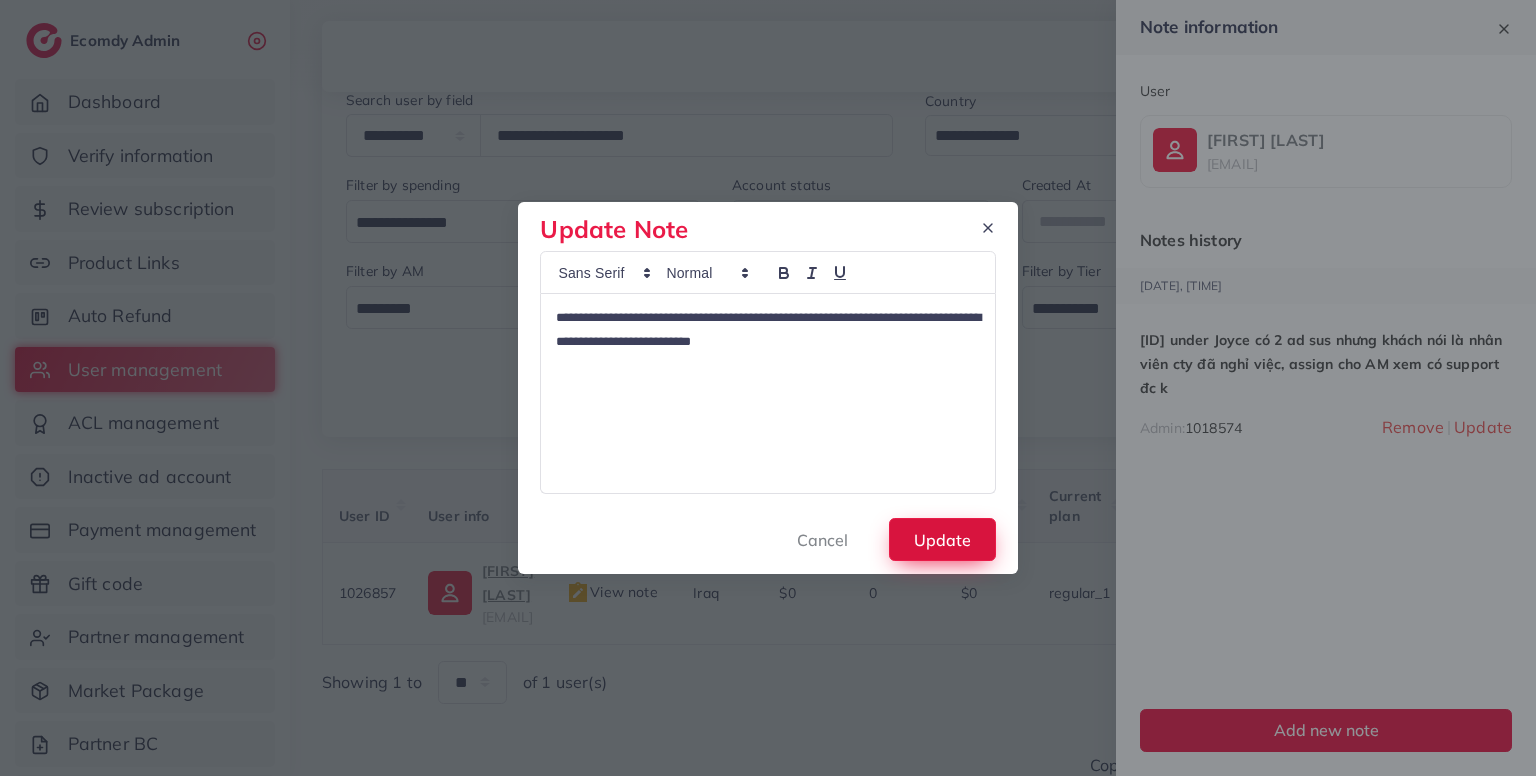 click on "Update" at bounding box center (942, 539) 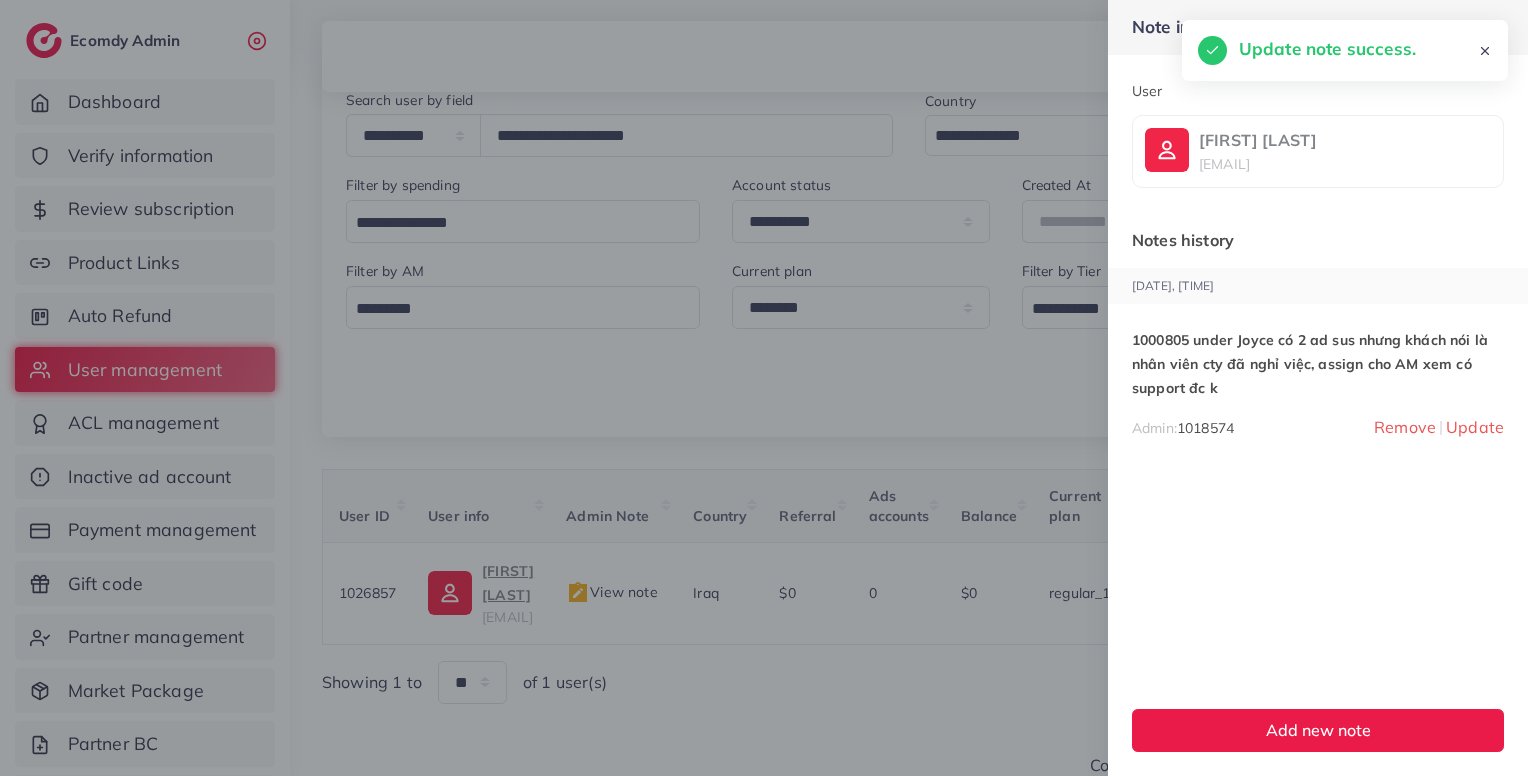 click at bounding box center (764, 388) 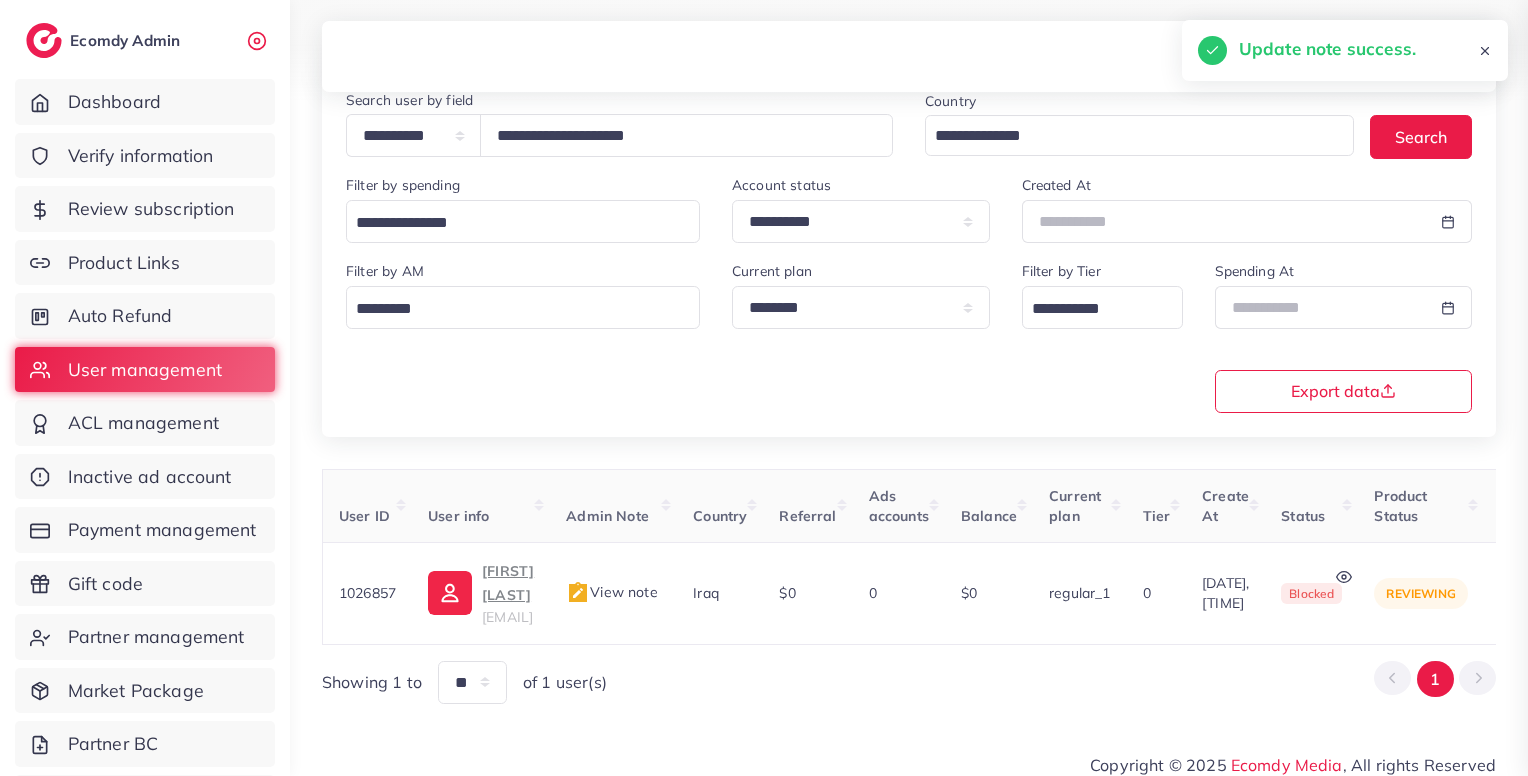 click on "**********" at bounding box center [909, 349] 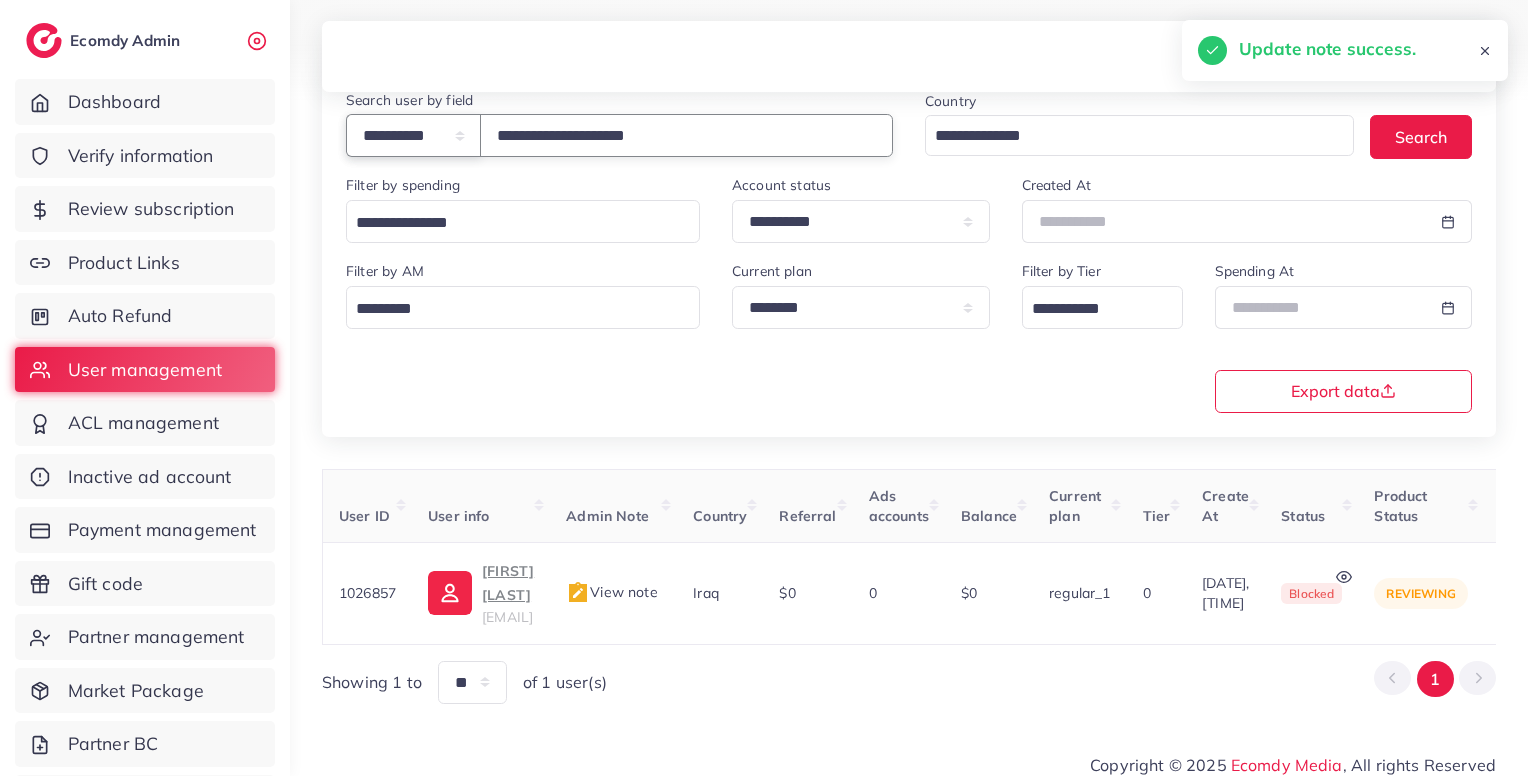 click on "**********" at bounding box center (413, 135) 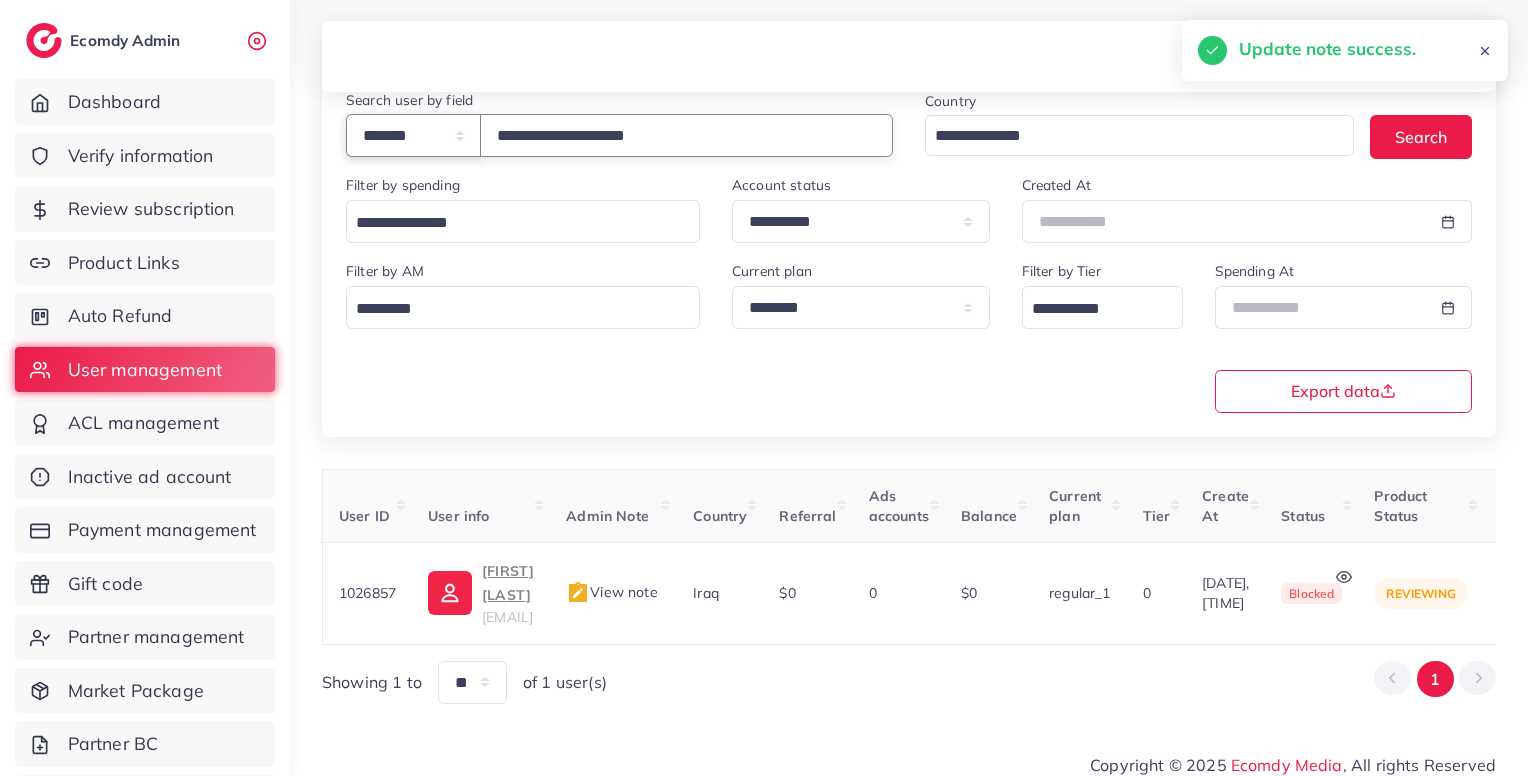 click on "**********" at bounding box center [413, 135] 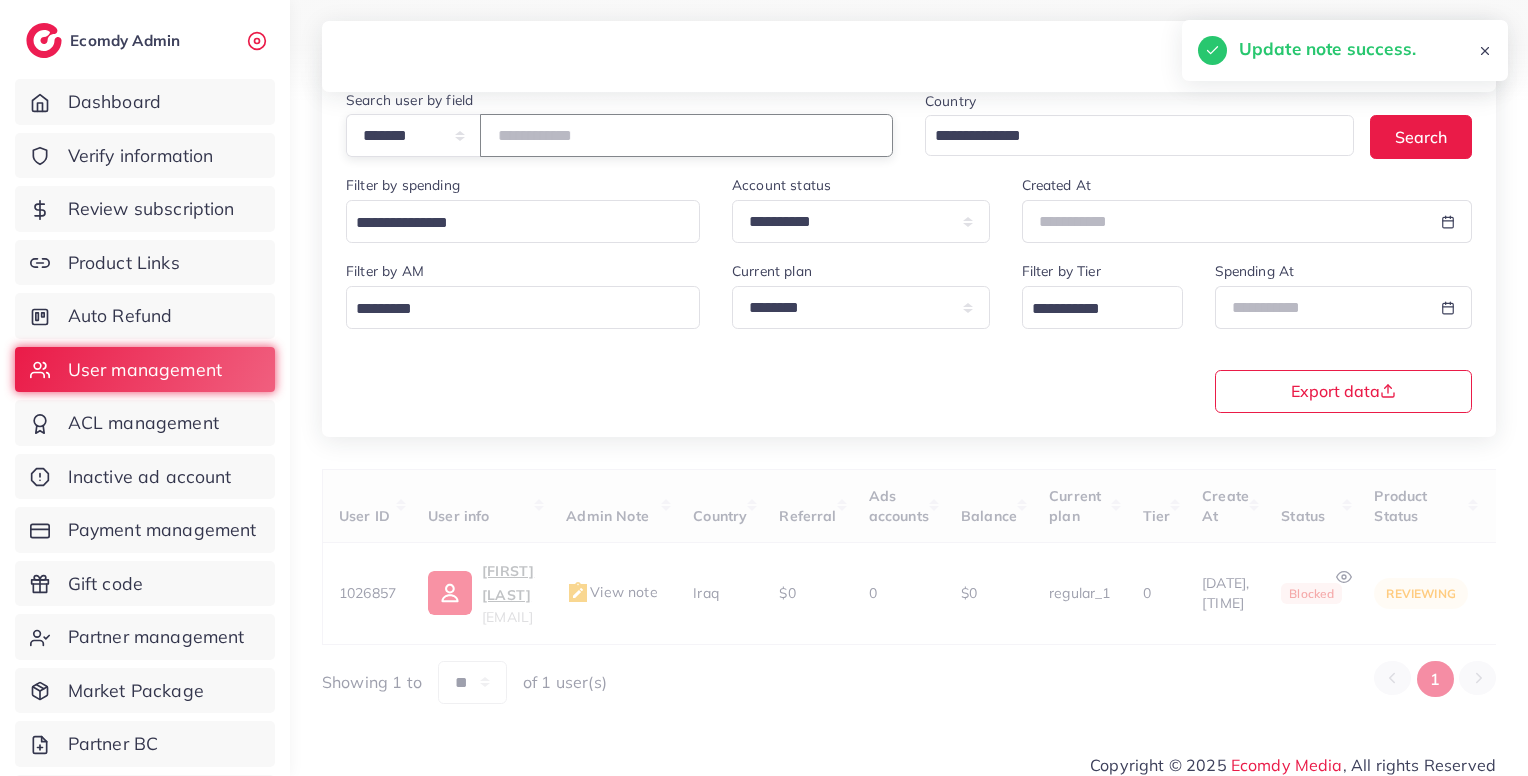 paste on "*******" 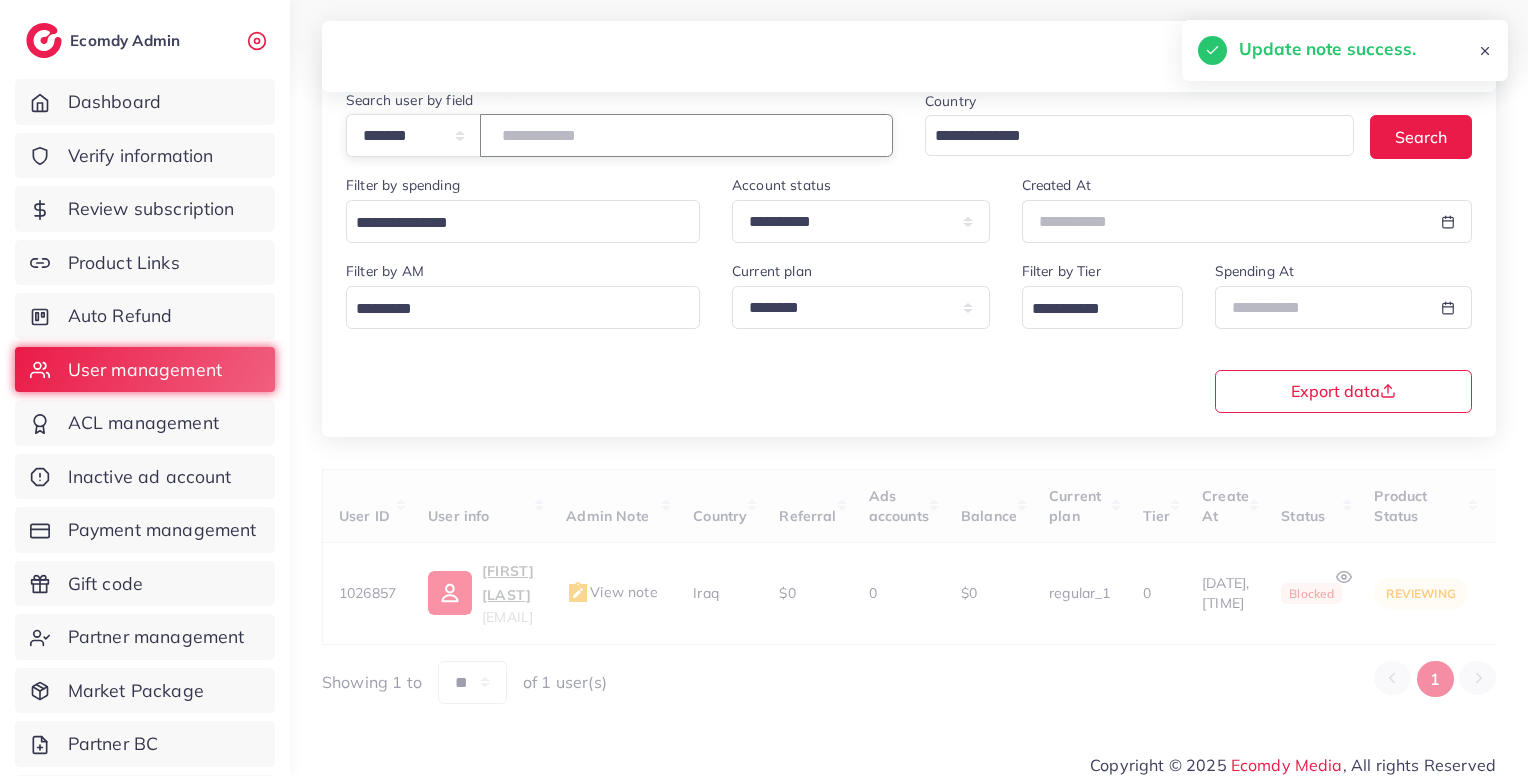 click on "*******" at bounding box center [686, 135] 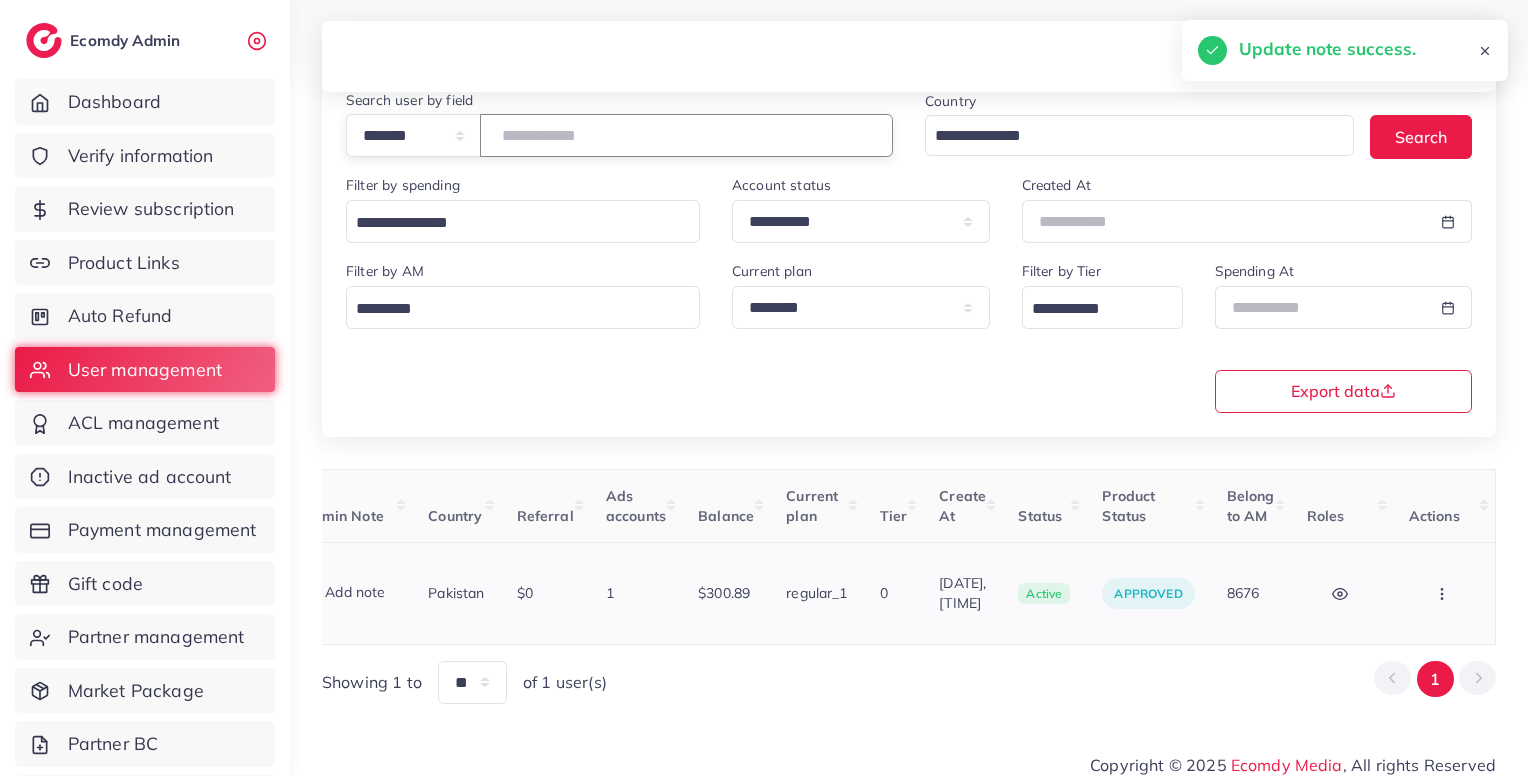 scroll, scrollTop: 0, scrollLeft: 468, axis: horizontal 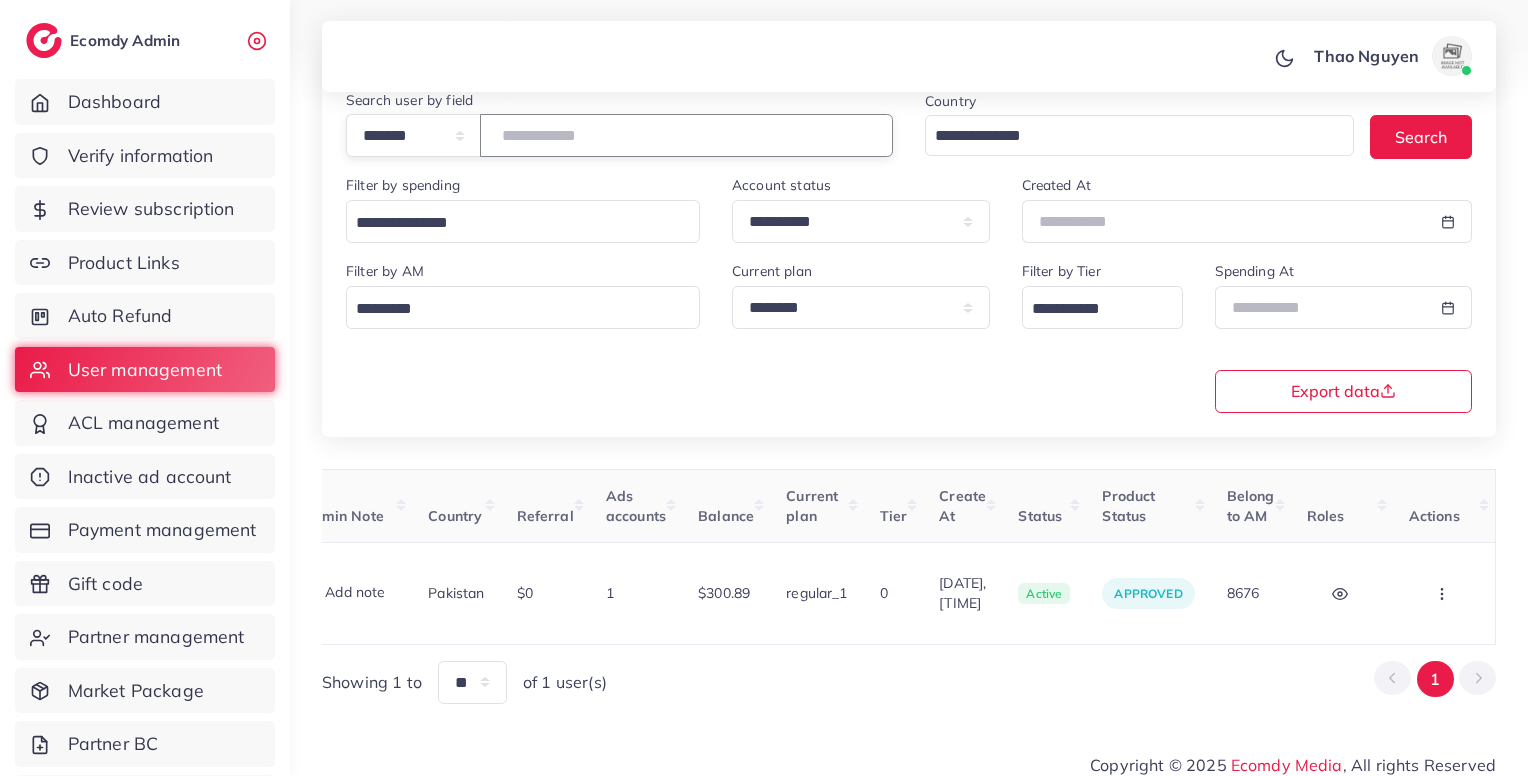 click on "*******" at bounding box center [686, 135] 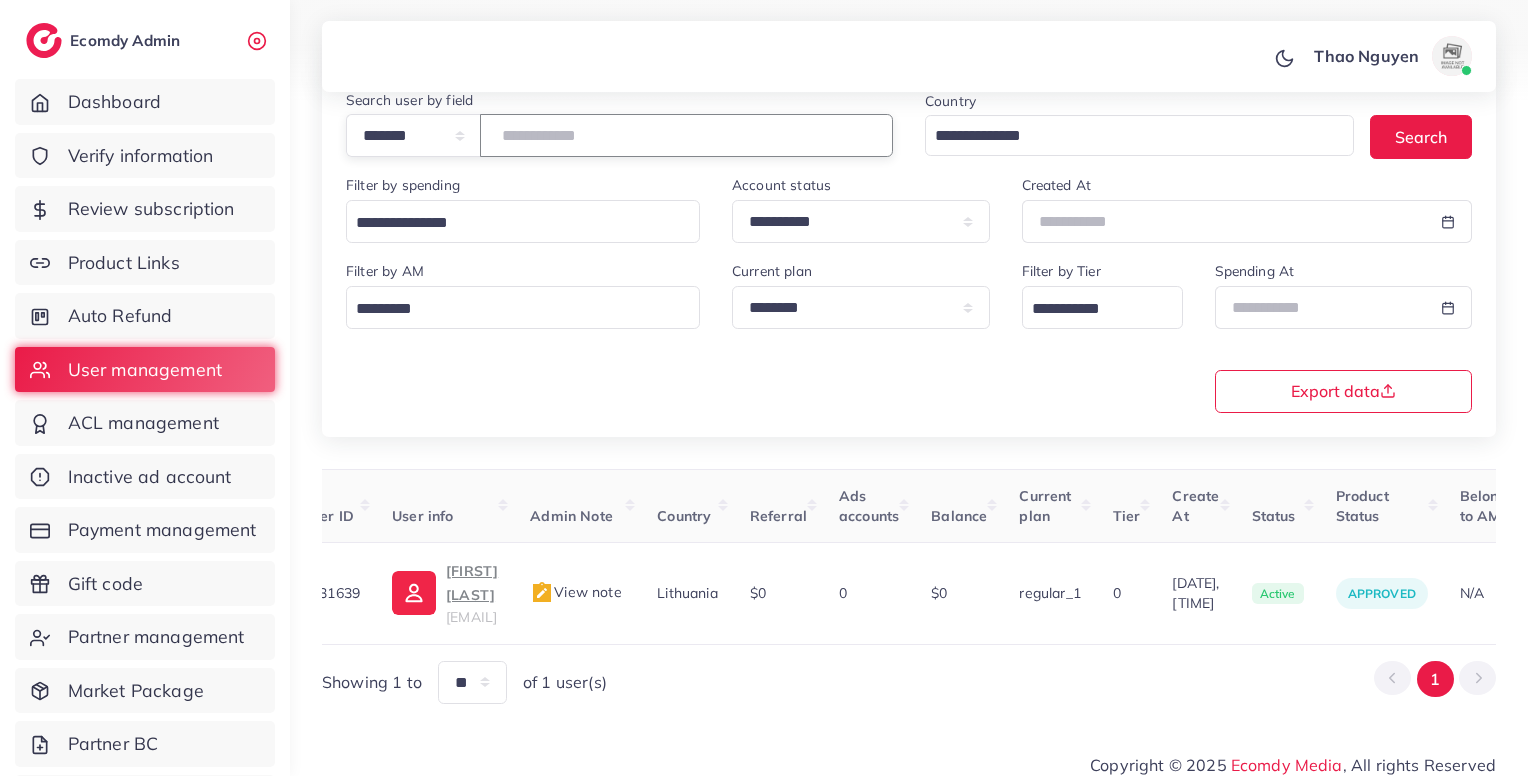 scroll, scrollTop: 0, scrollLeft: 0, axis: both 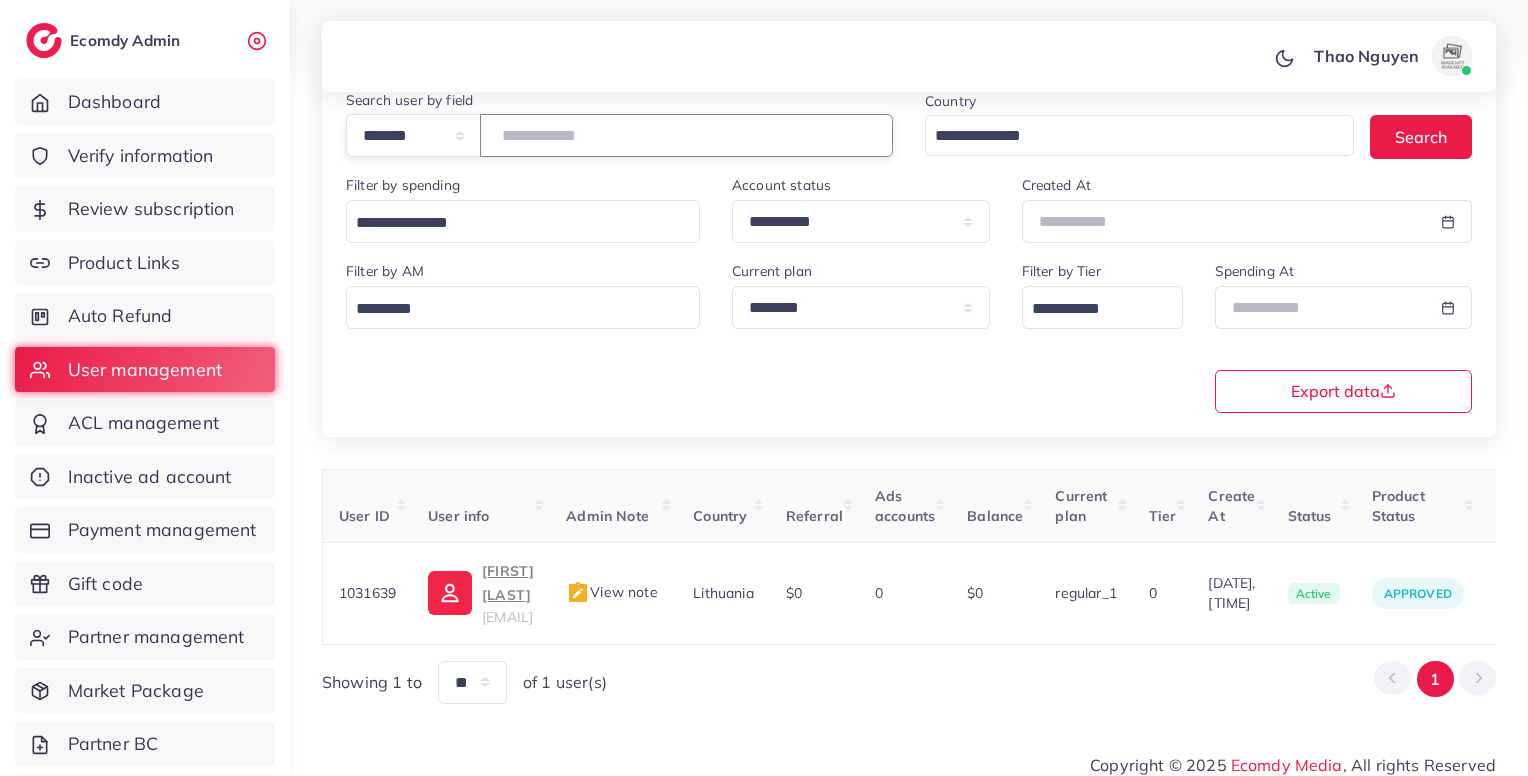 click on "*******" at bounding box center (686, 135) 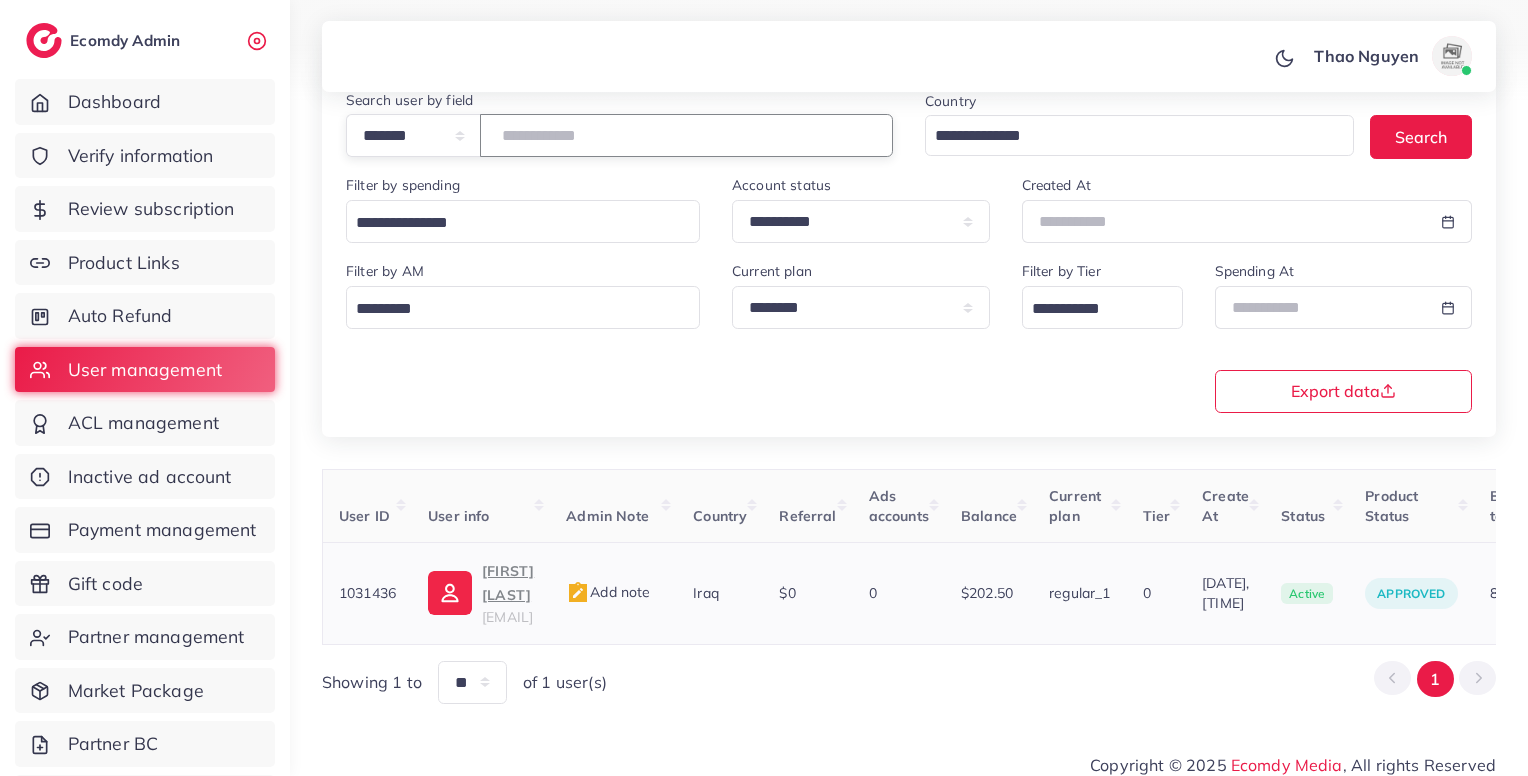 scroll, scrollTop: 0, scrollLeft: 0, axis: both 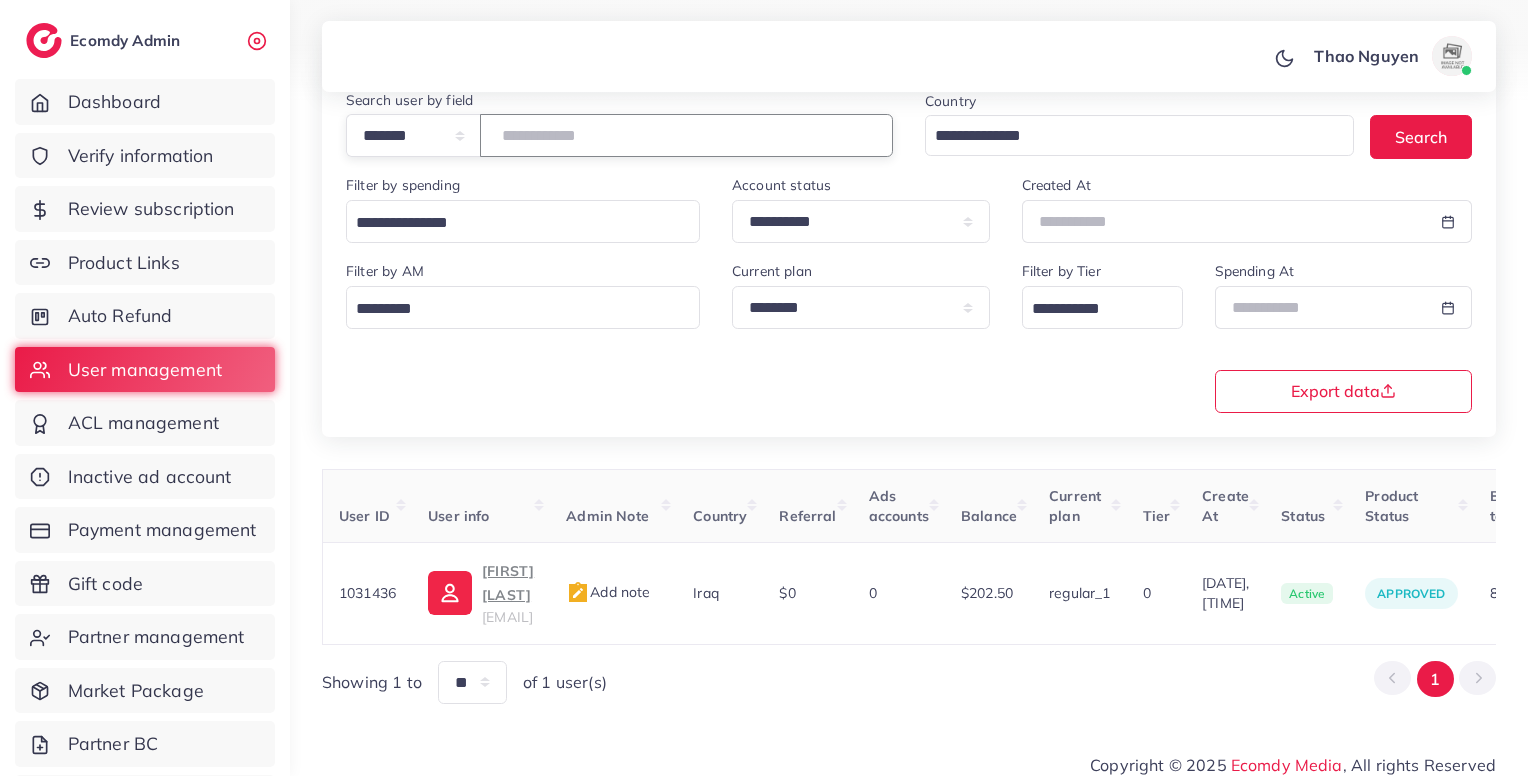 type on "*******" 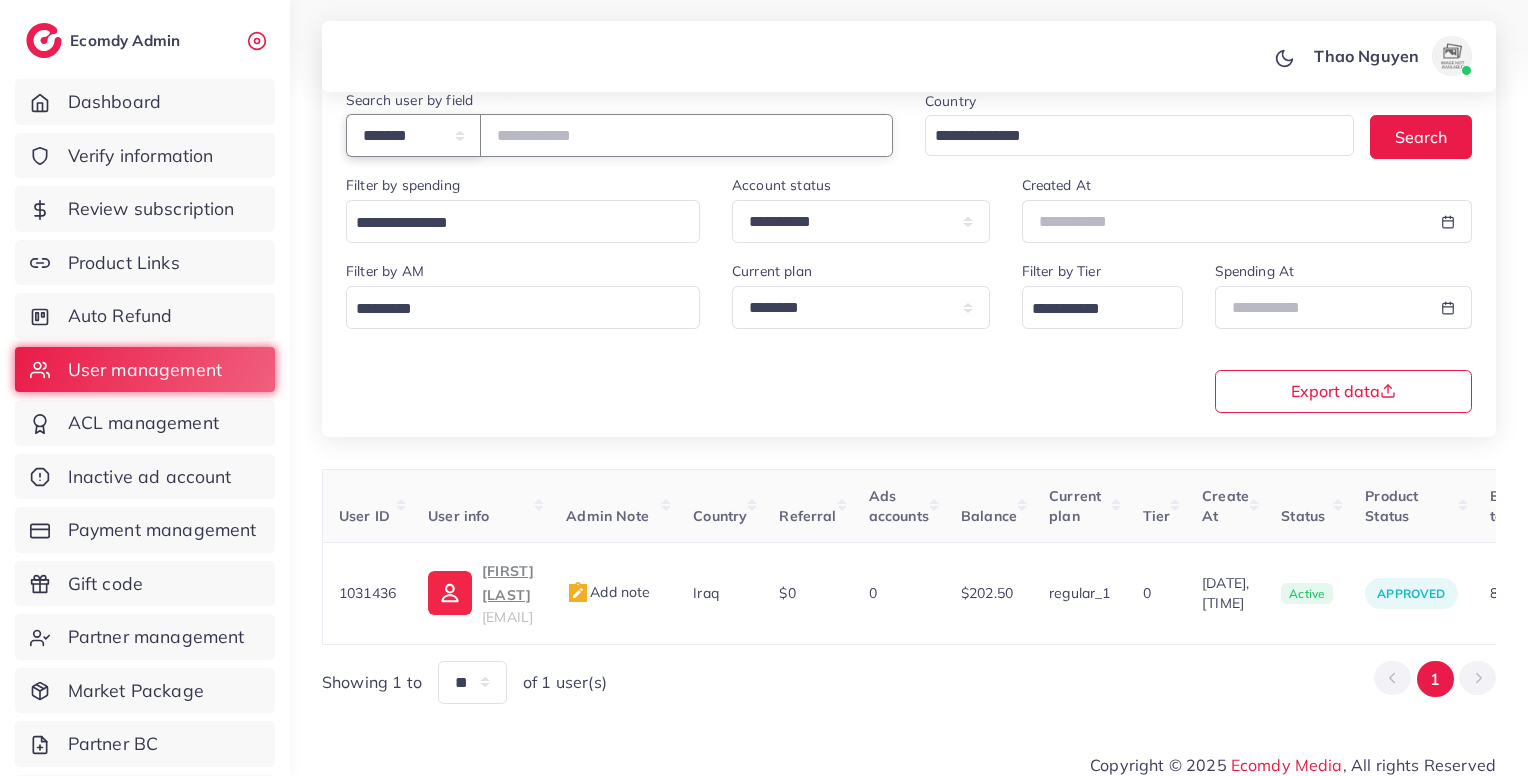 click on "**********" at bounding box center [413, 135] 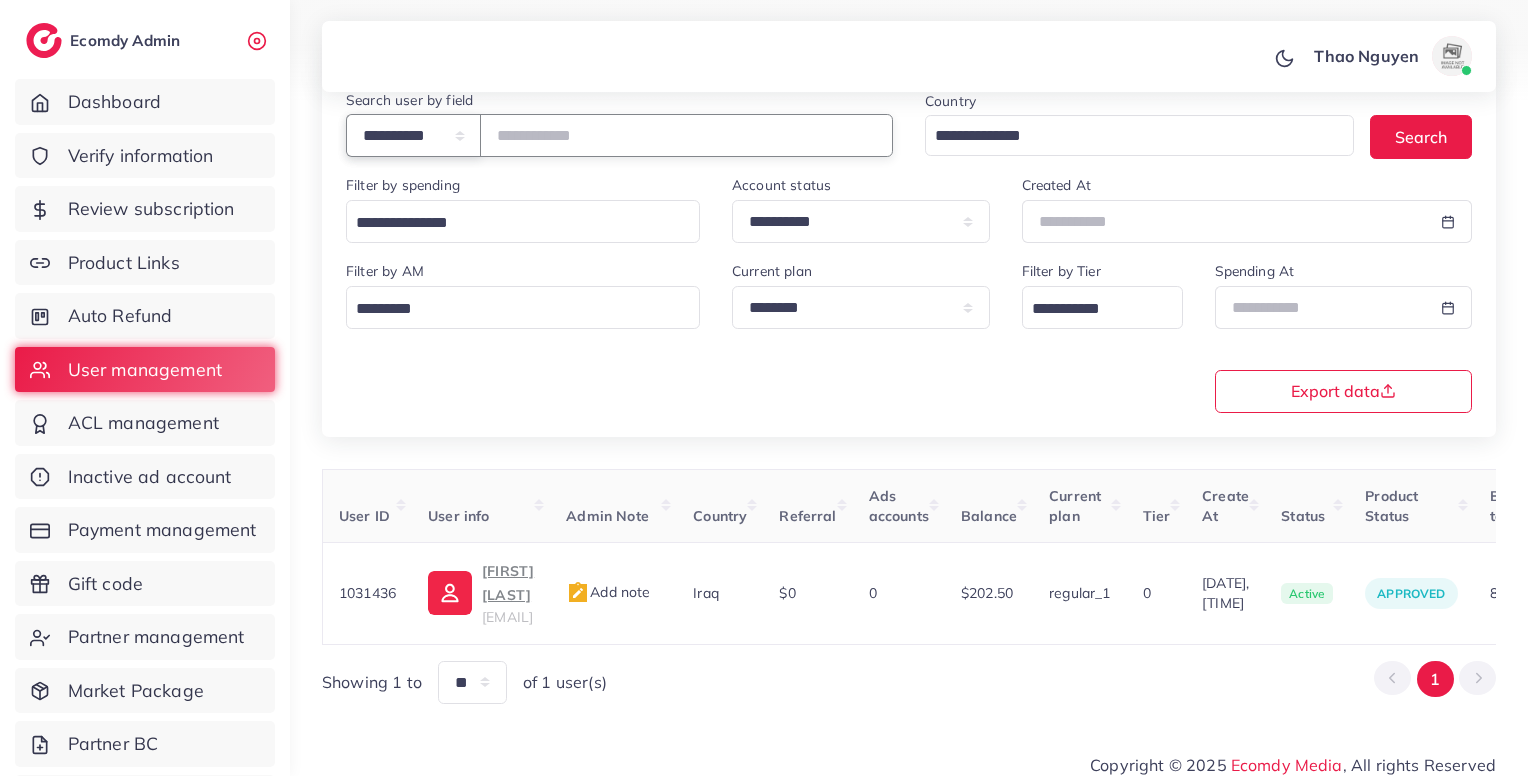 click on "**********" at bounding box center [413, 135] 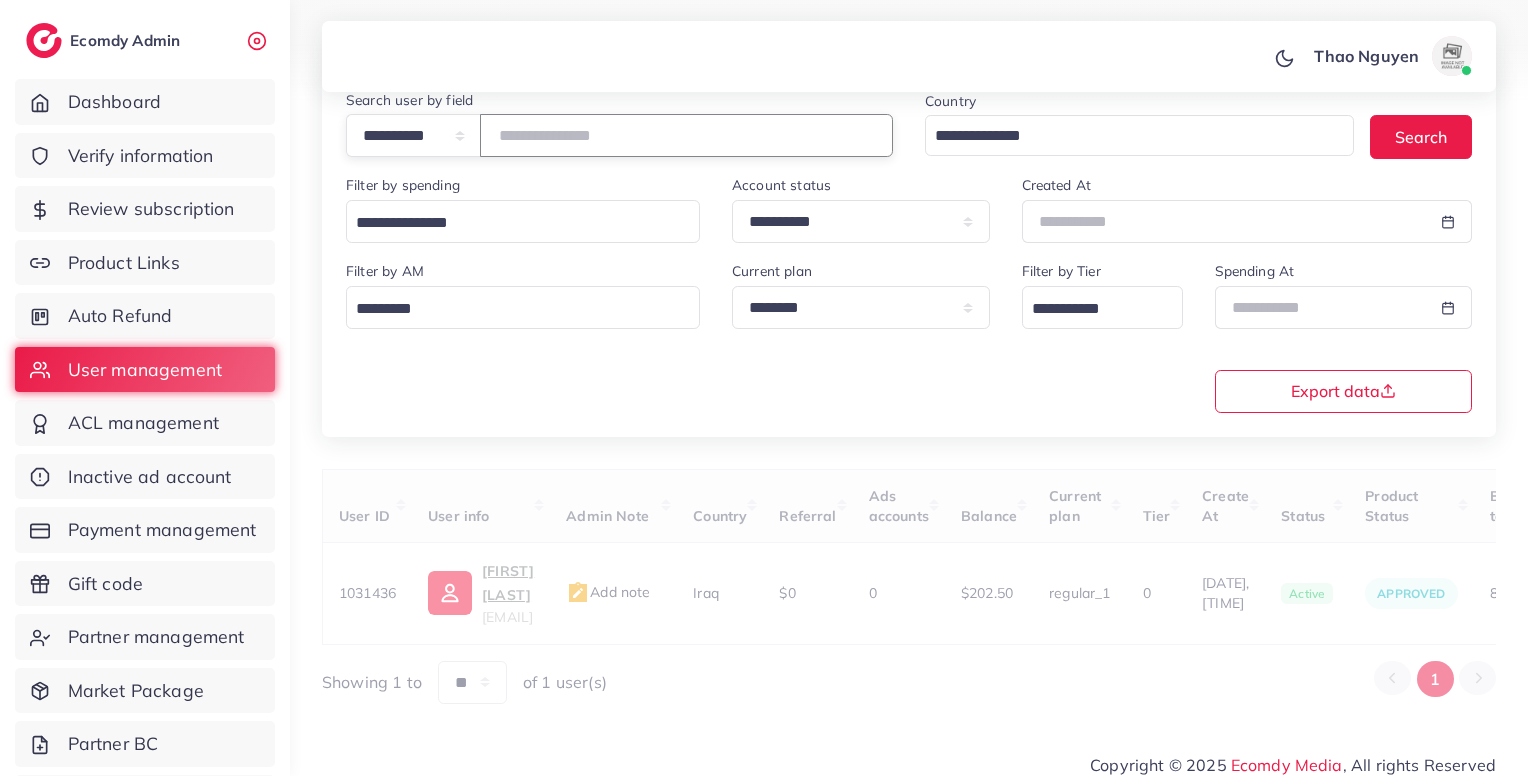 paste on "**********" 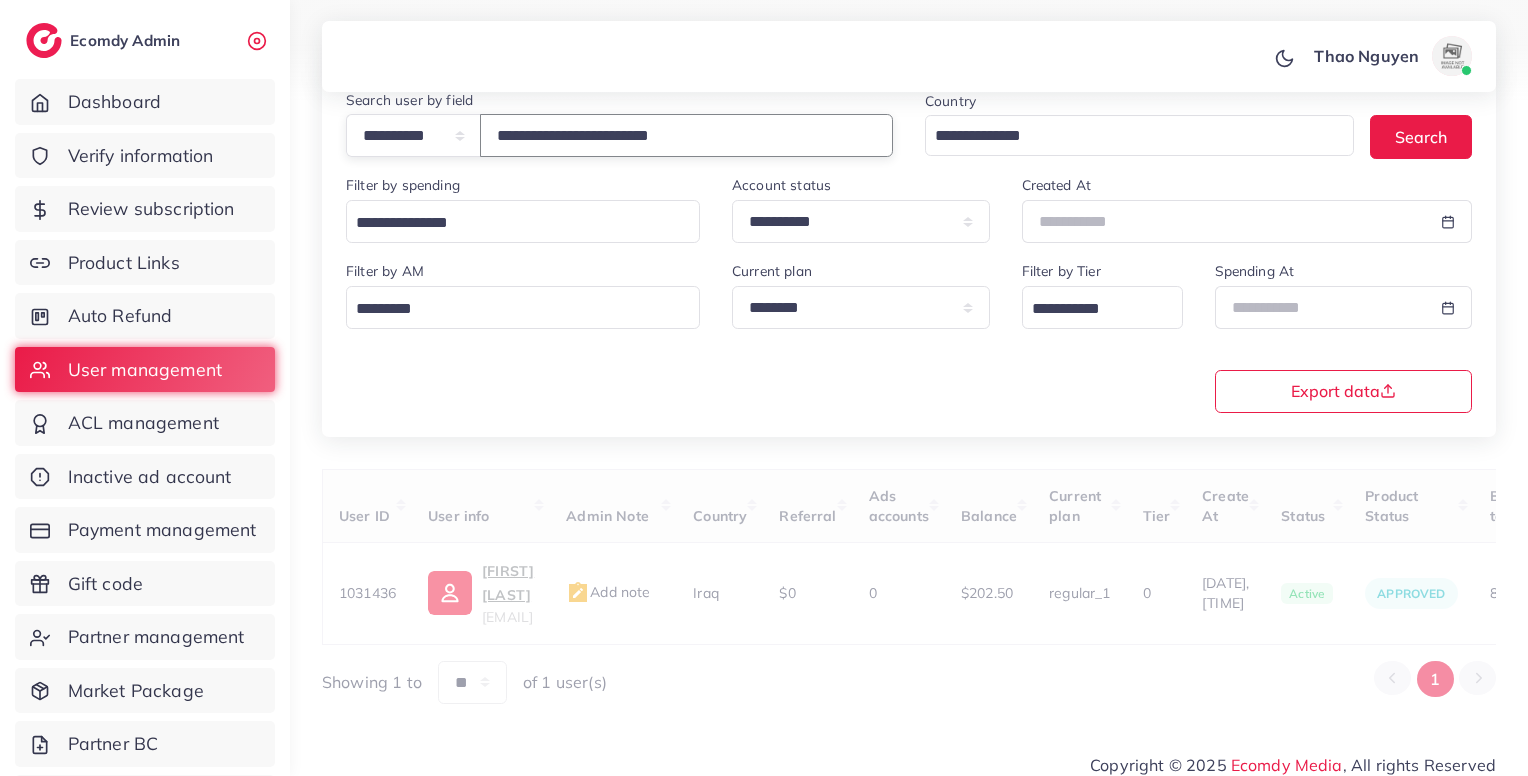 click on "**********" at bounding box center (686, 135) 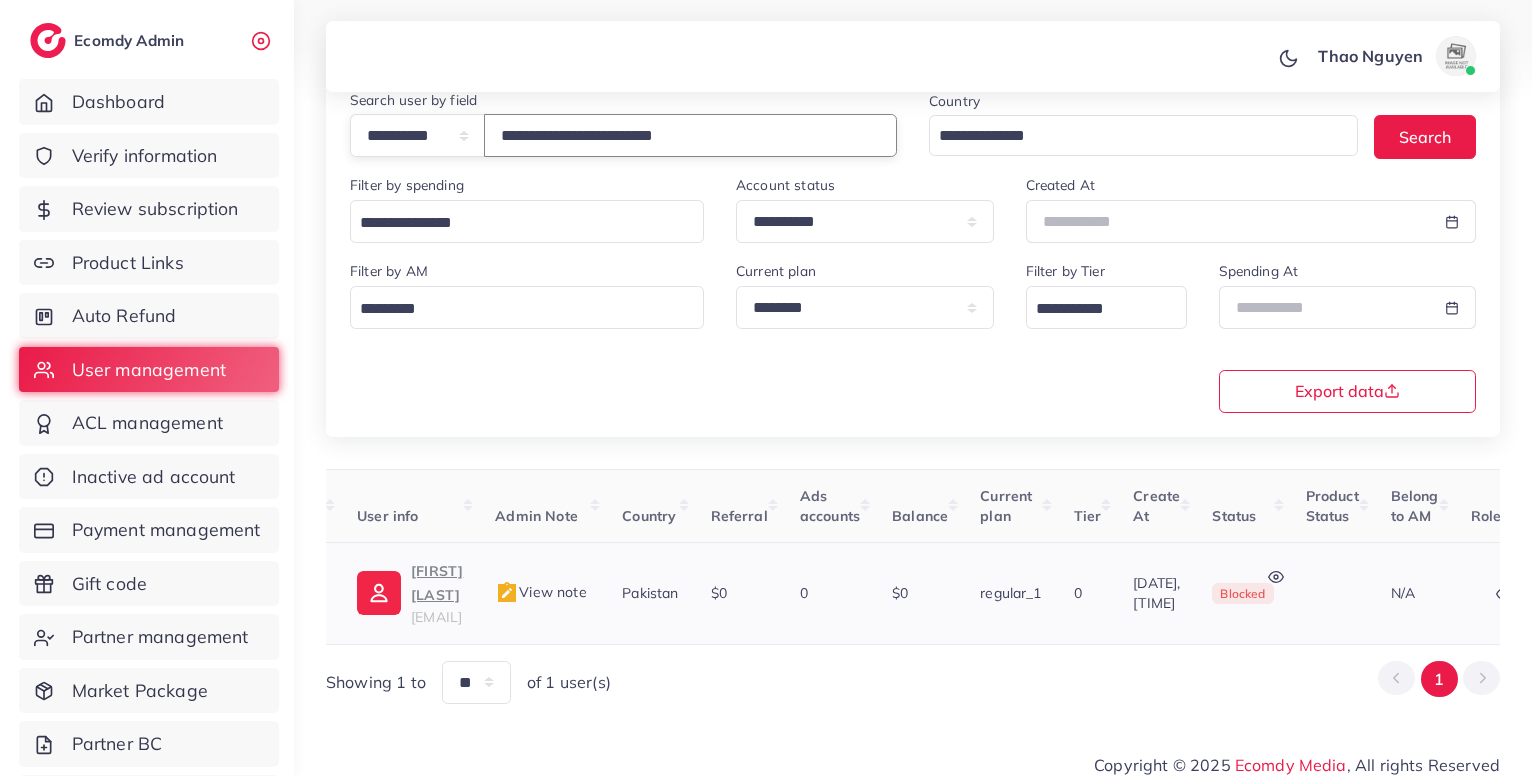 scroll, scrollTop: 0, scrollLeft: 0, axis: both 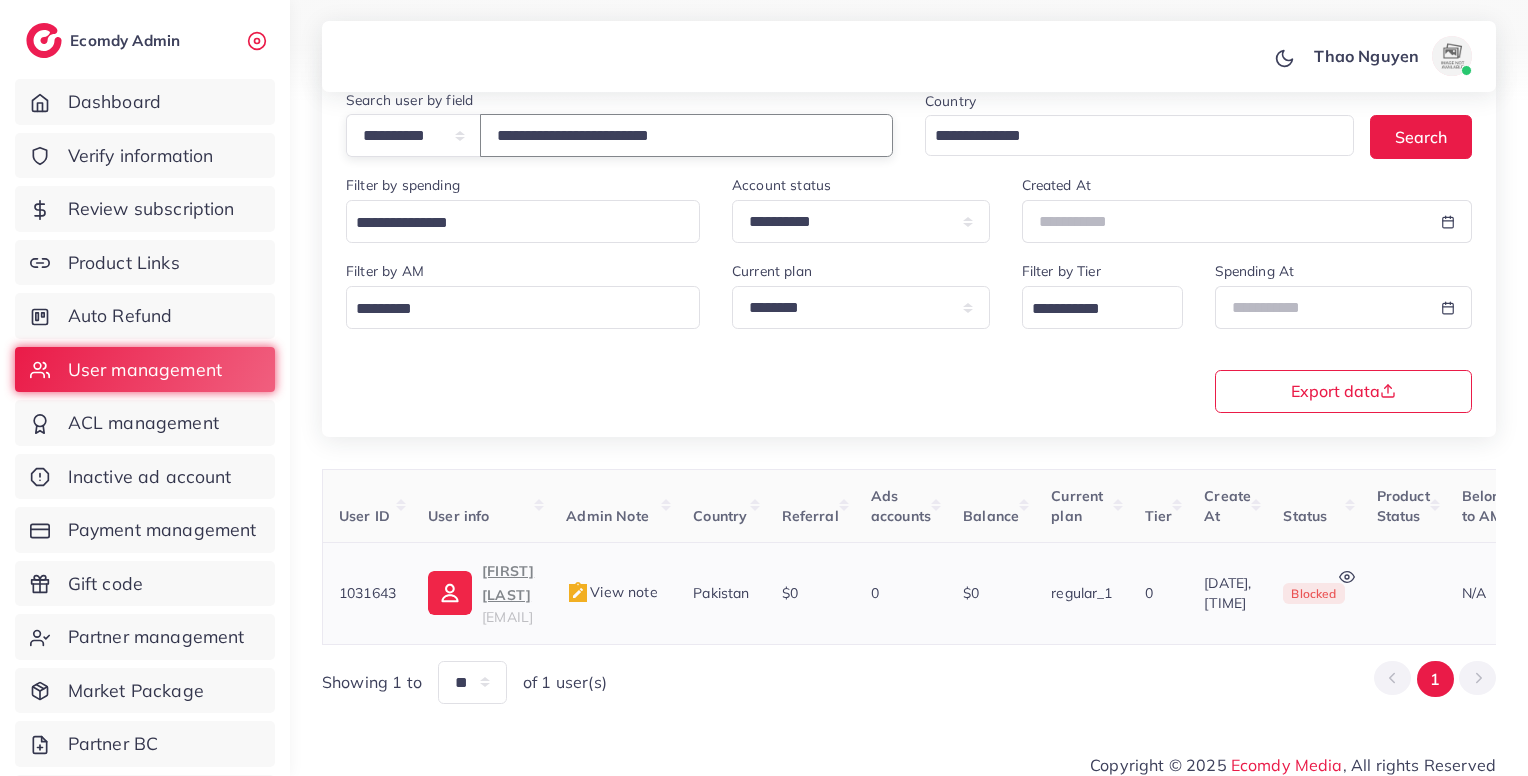 type on "**********" 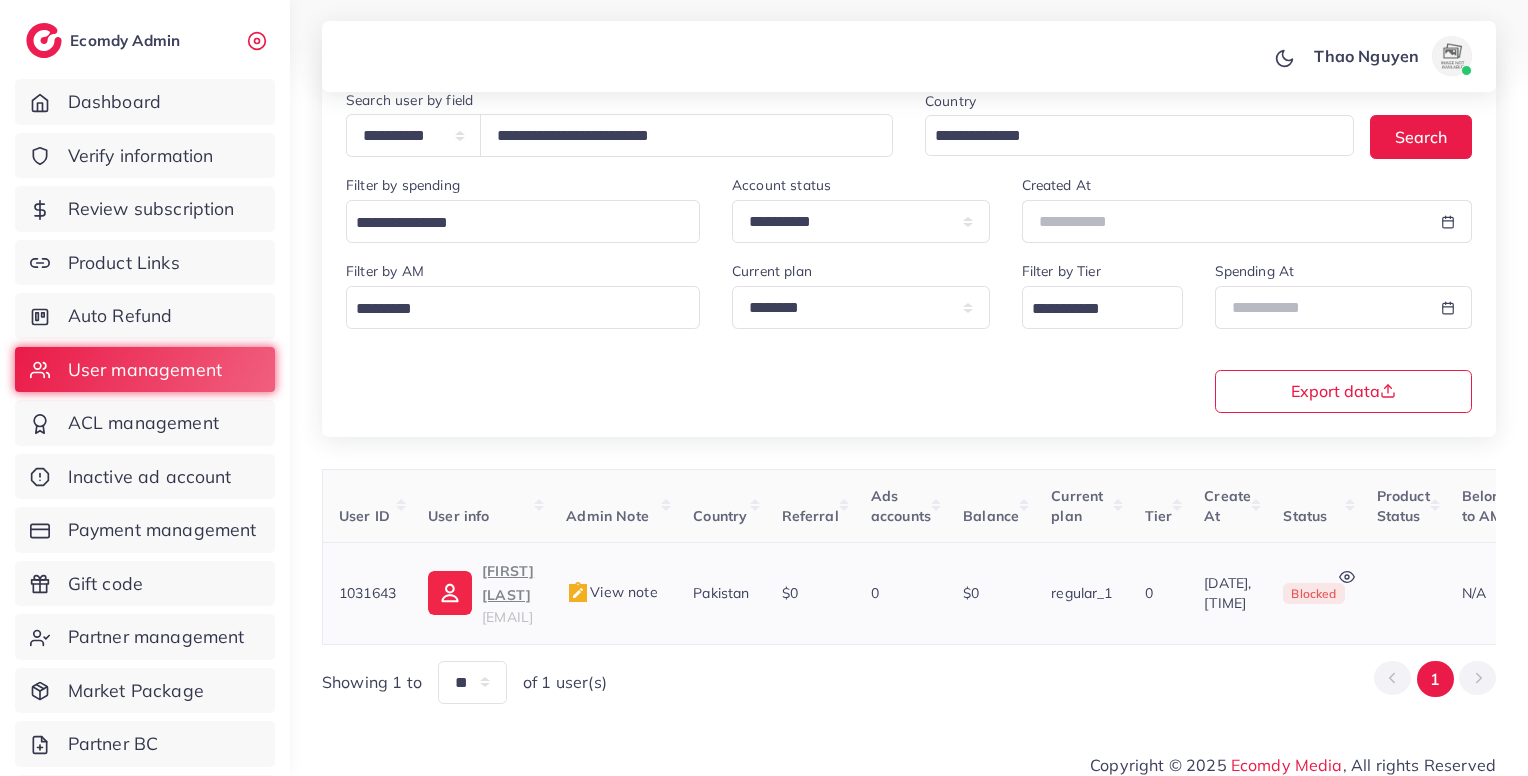 click on "View note" at bounding box center [611, 592] 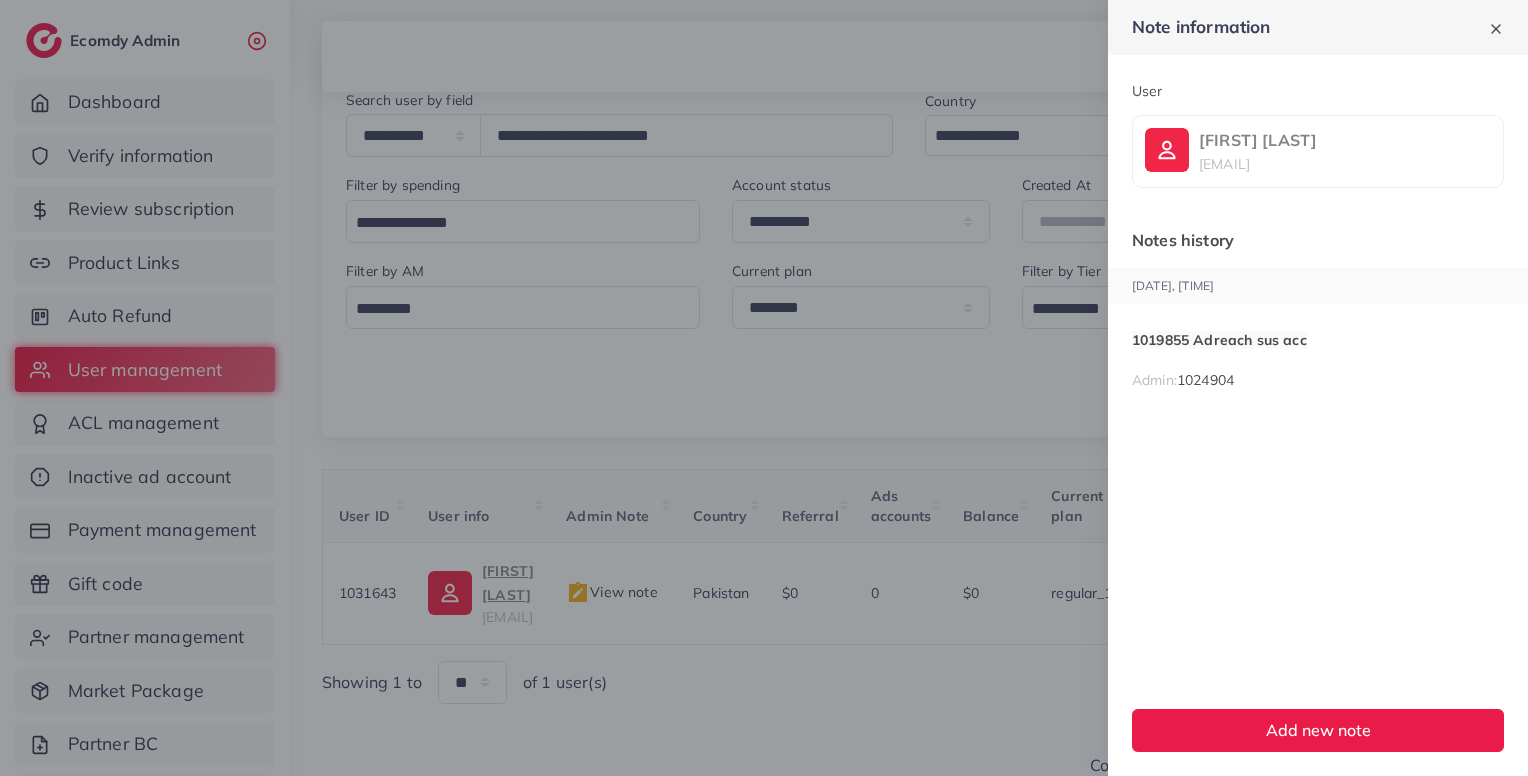 click on "1019855 Adreach sus acc" at bounding box center [1219, 340] 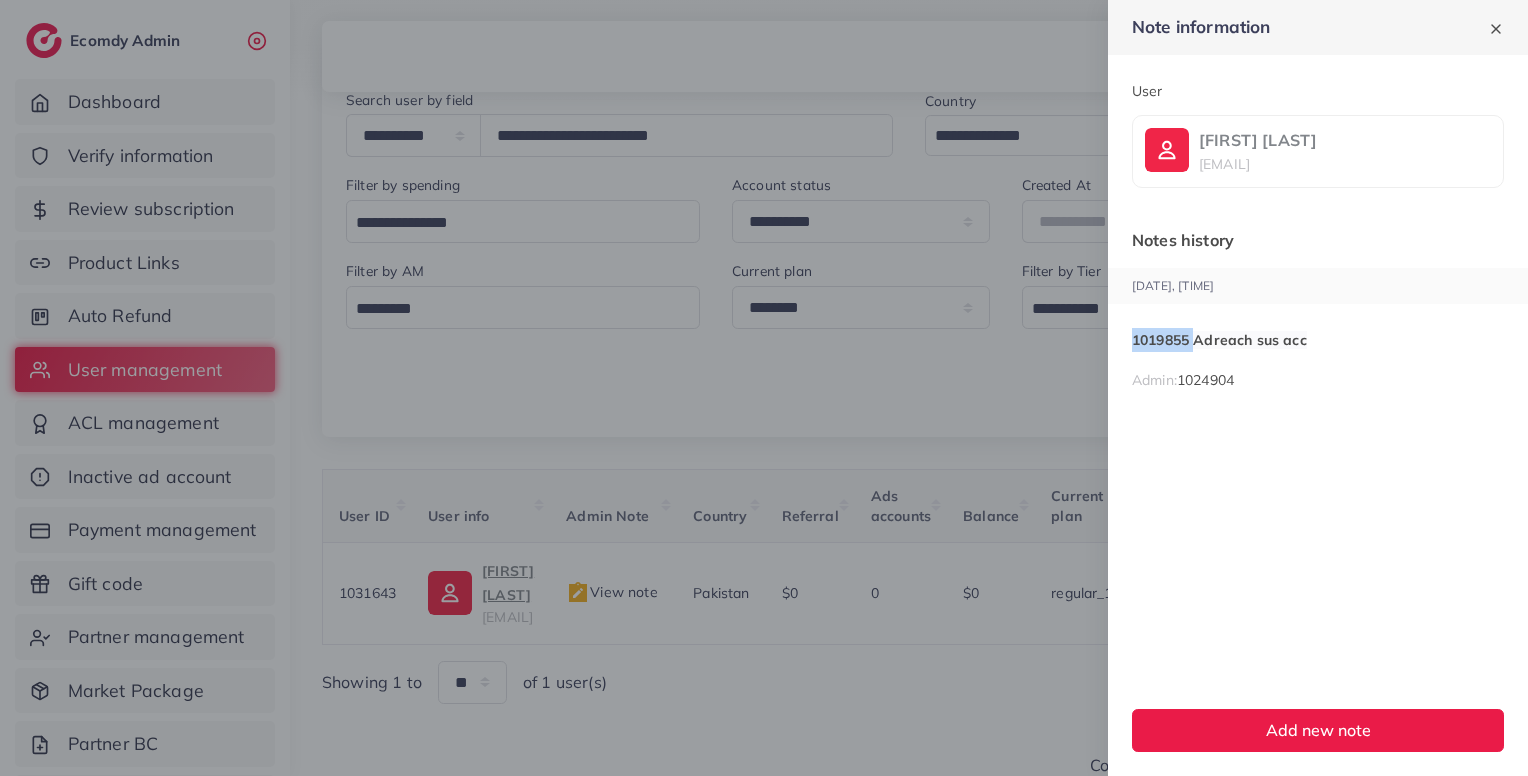 copy on "1019855" 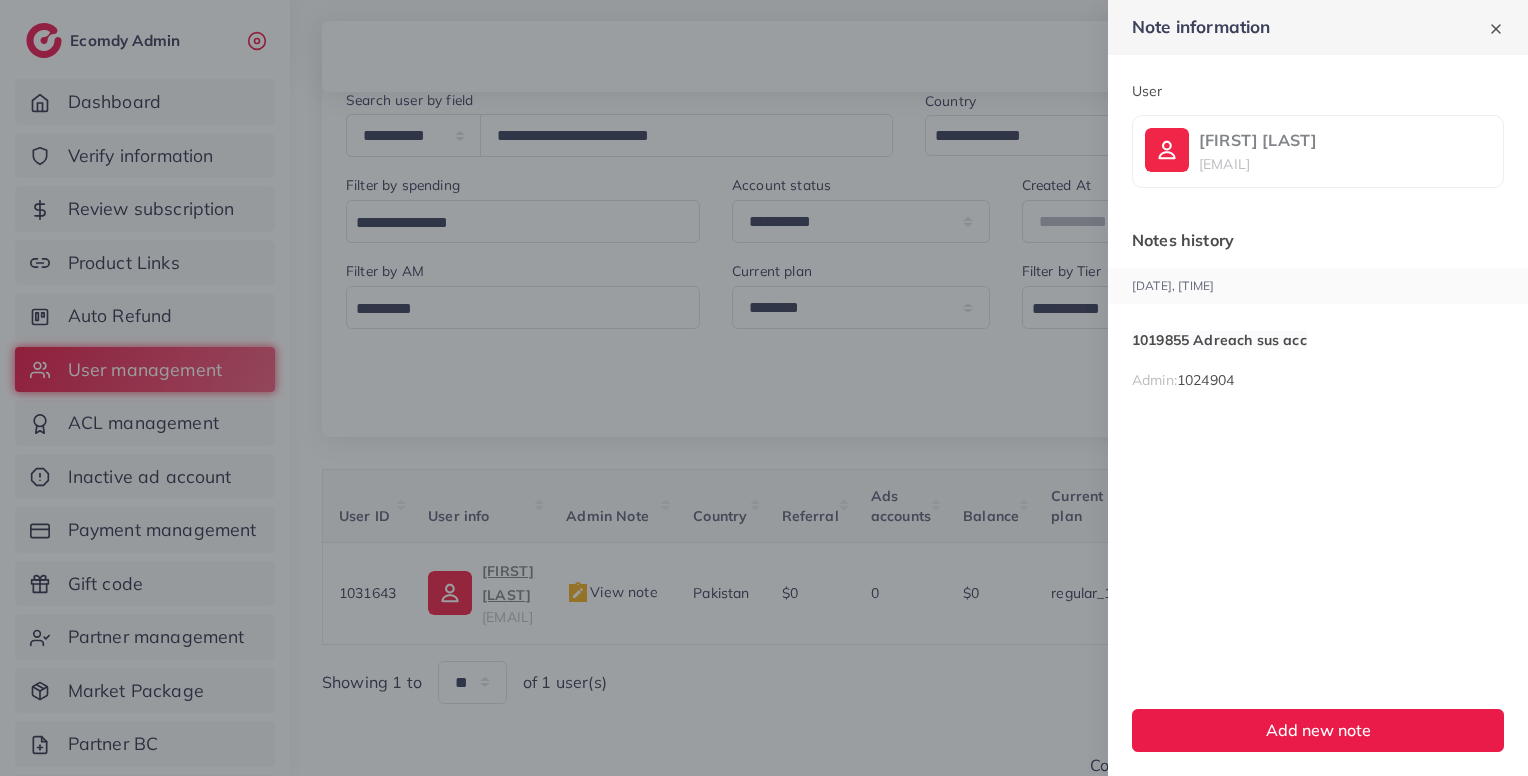click at bounding box center (764, 388) 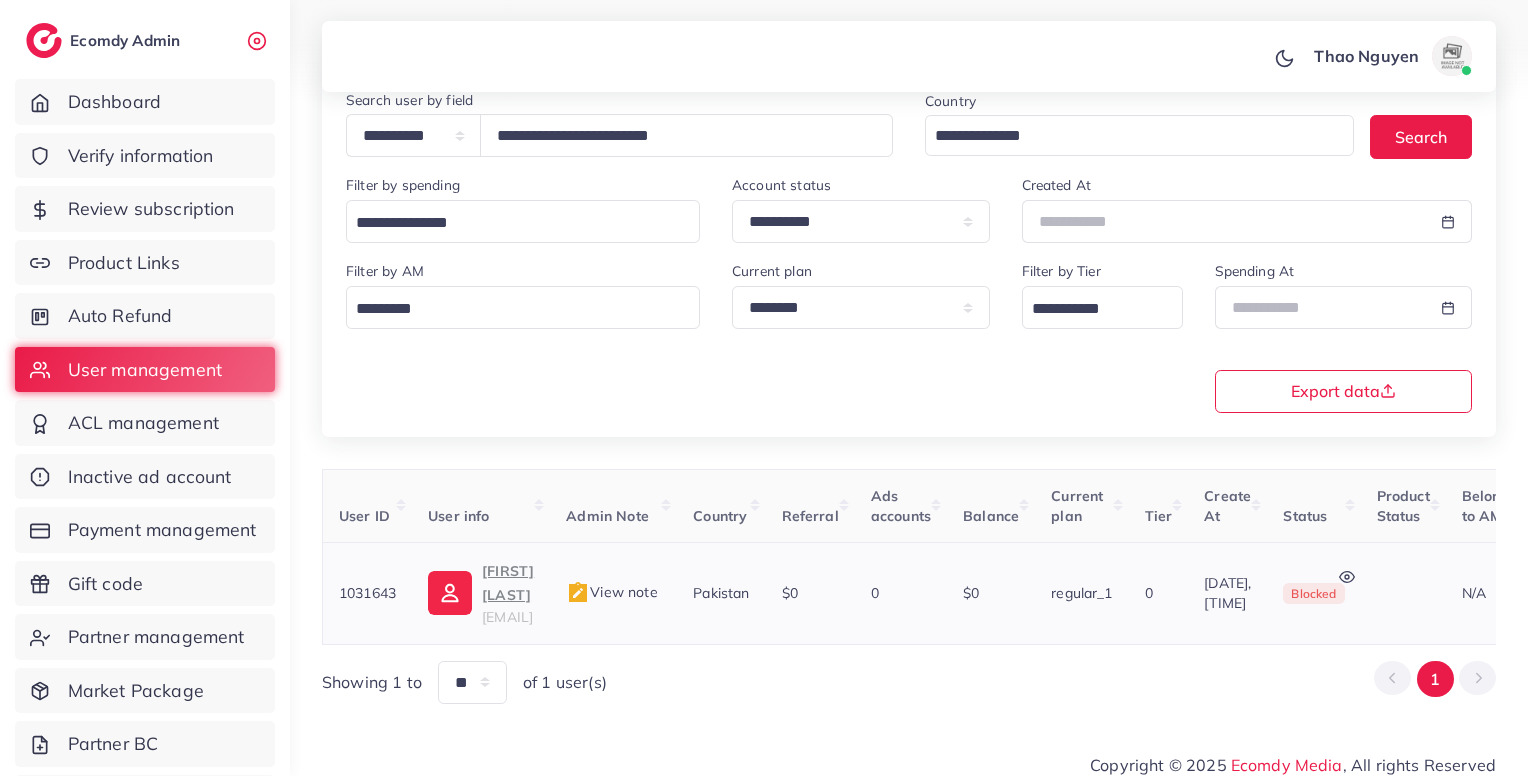 click on "View note" at bounding box center [611, 592] 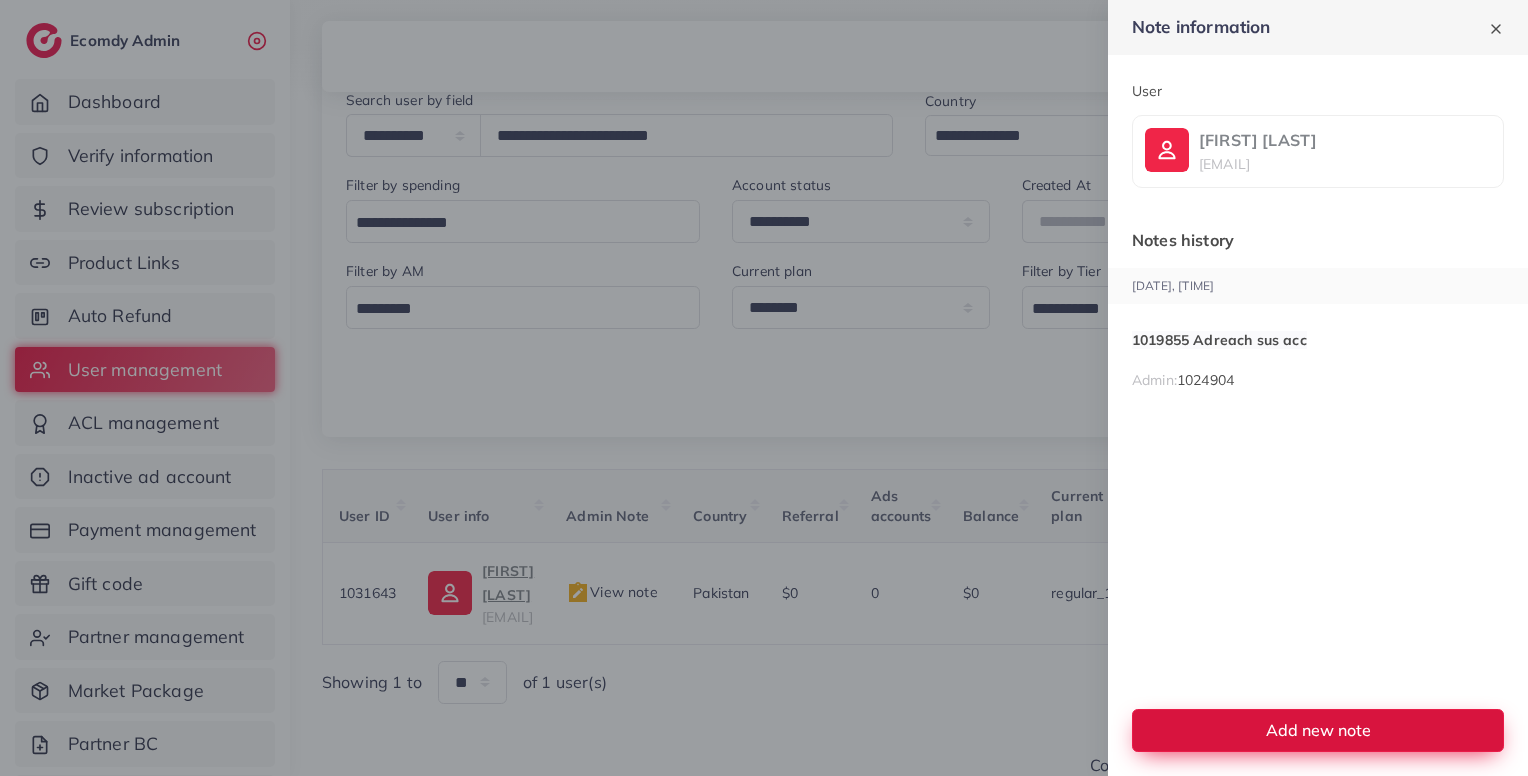 click on "Add new note" at bounding box center [1318, 730] 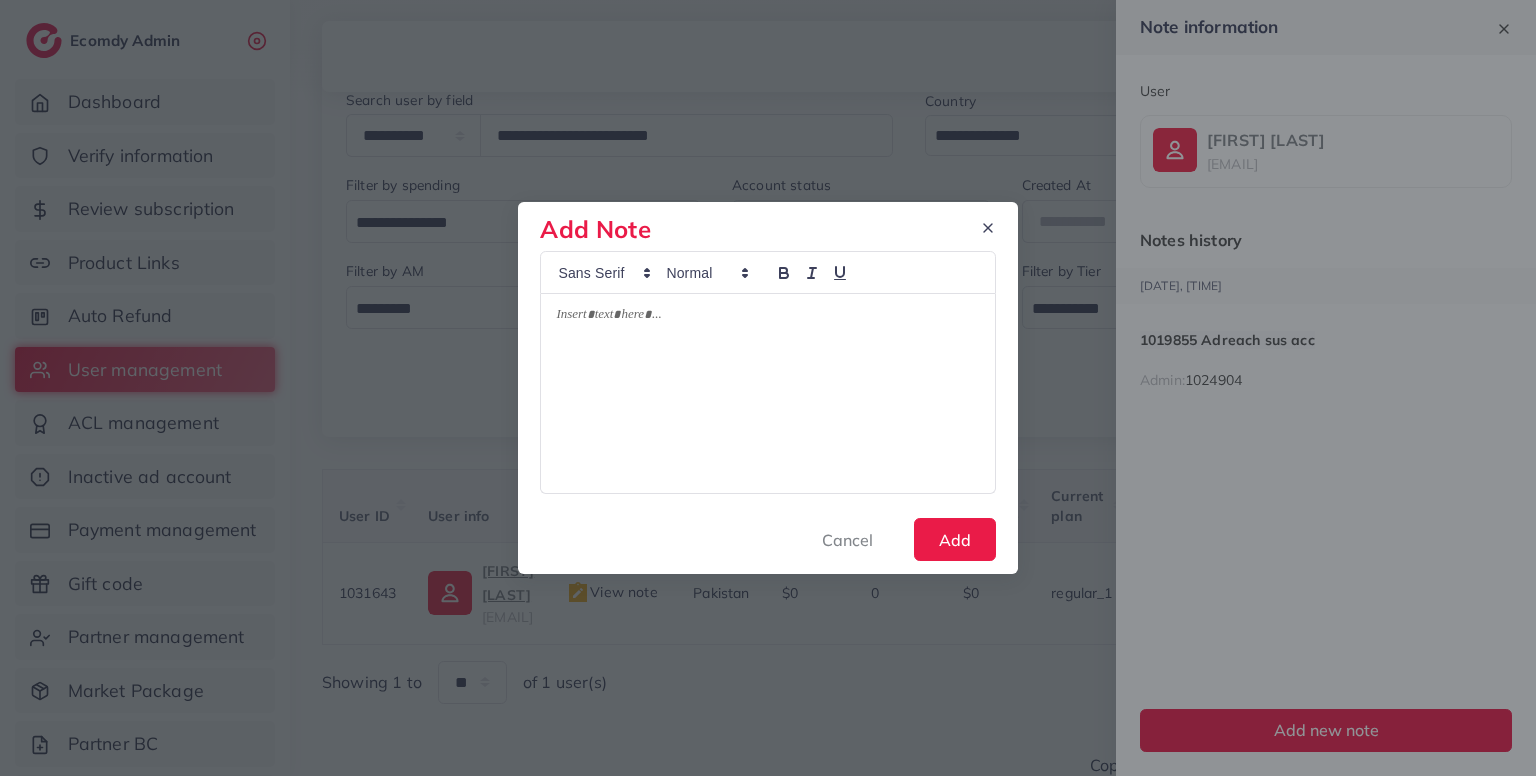 click at bounding box center [767, 393] 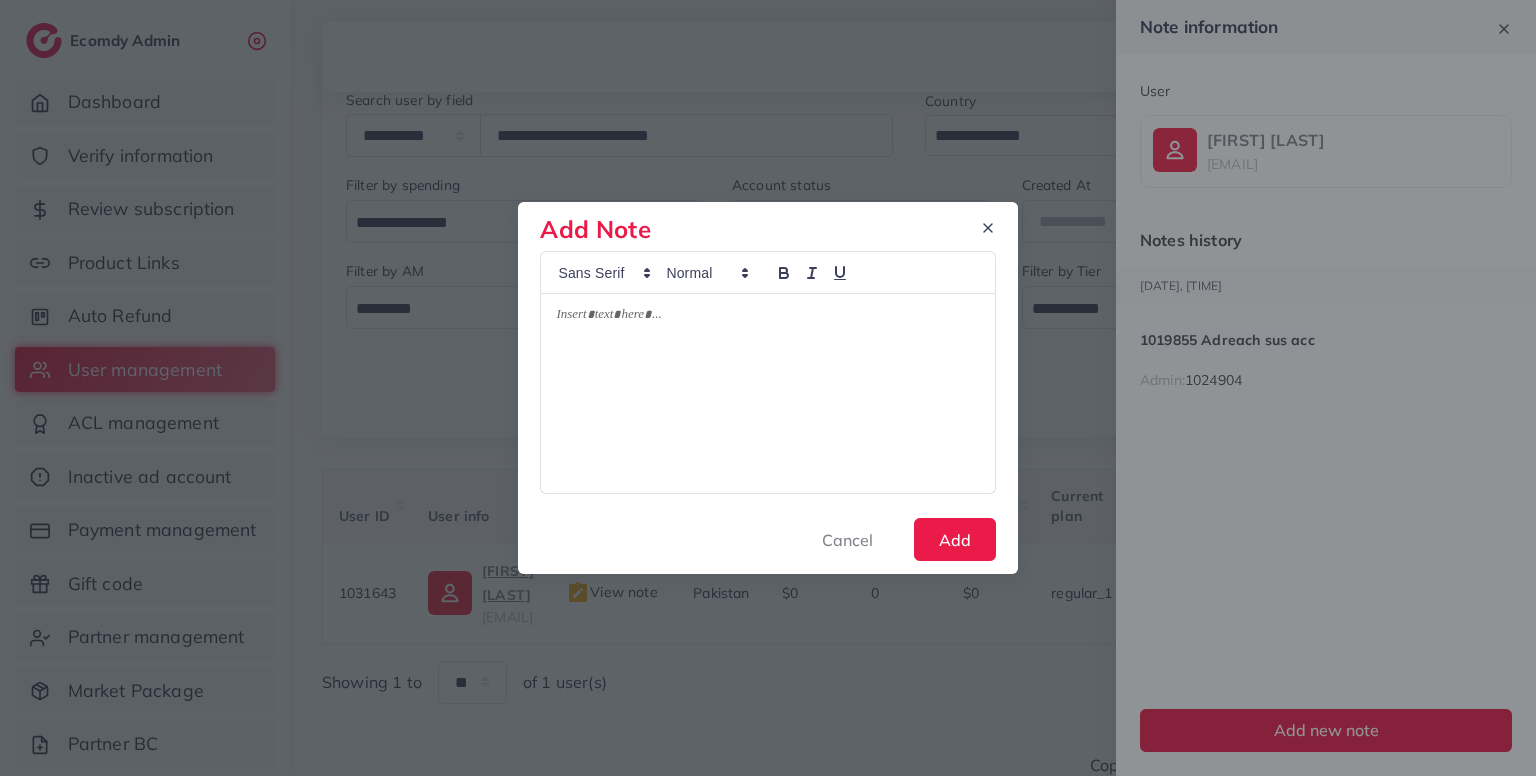 click on "Add Note                                     Cancel   Add" at bounding box center [768, 388] 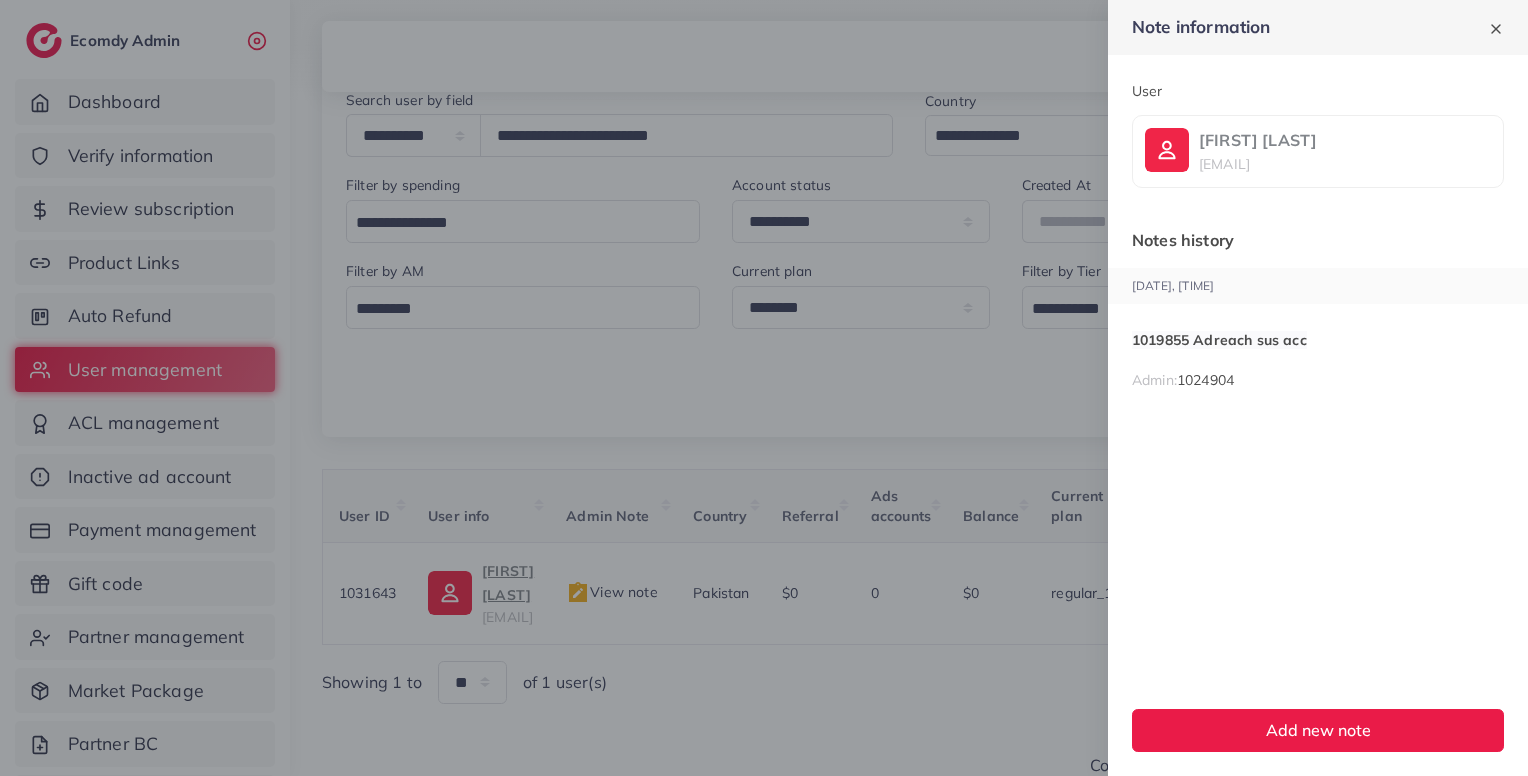 click on "1019855 Adreach sus acc" at bounding box center [1219, 340] 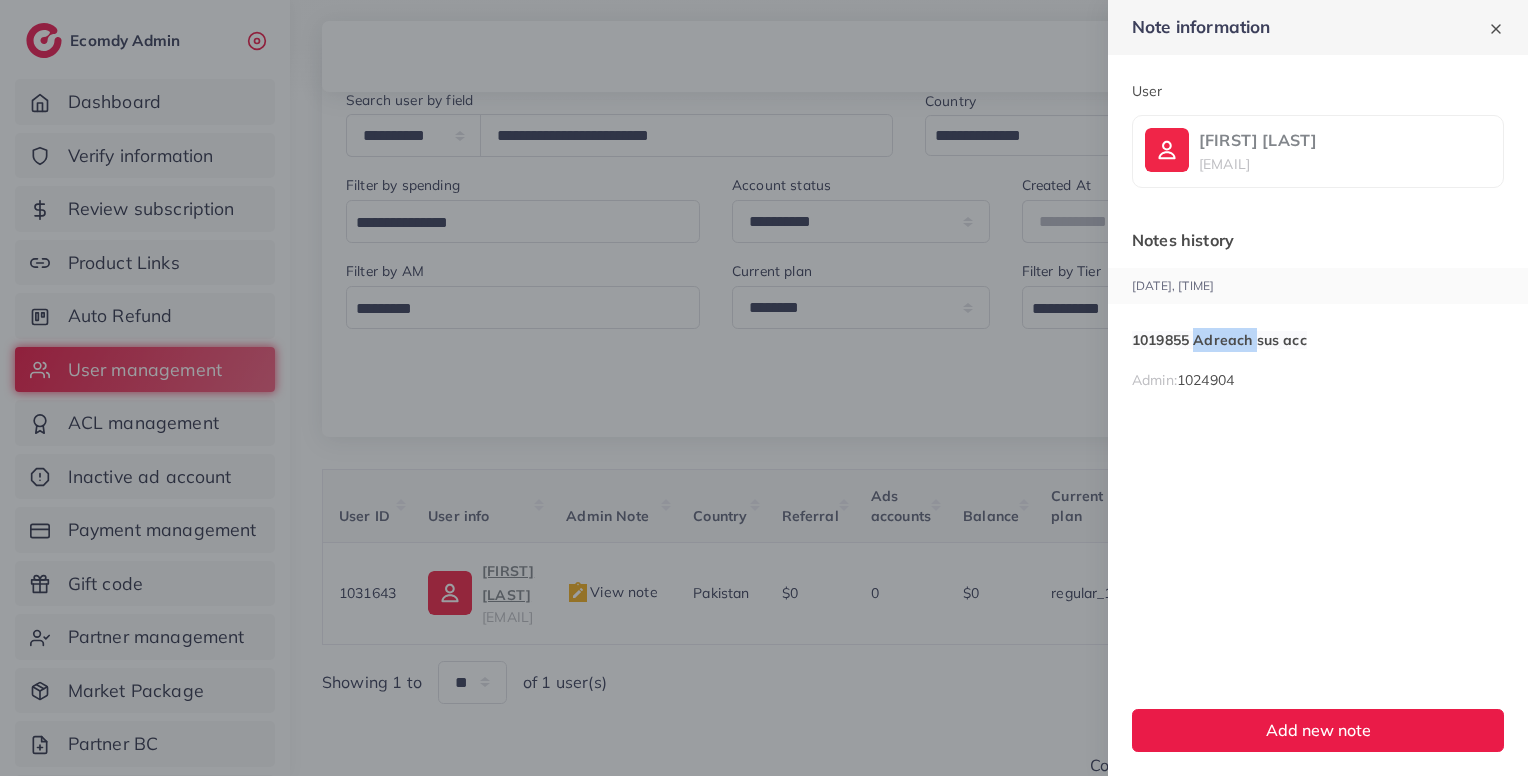 click on "1019855 Adreach sus acc" at bounding box center (1219, 340) 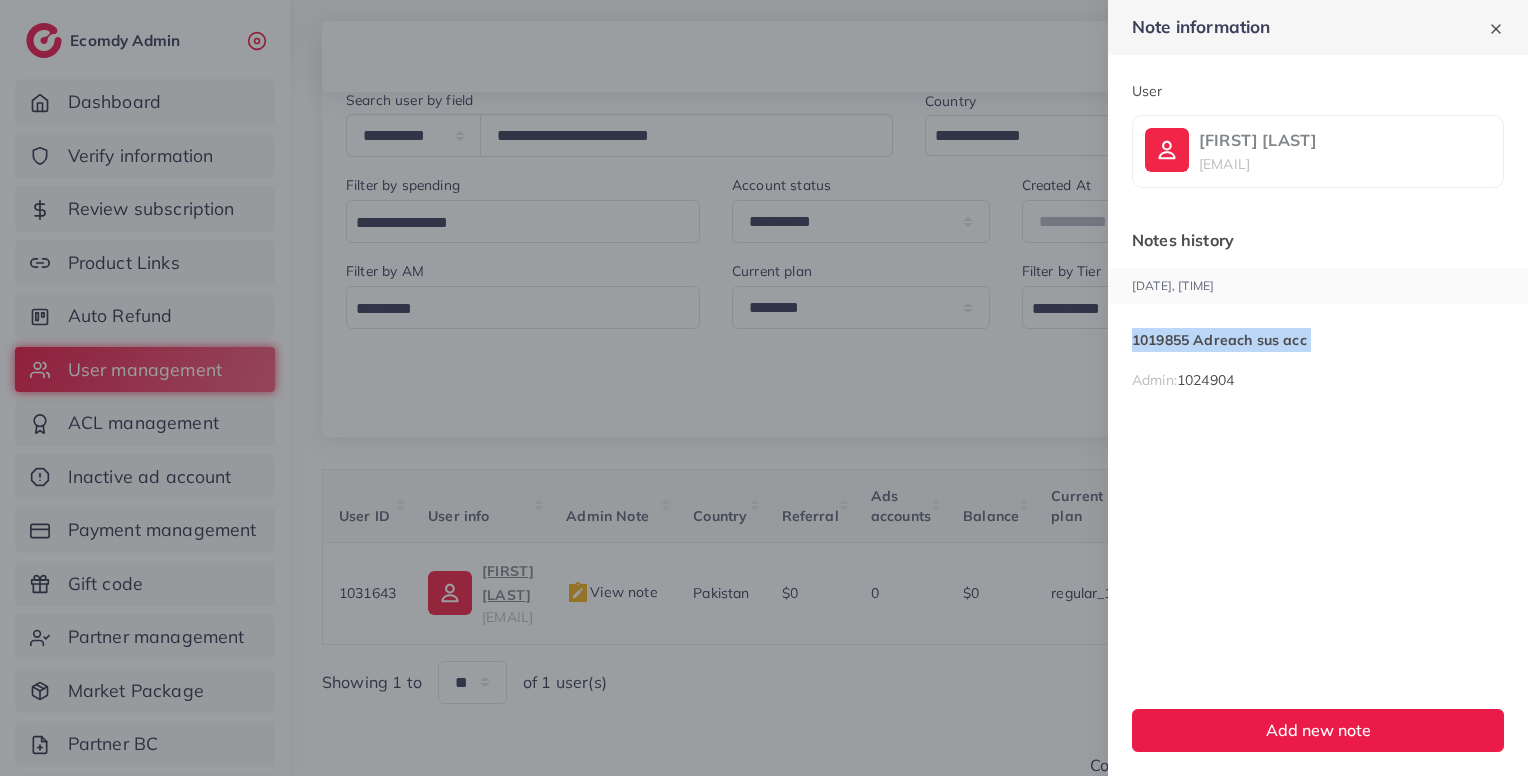 click on "1019855 Adreach sus acc" at bounding box center (1219, 340) 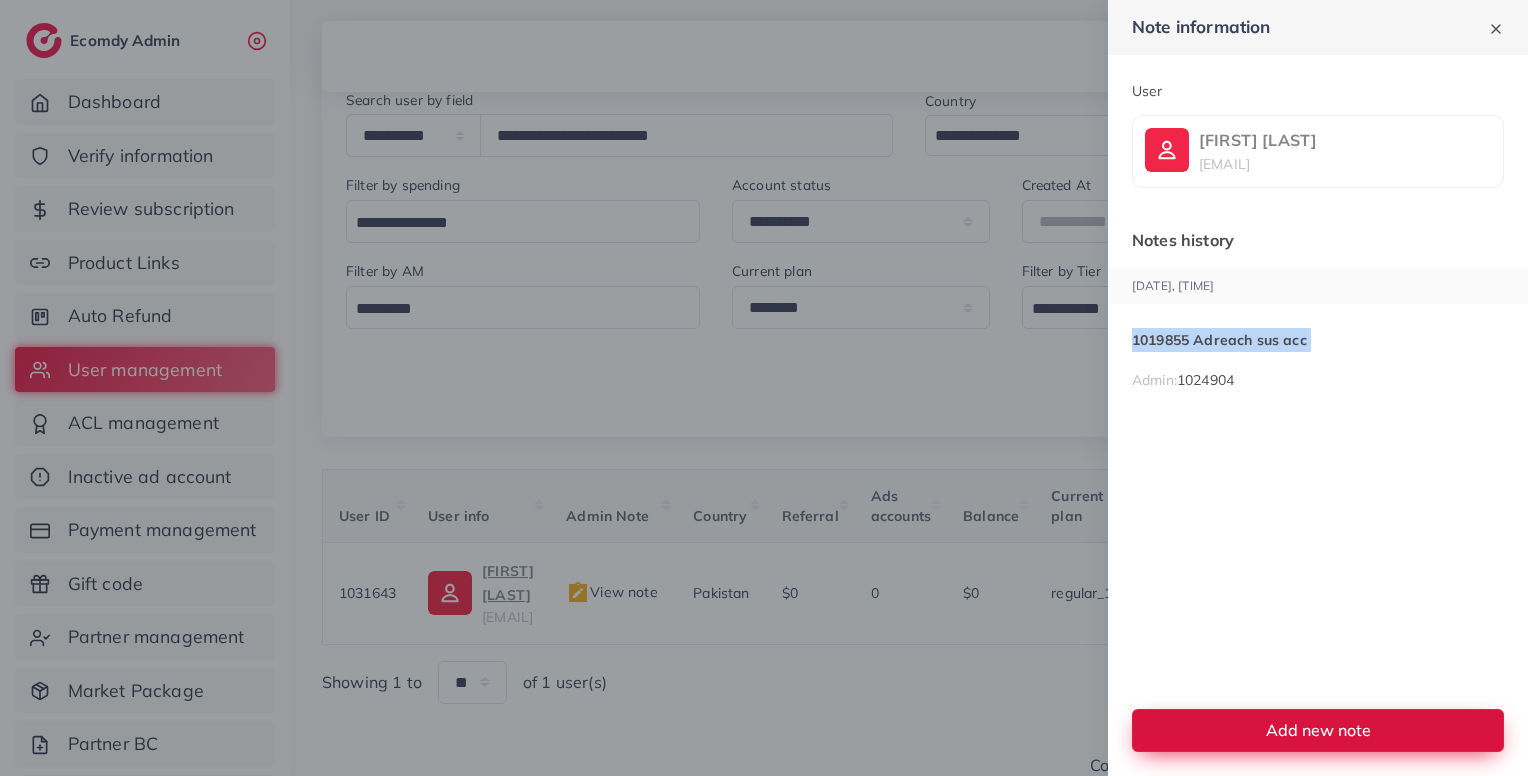 click on "Add new note" at bounding box center [1318, 730] 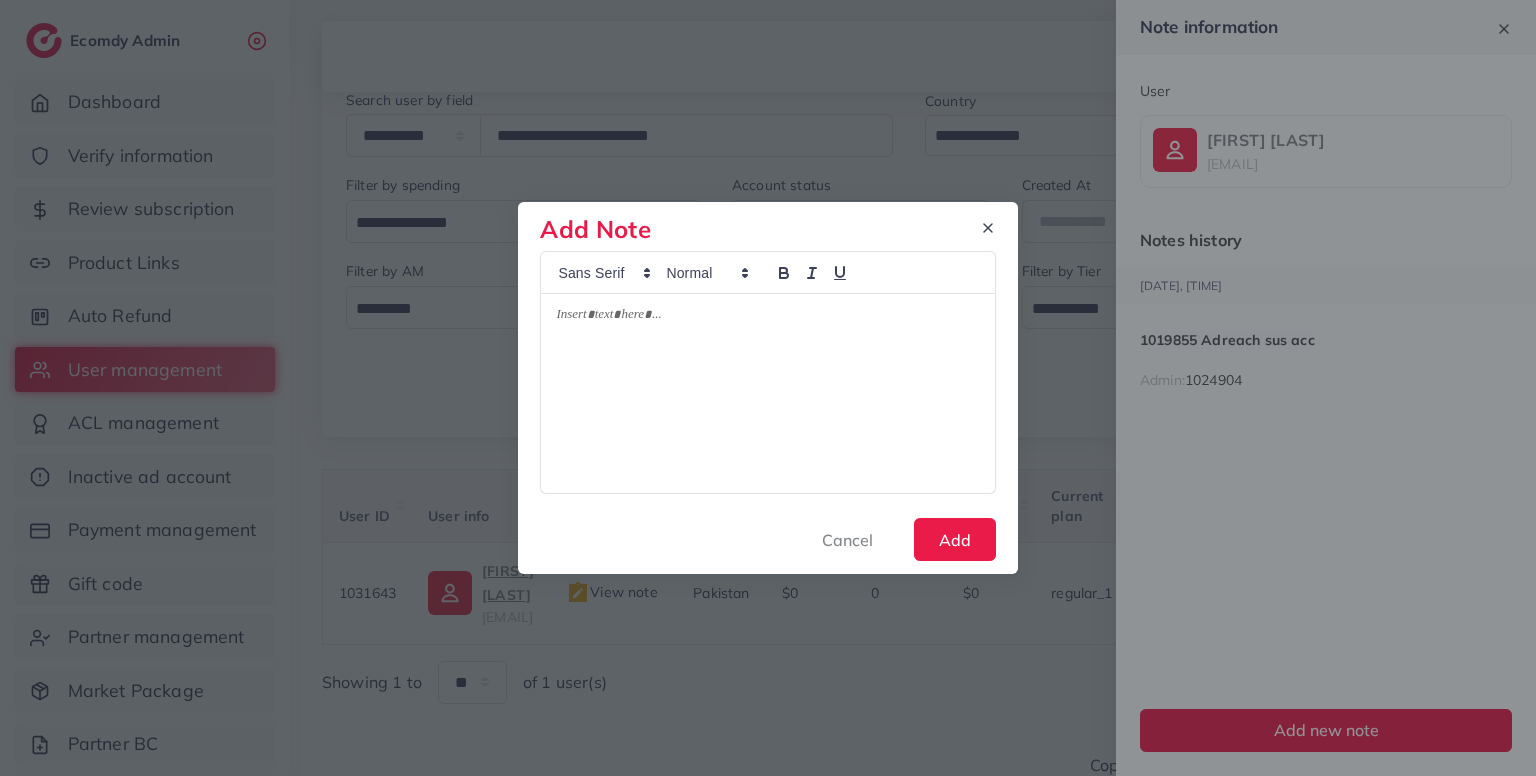 click on "Add Note                                     Cancel   Add" at bounding box center (768, 388) 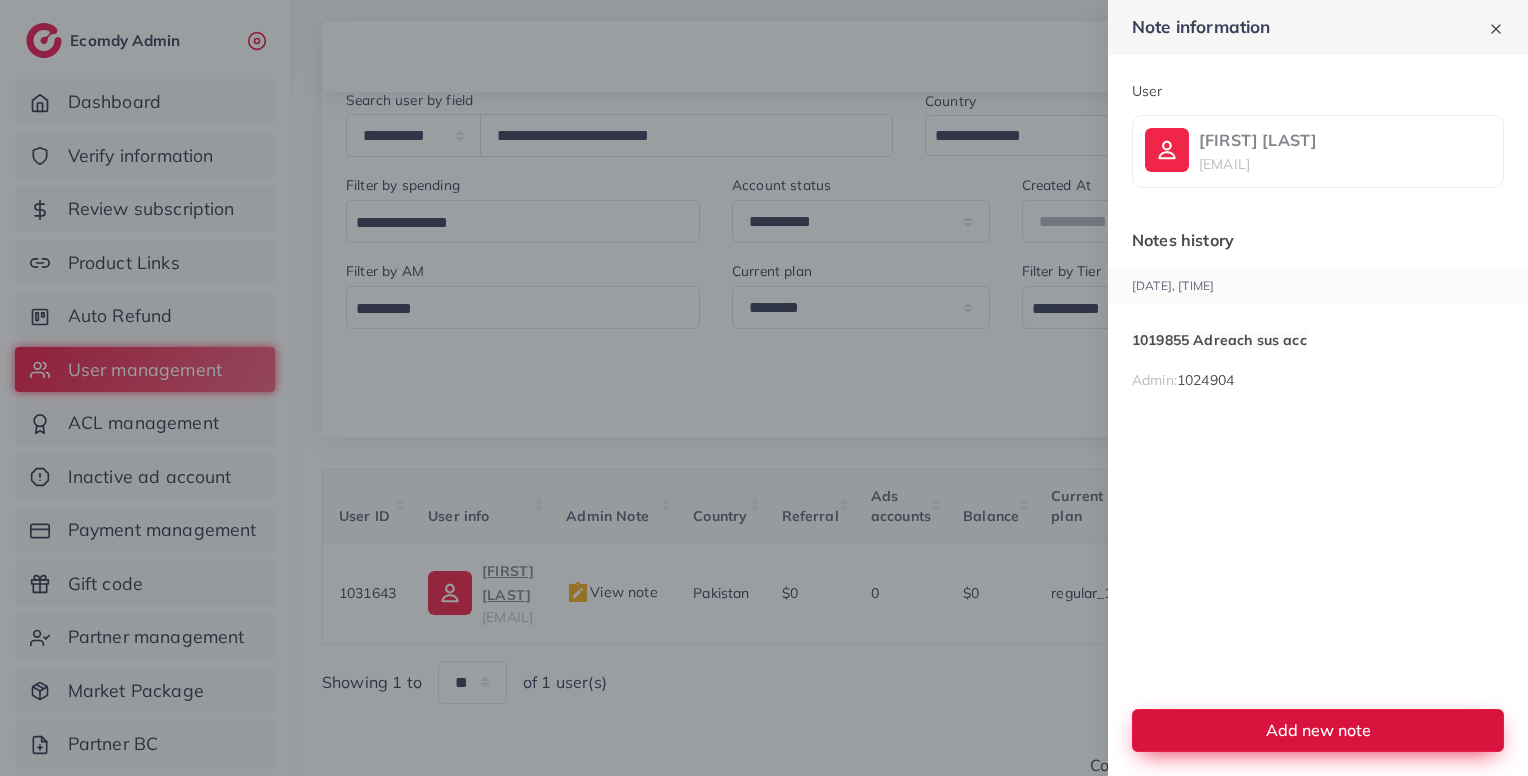 click on "Add new note" at bounding box center (1318, 730) 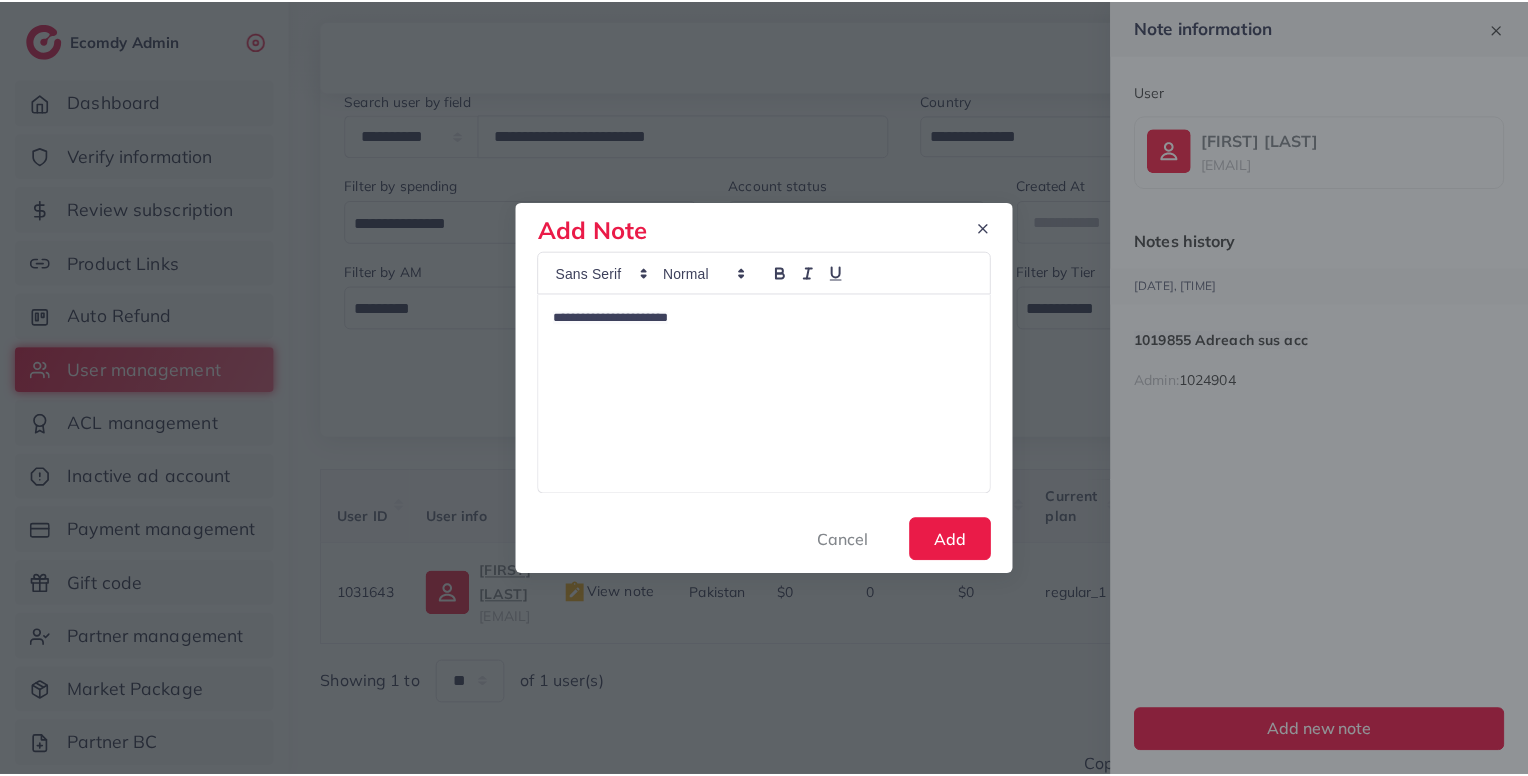 scroll, scrollTop: 0, scrollLeft: 0, axis: both 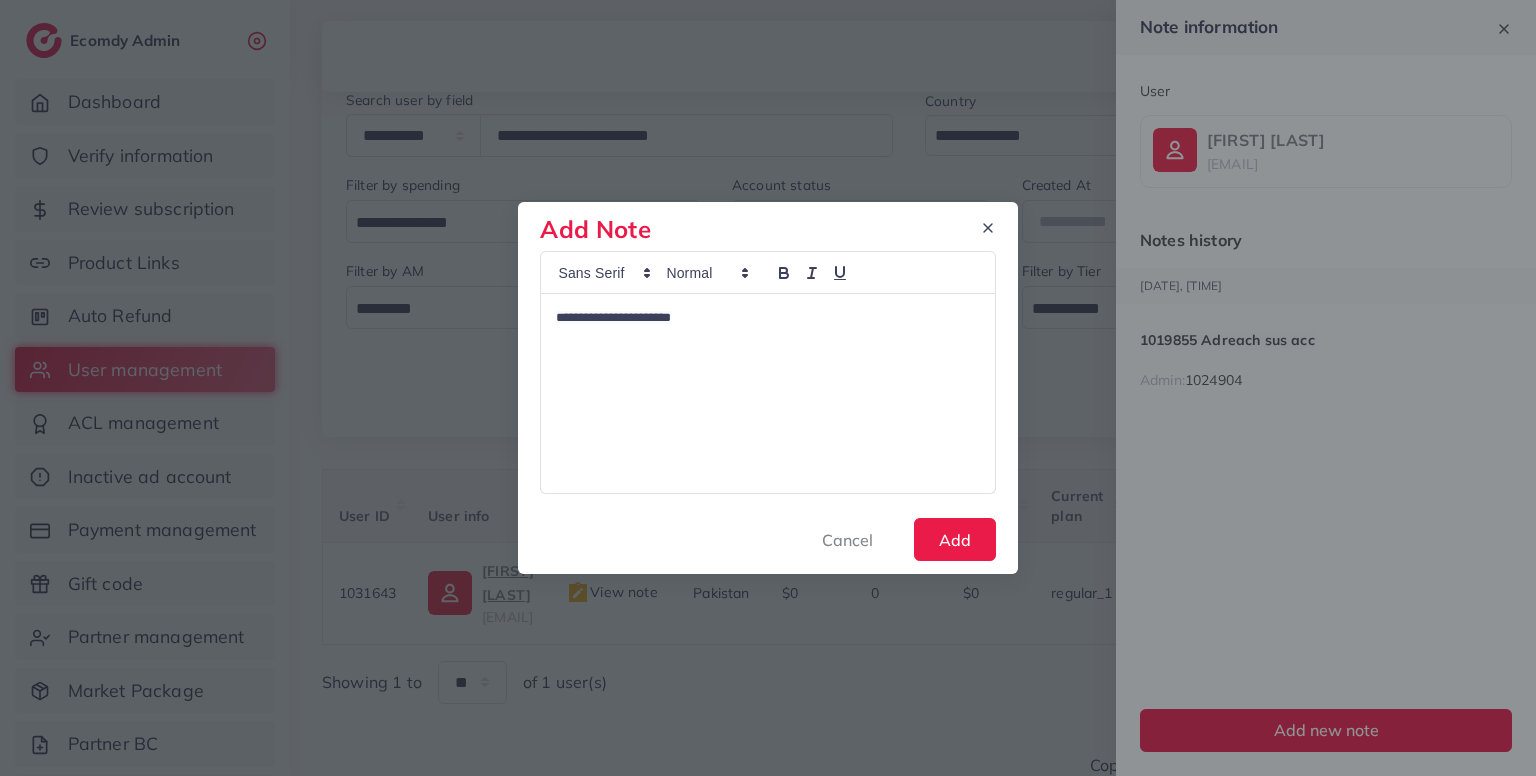 click on "**********" at bounding box center (767, 393) 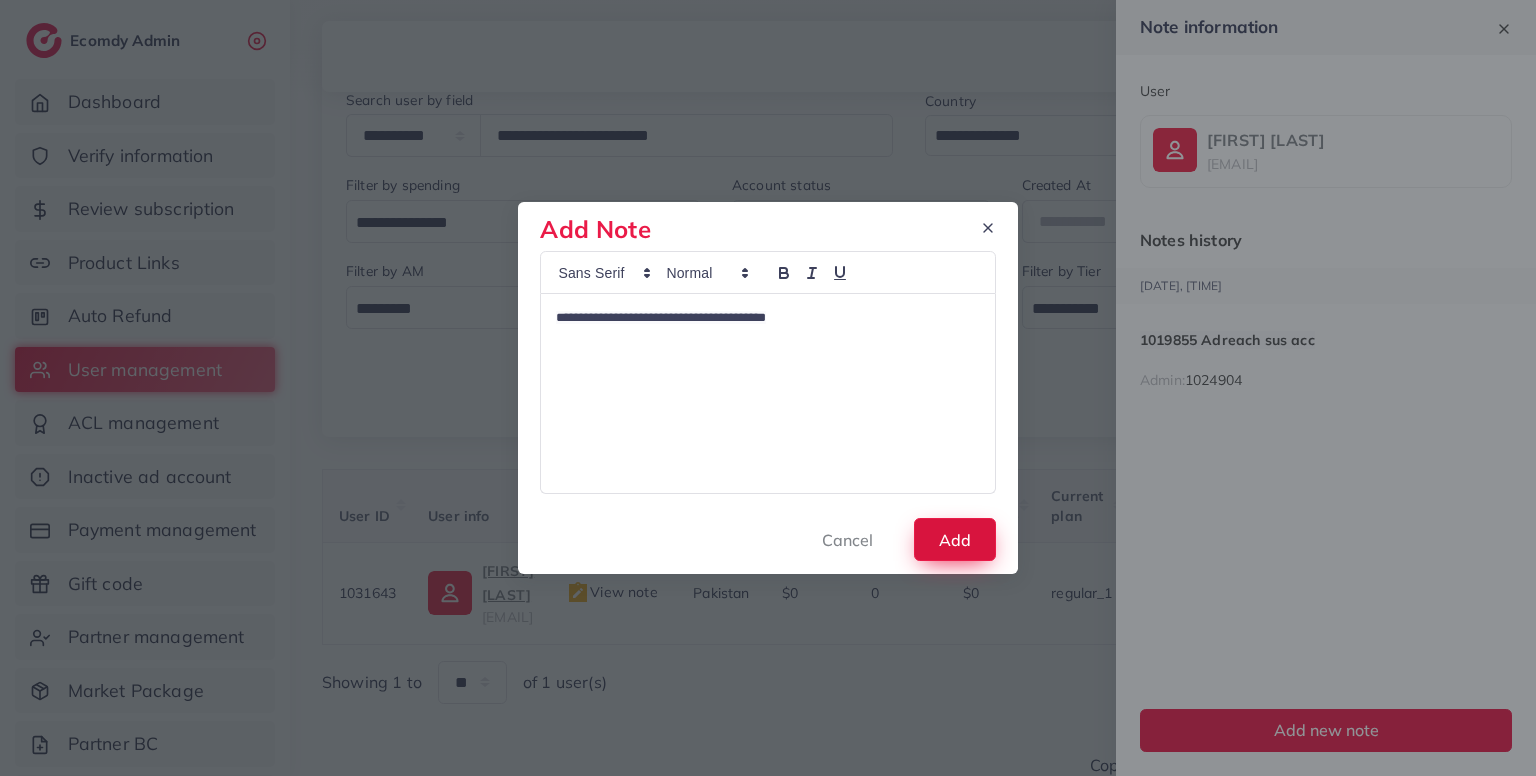 click on "Add" at bounding box center [955, 539] 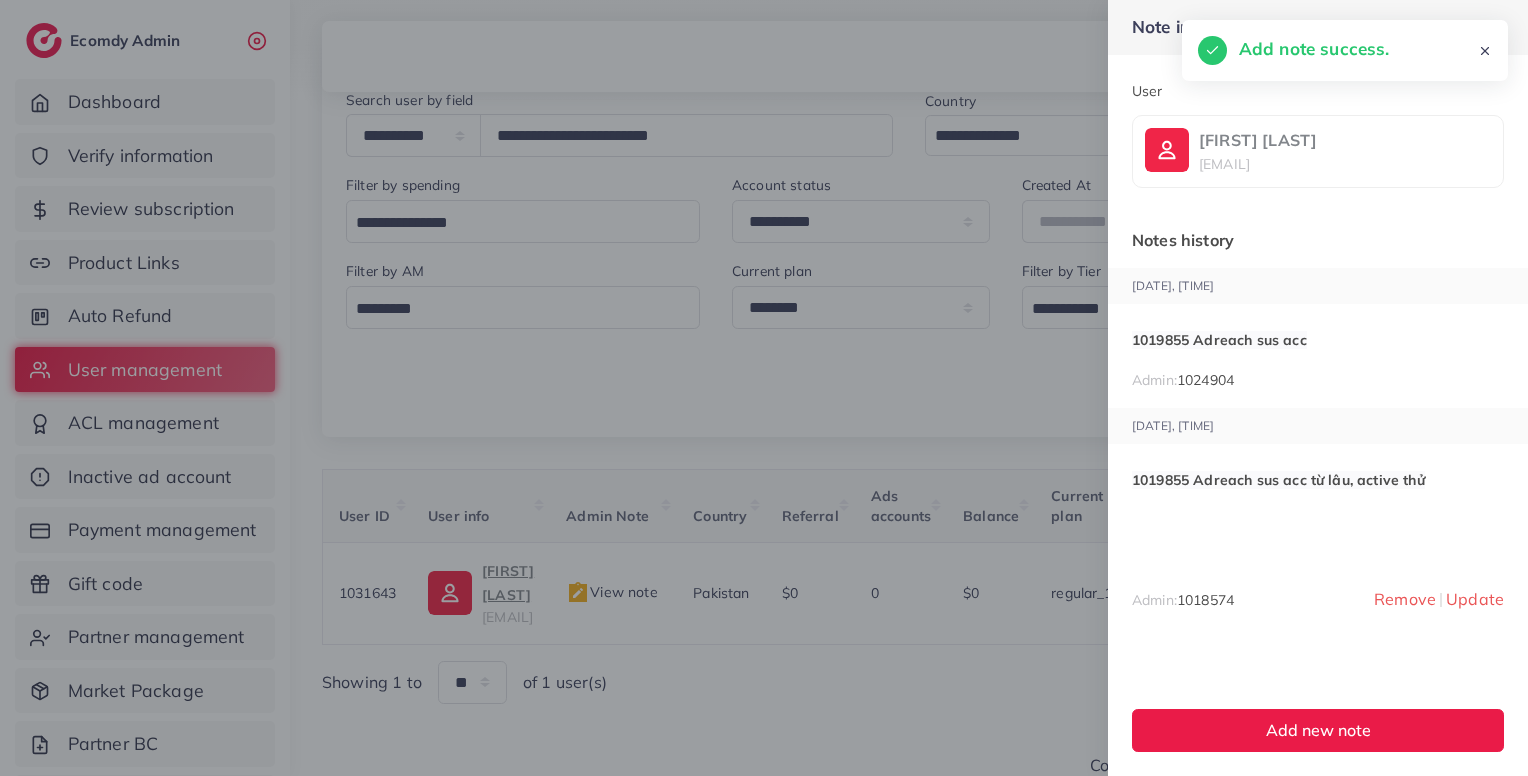 click at bounding box center [764, 388] 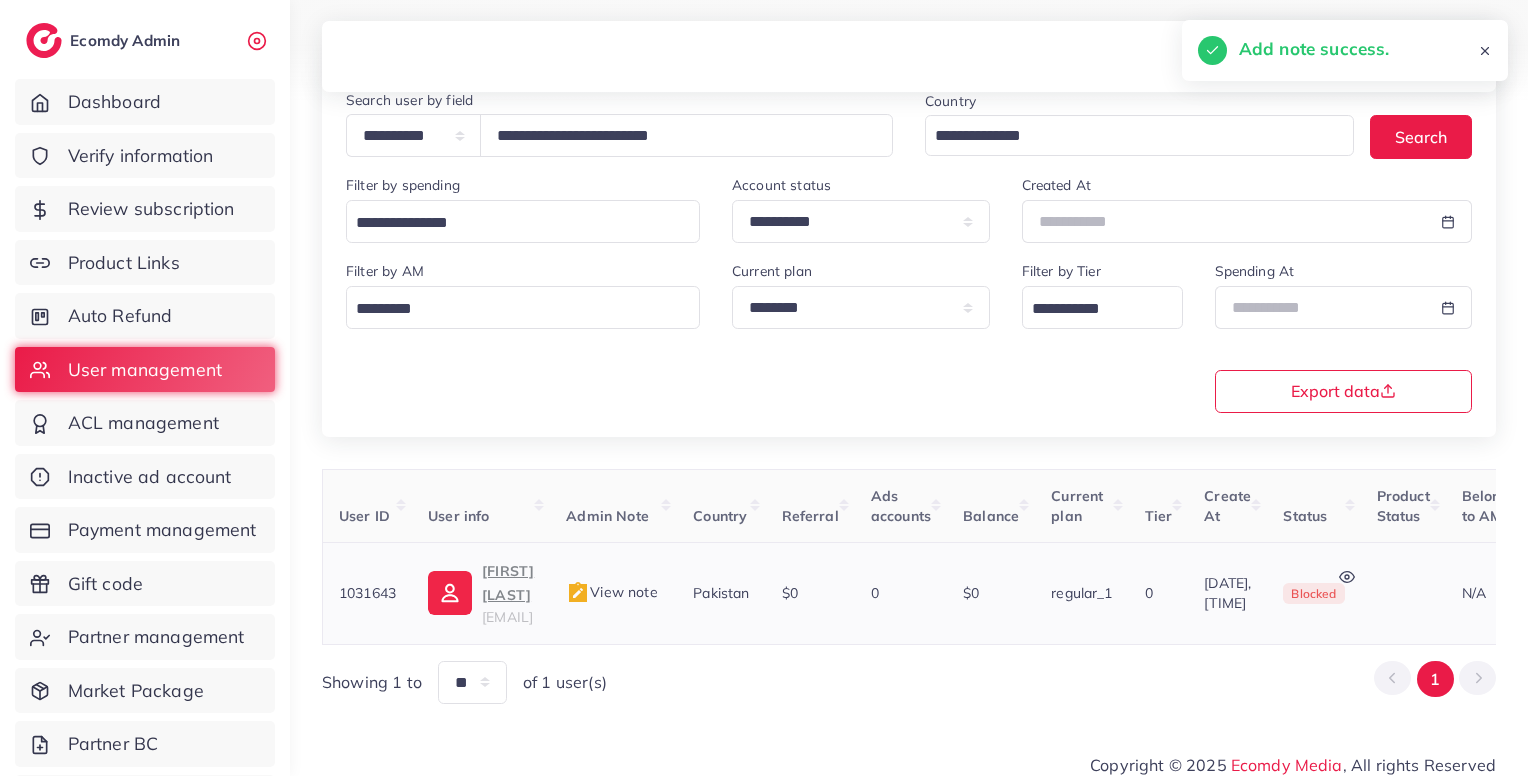 scroll, scrollTop: 0, scrollLeft: 410, axis: horizontal 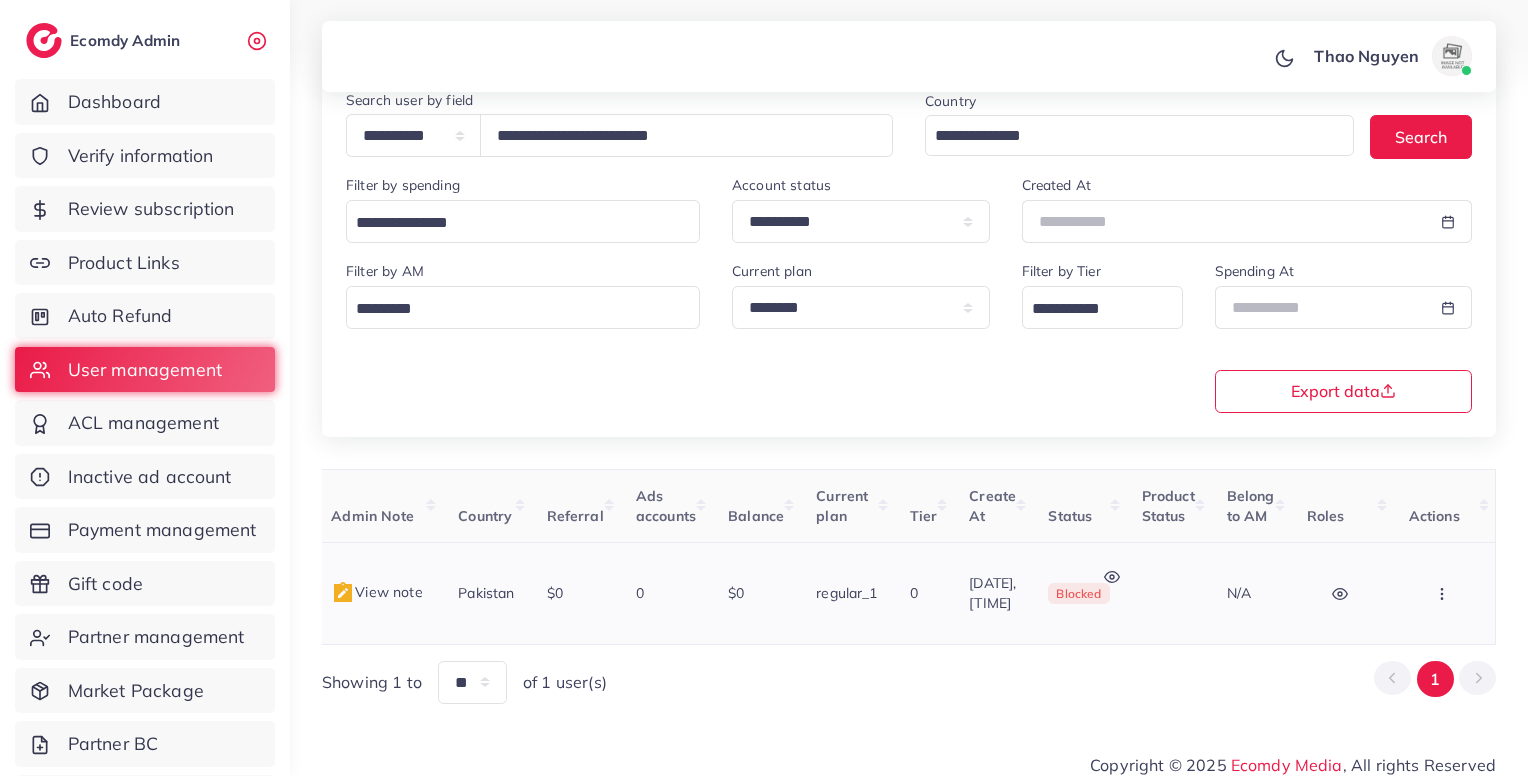 click at bounding box center [1444, 593] 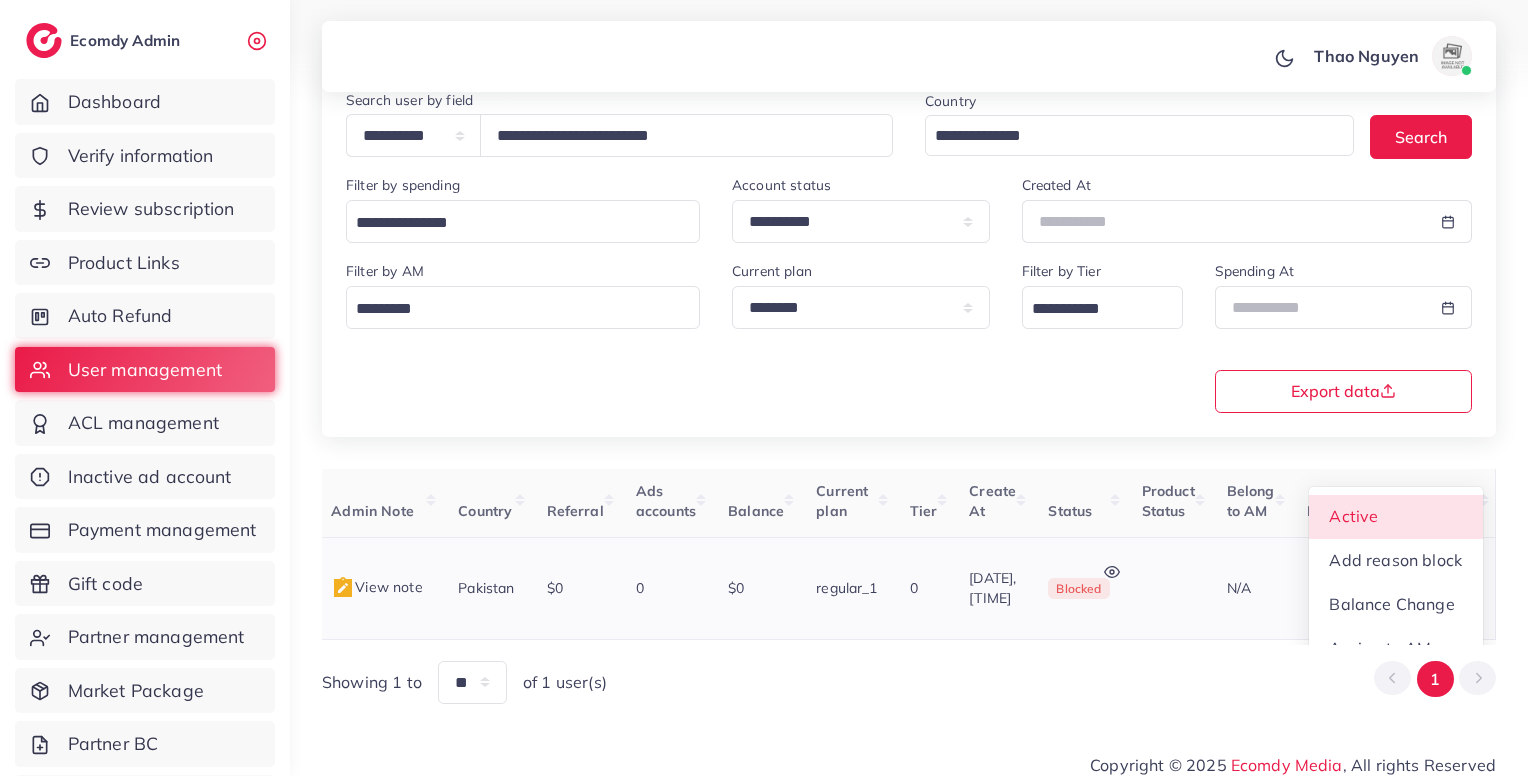 click on "Active" at bounding box center [1396, 517] 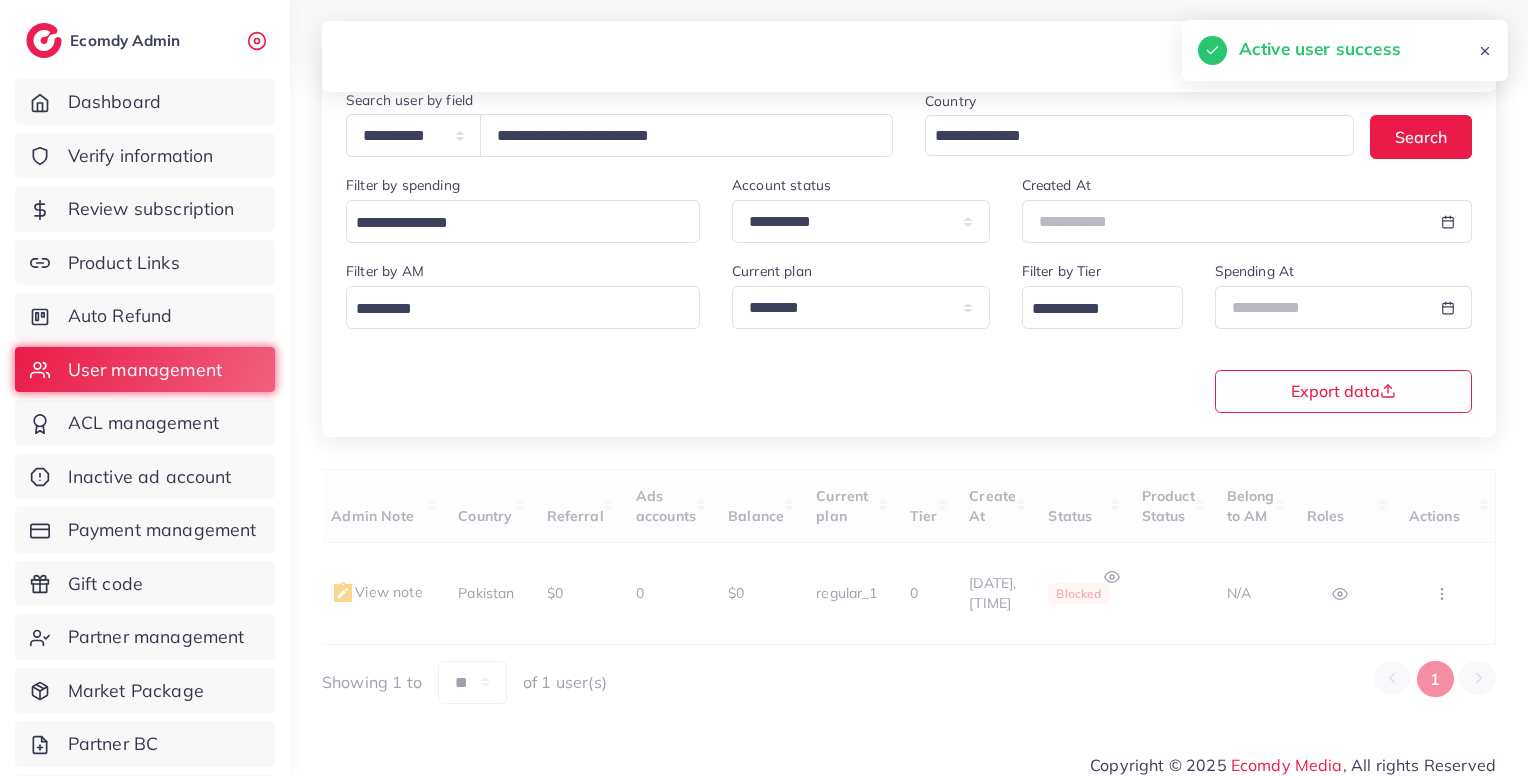 scroll, scrollTop: 0, scrollLeft: 400, axis: horizontal 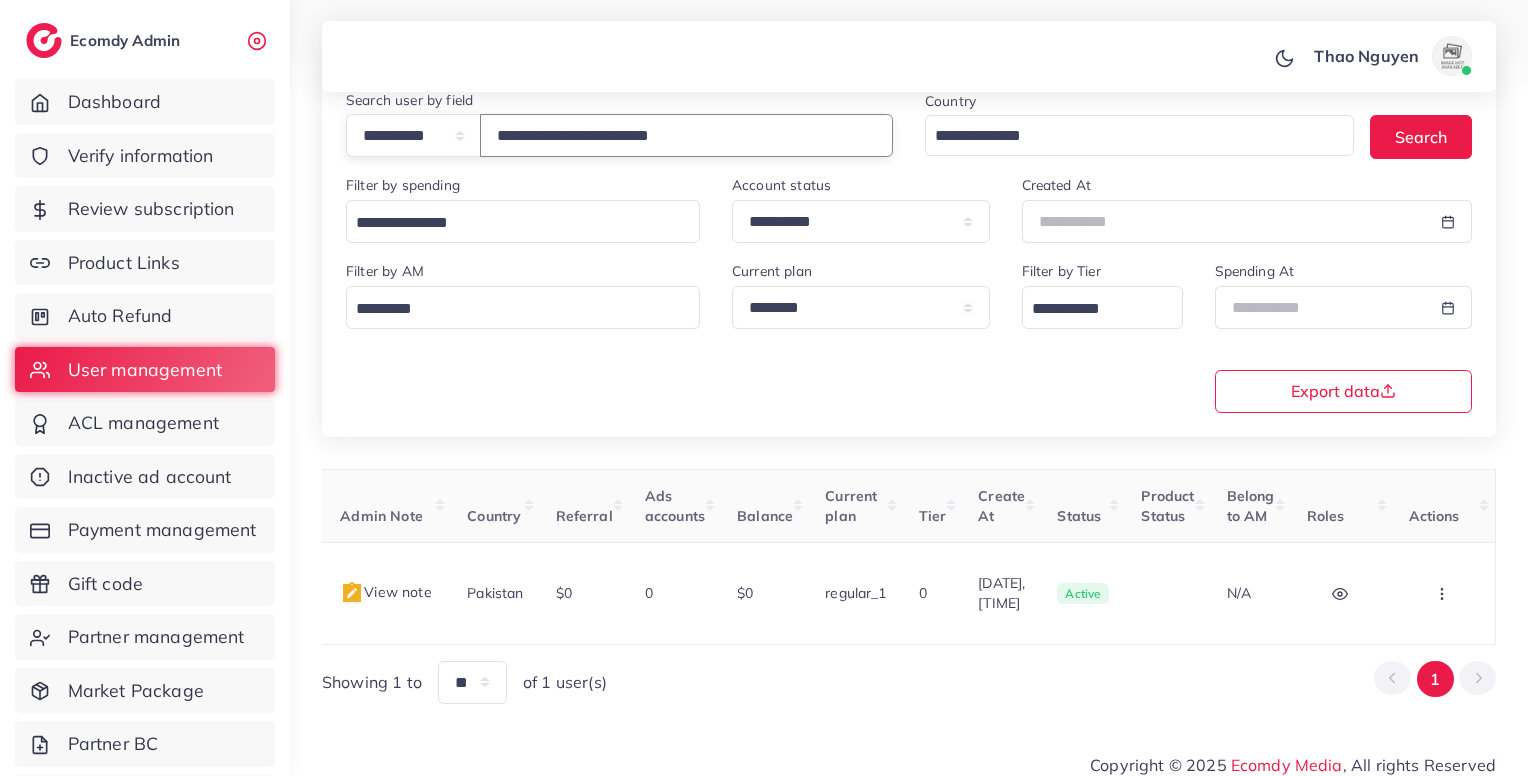 click on "**********" at bounding box center (686, 135) 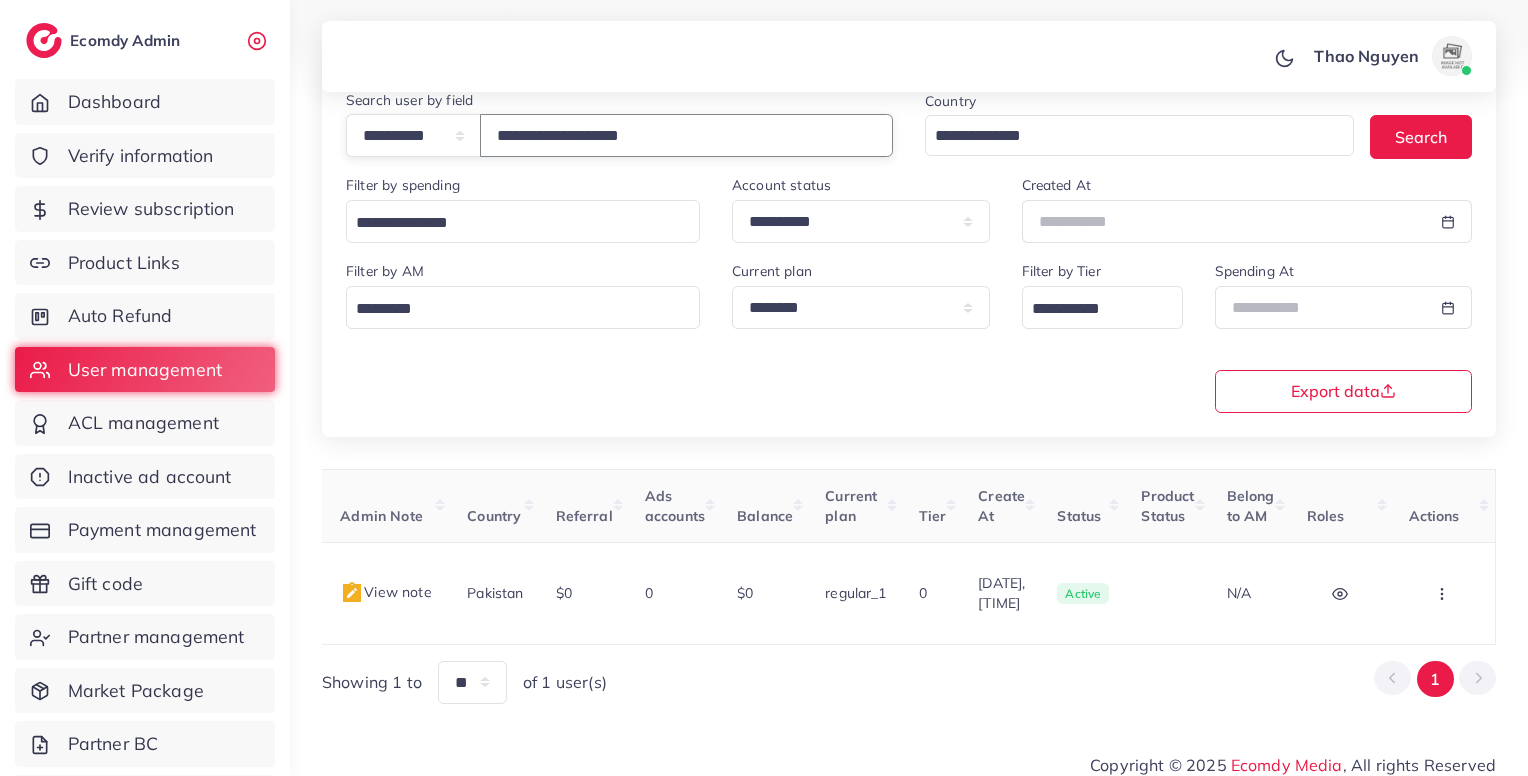 type on "**********" 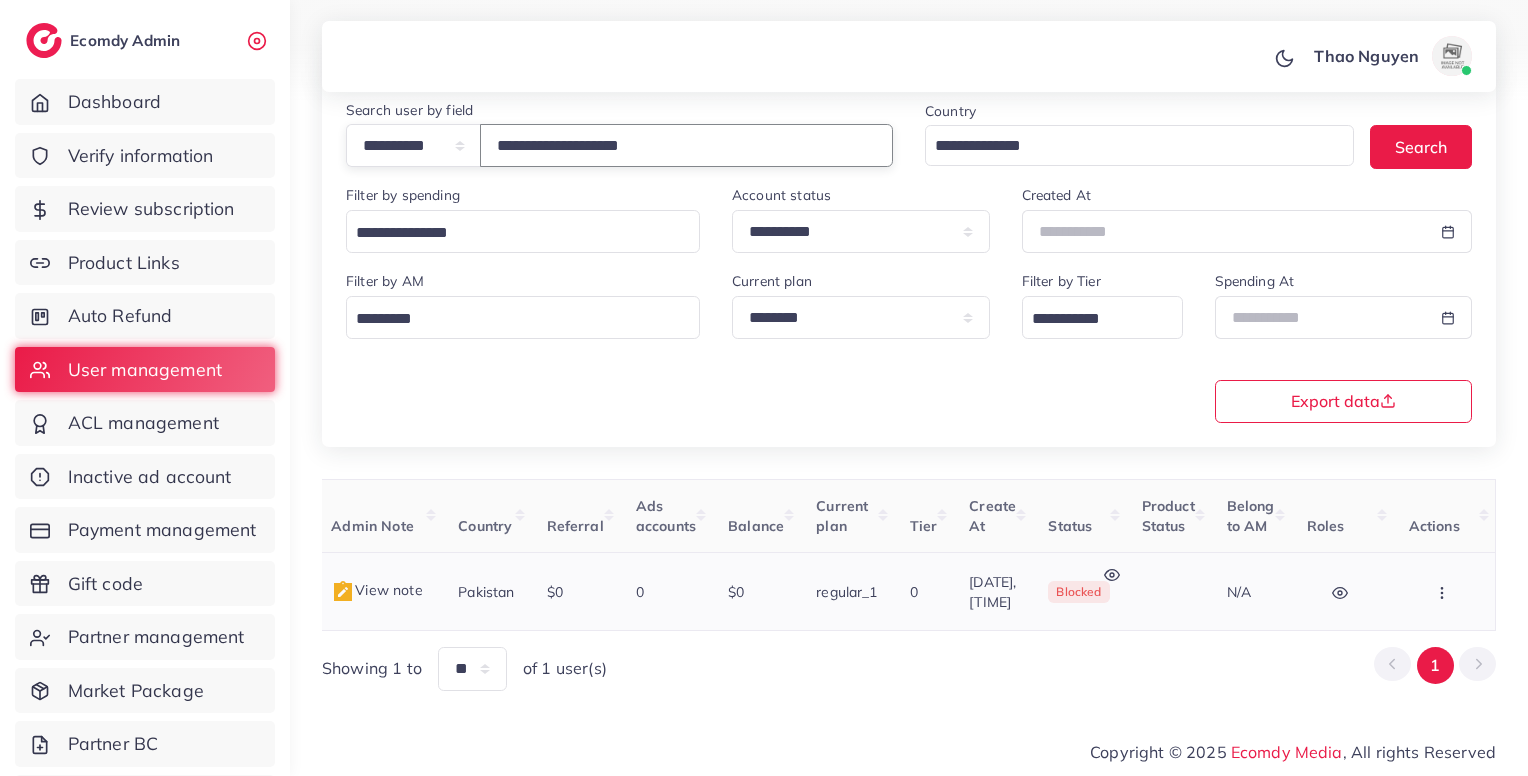 scroll, scrollTop: 0, scrollLeft: 51, axis: horizontal 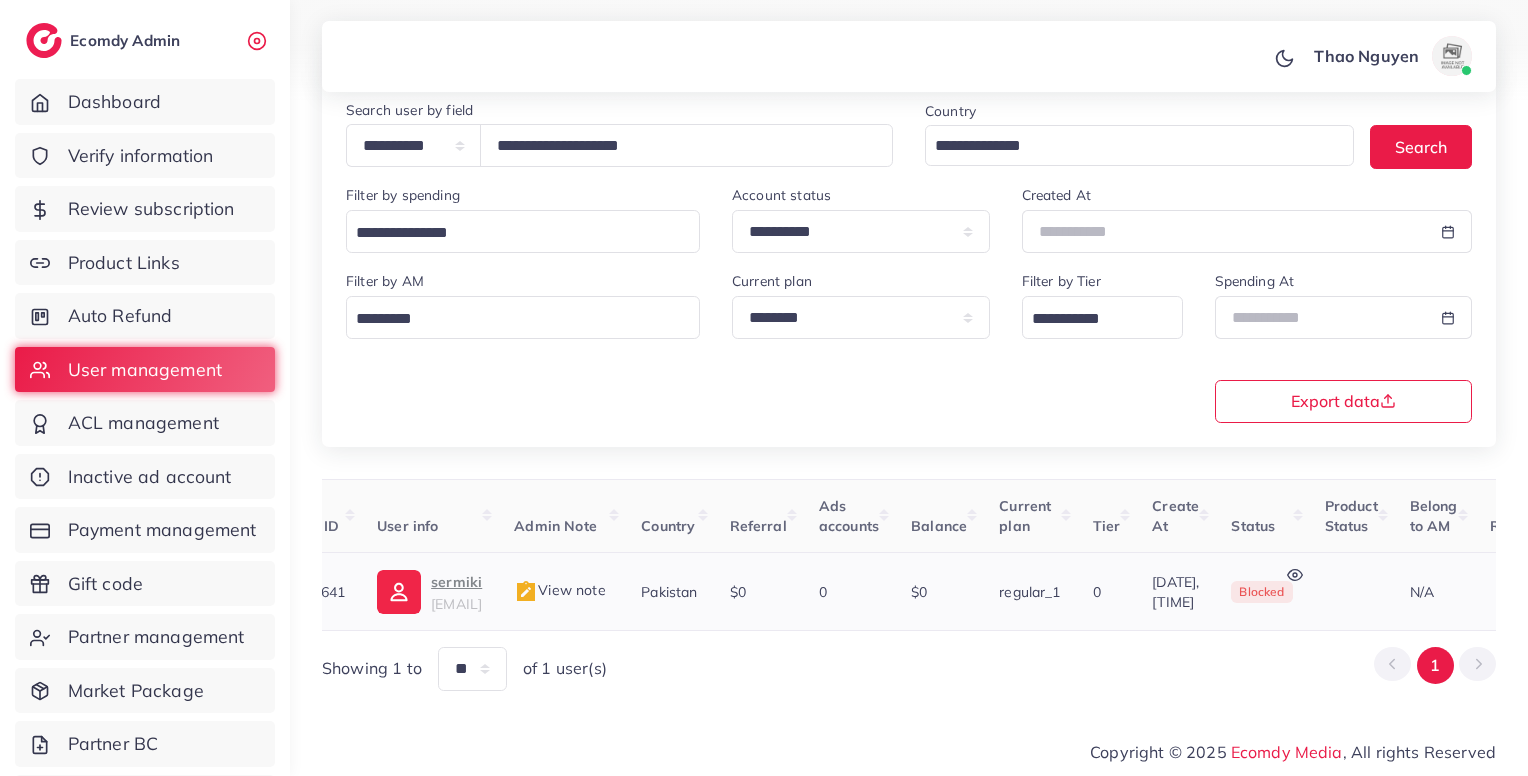 click on "View note" at bounding box center (559, 590) 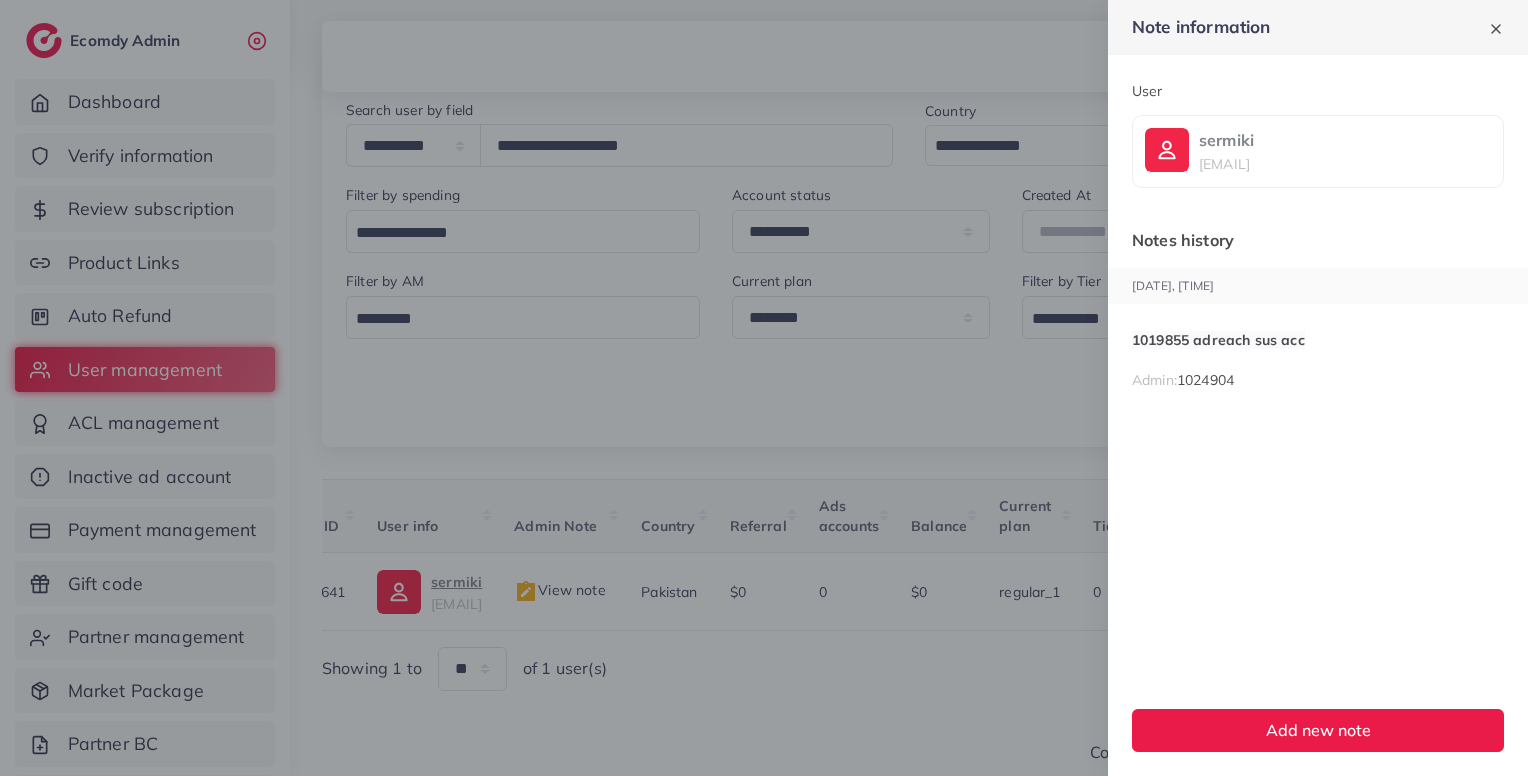 click at bounding box center (764, 388) 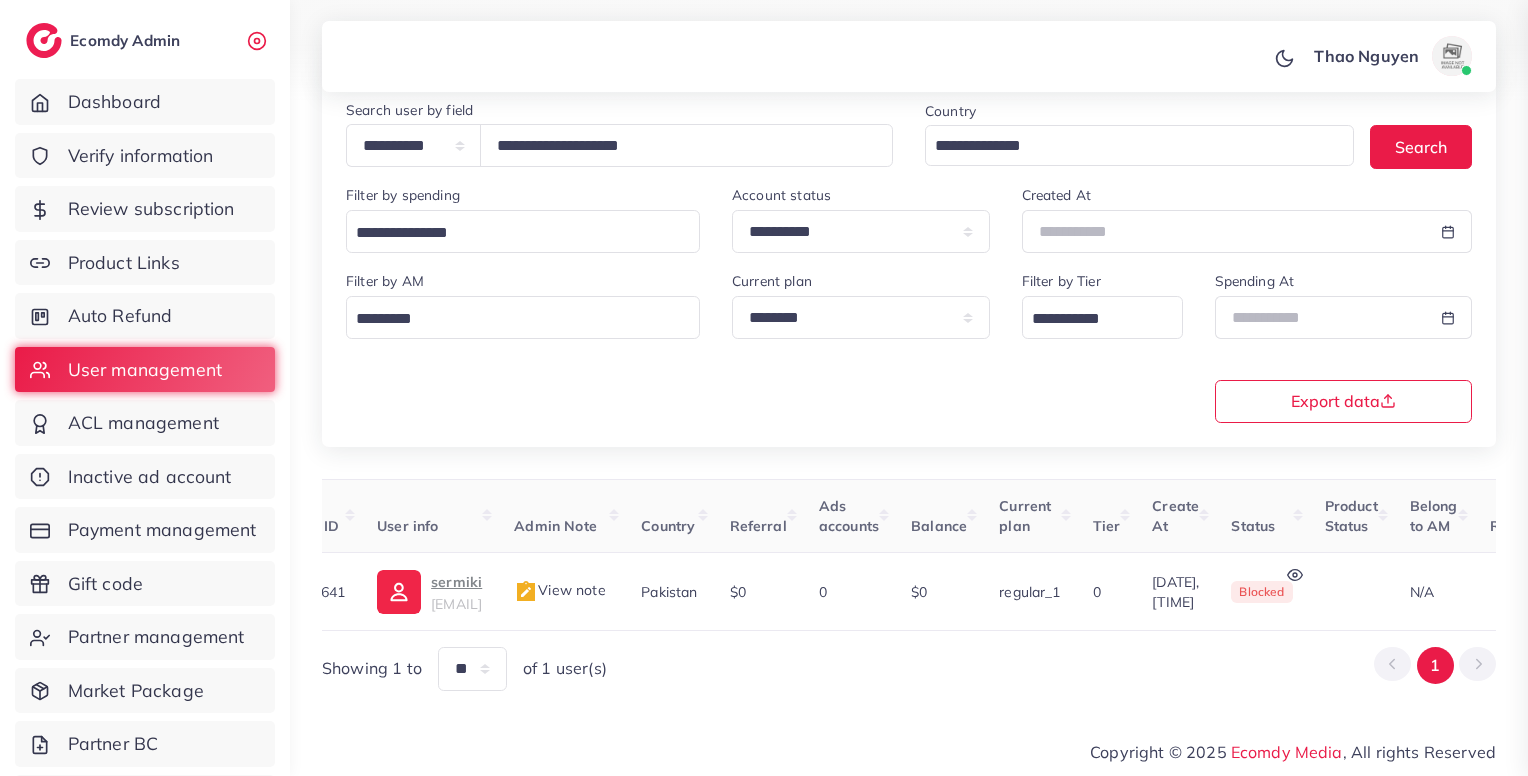 scroll, scrollTop: 0, scrollLeft: 0, axis: both 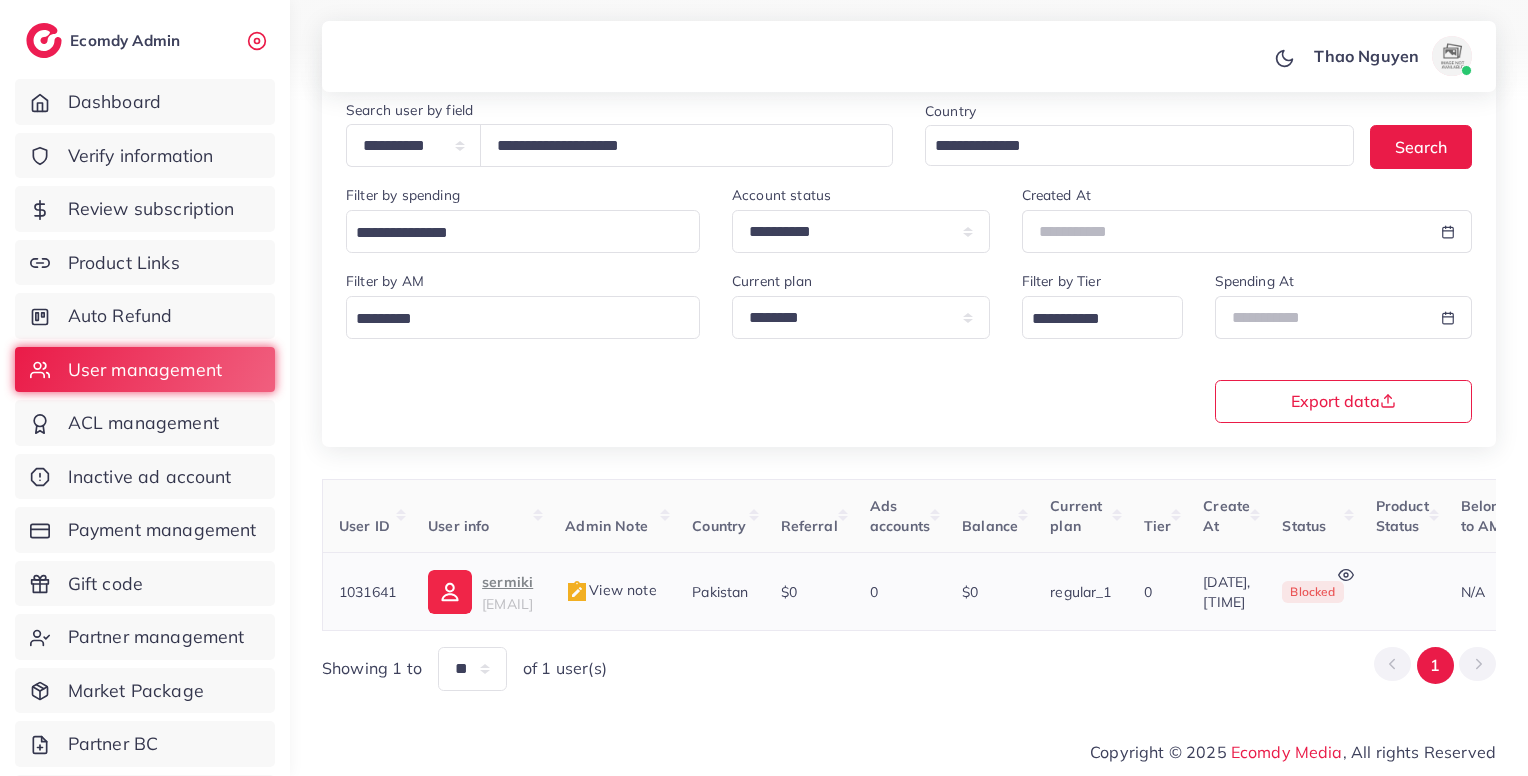 click on "sermiki" at bounding box center [507, 582] 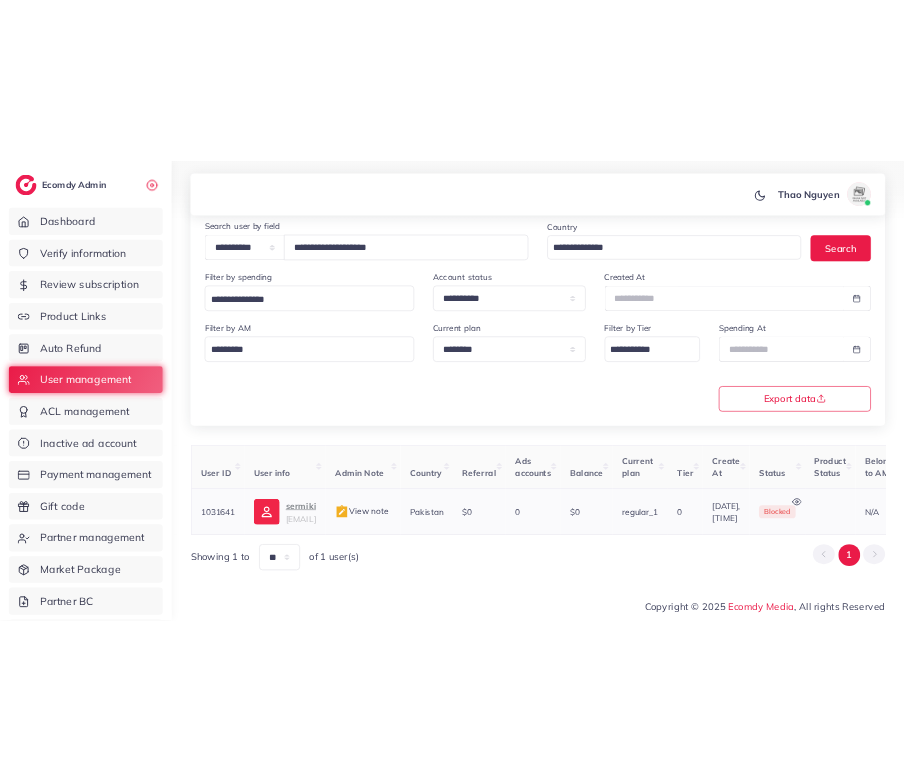 scroll, scrollTop: 176, scrollLeft: 0, axis: vertical 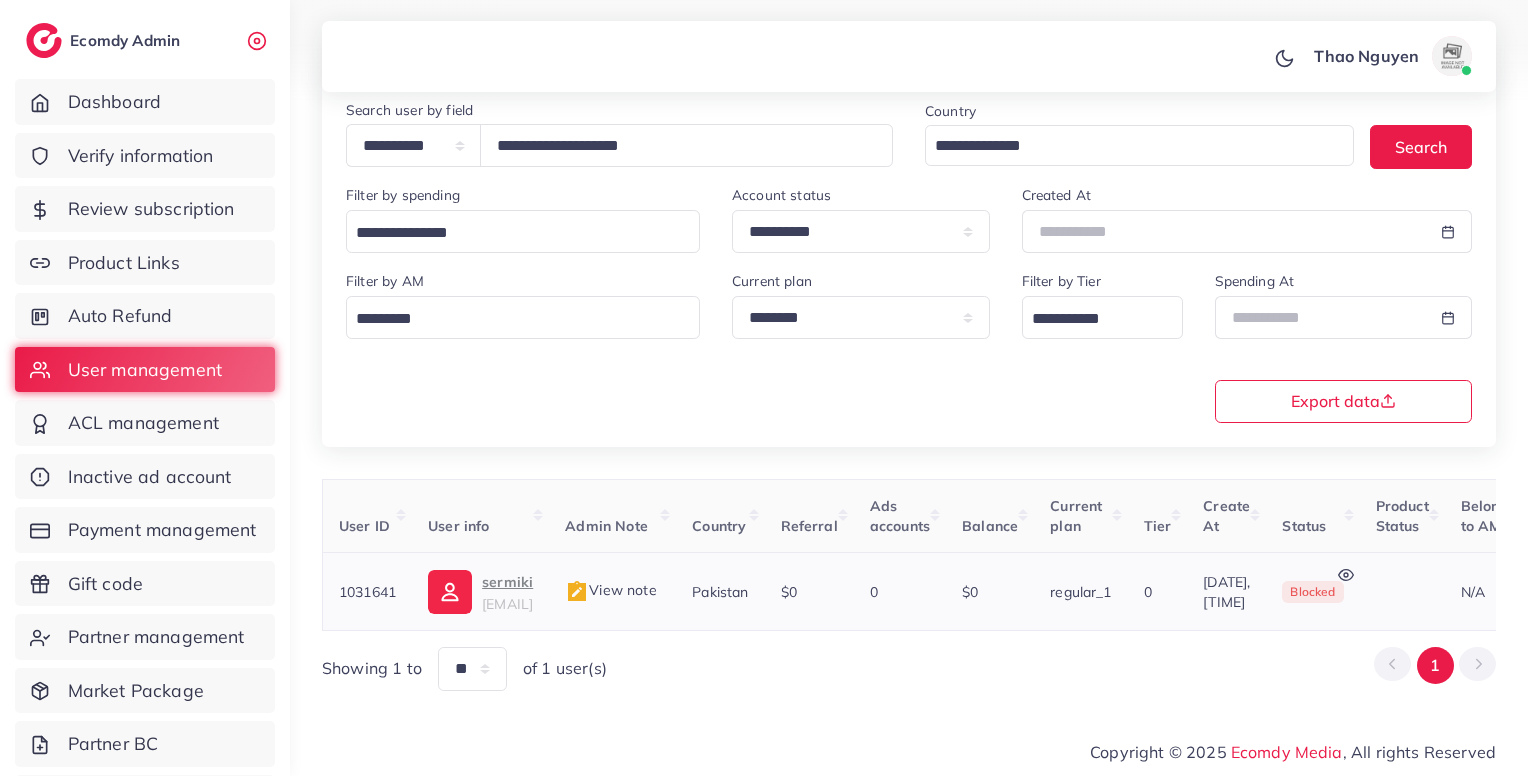 click on "View note" at bounding box center (612, 592) 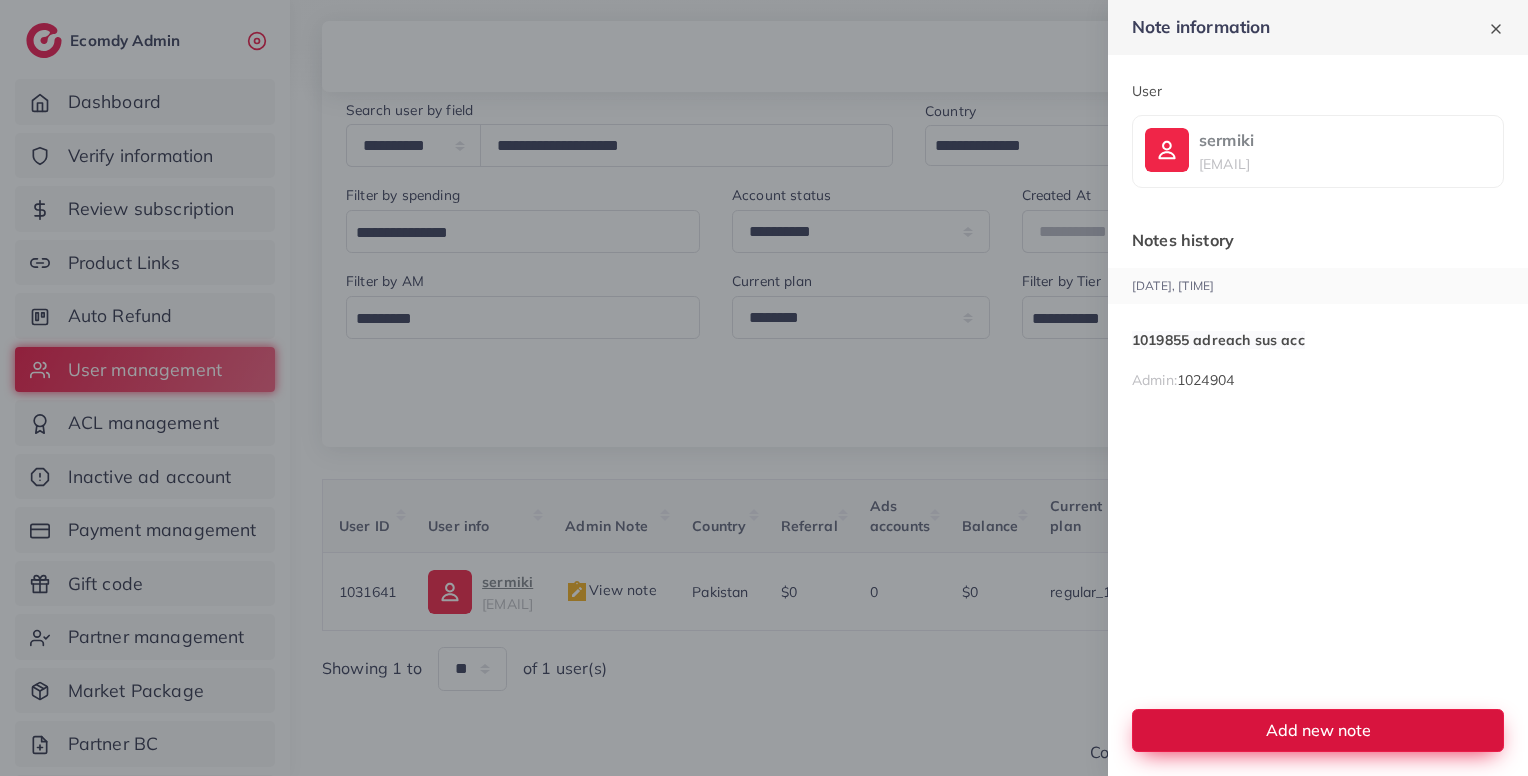 click on "Add new note" at bounding box center (1318, 730) 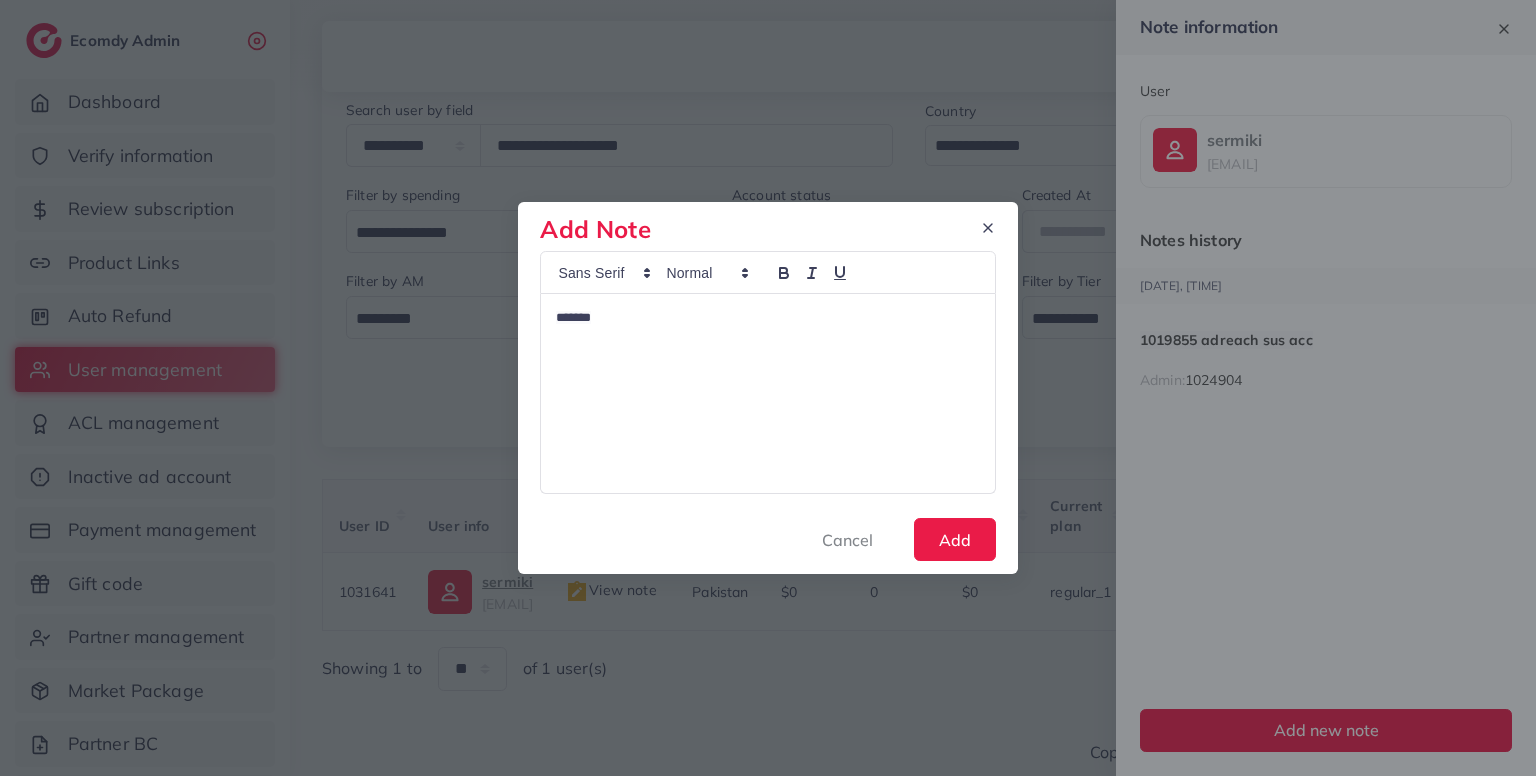 click on "*******" at bounding box center [767, 318] 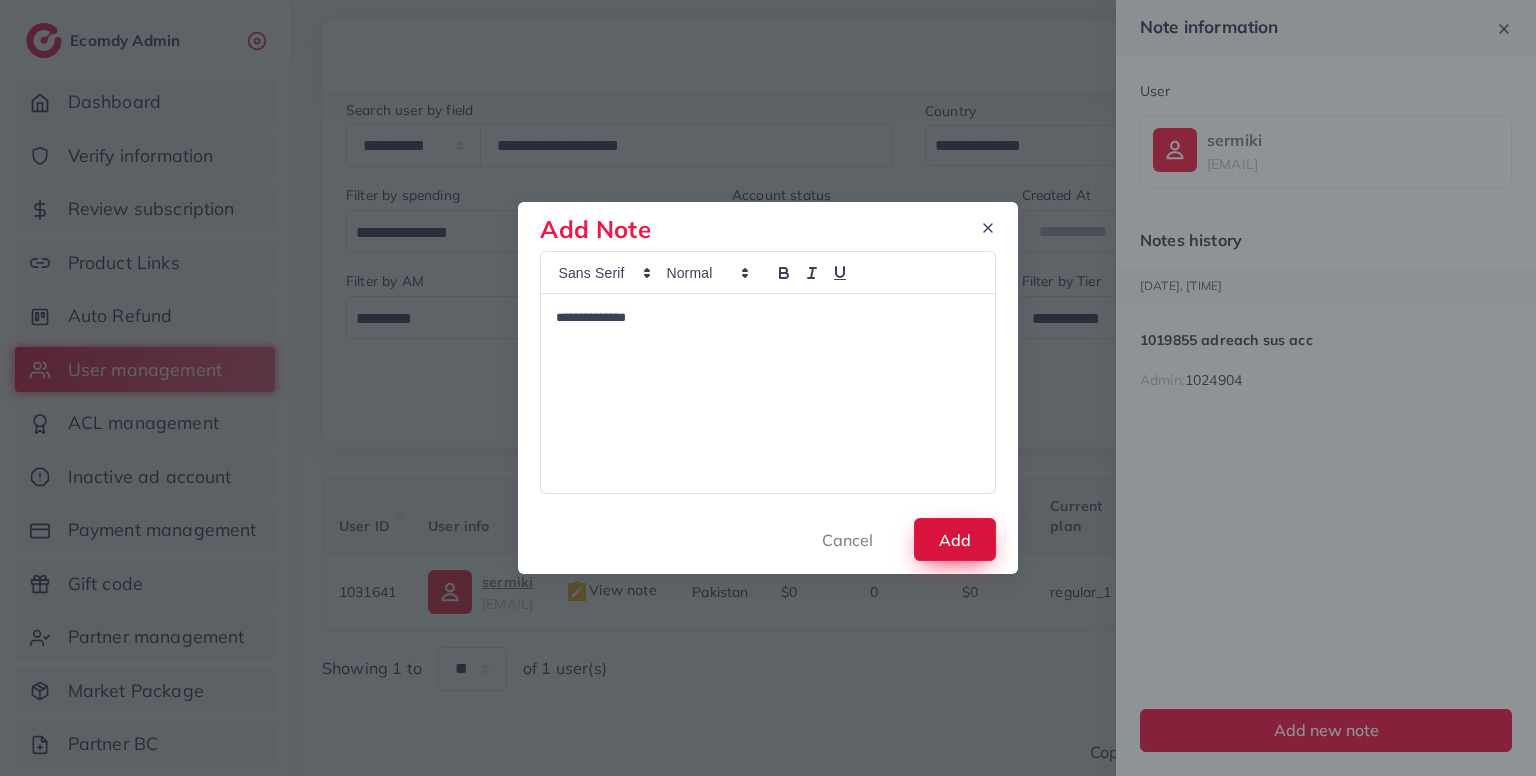 click on "Add" at bounding box center [955, 539] 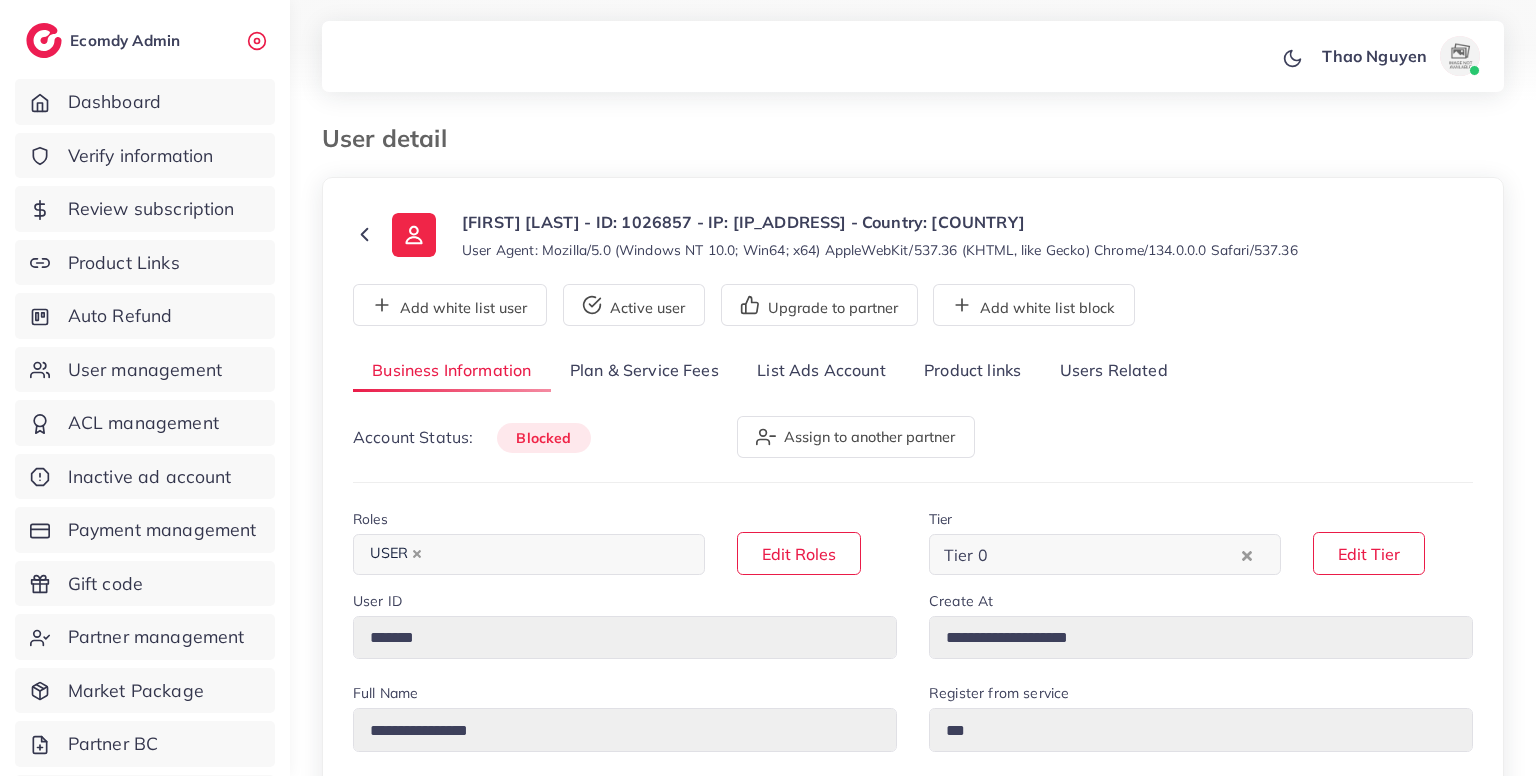 select on "****" 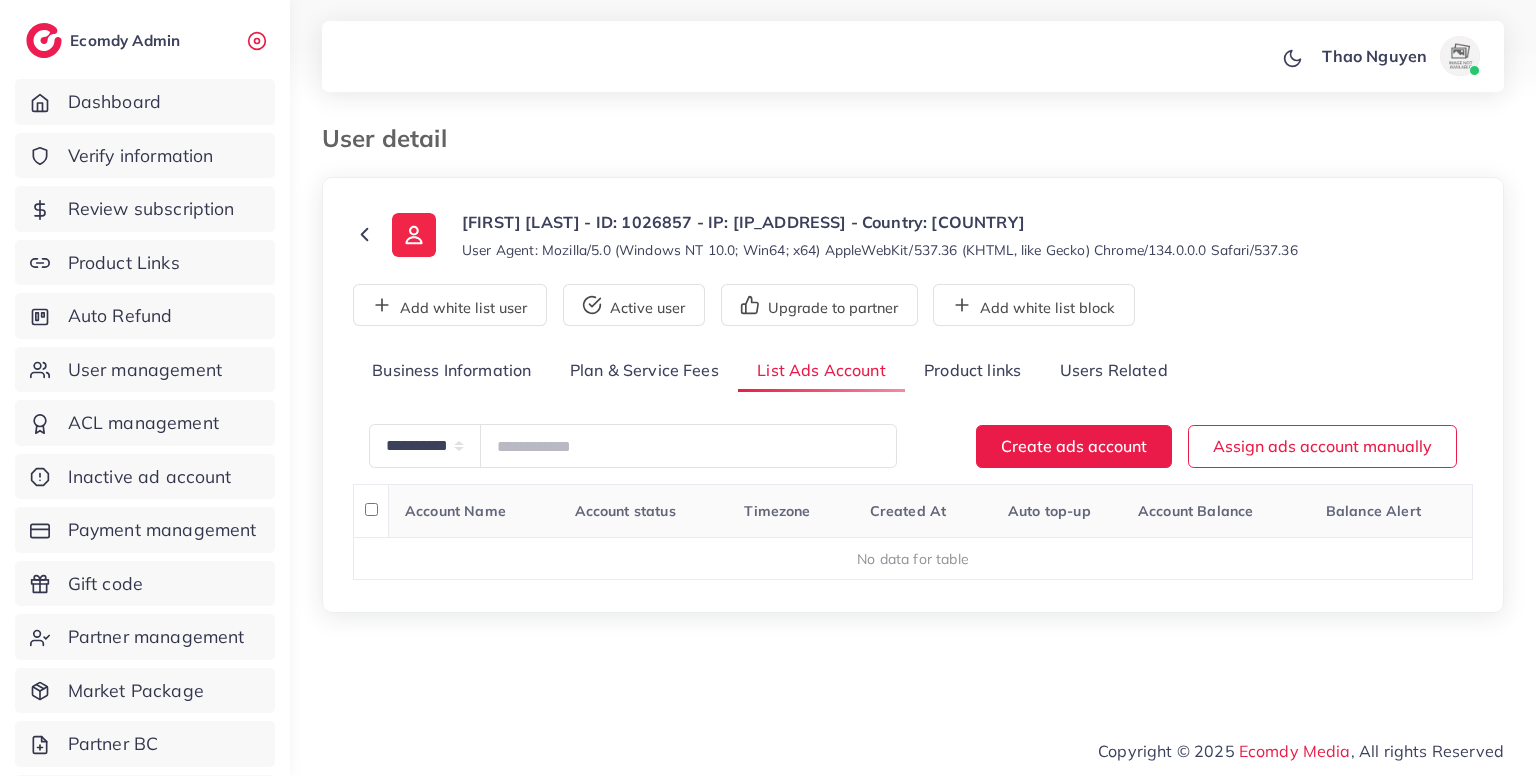click on "Users Related" at bounding box center (1113, 371) 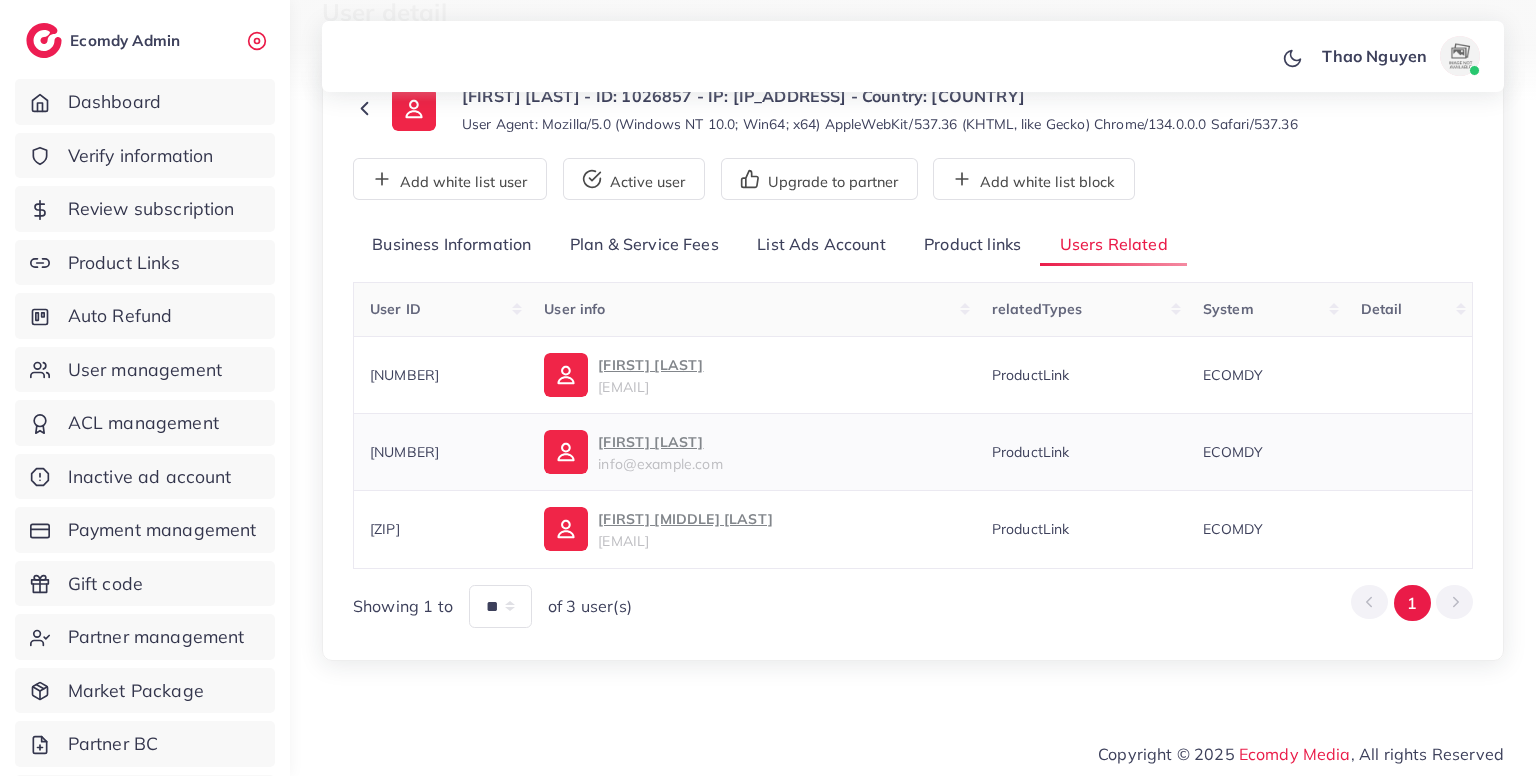 scroll, scrollTop: 125, scrollLeft: 0, axis: vertical 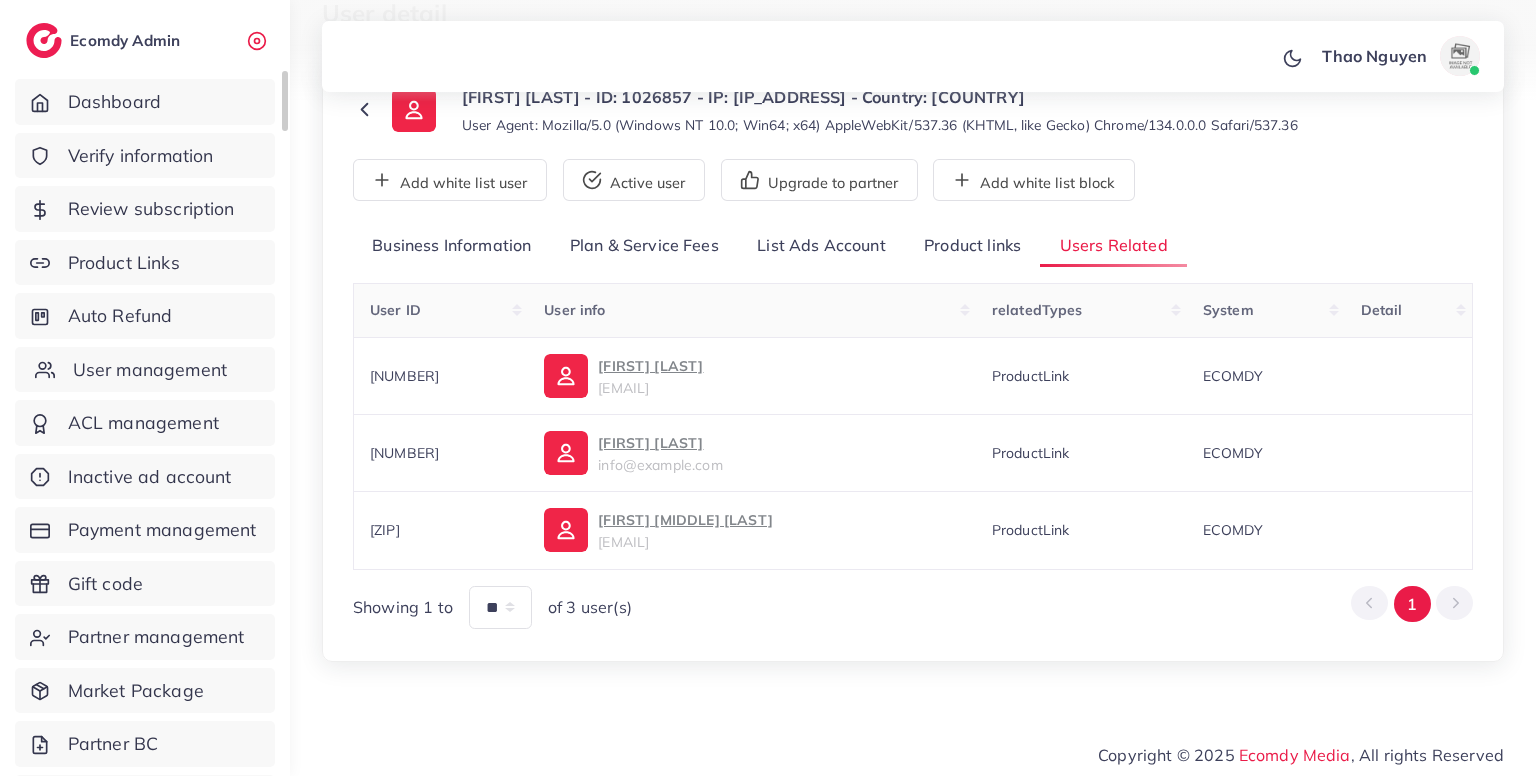 click on "User management" at bounding box center [150, 370] 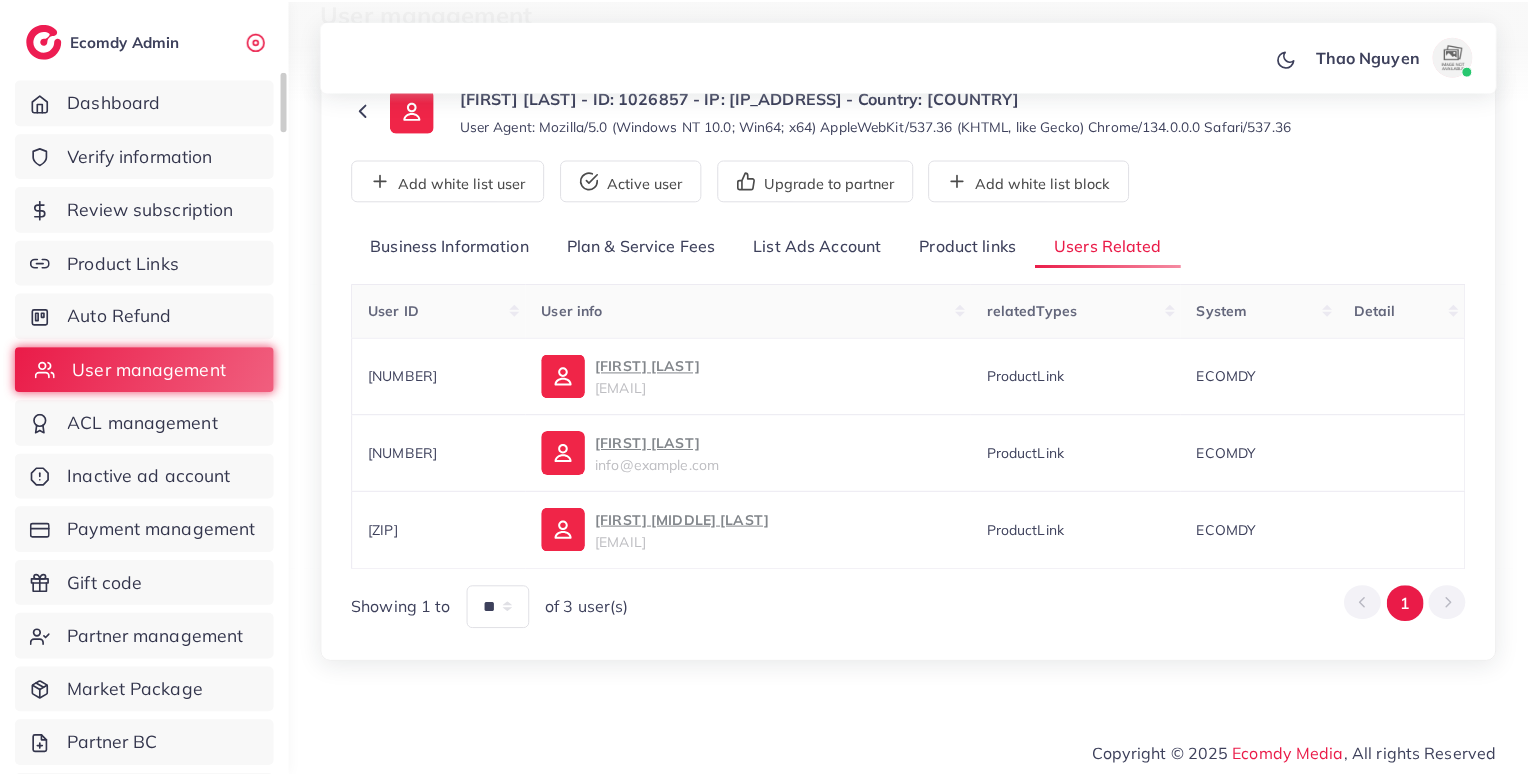 scroll, scrollTop: 0, scrollLeft: 0, axis: both 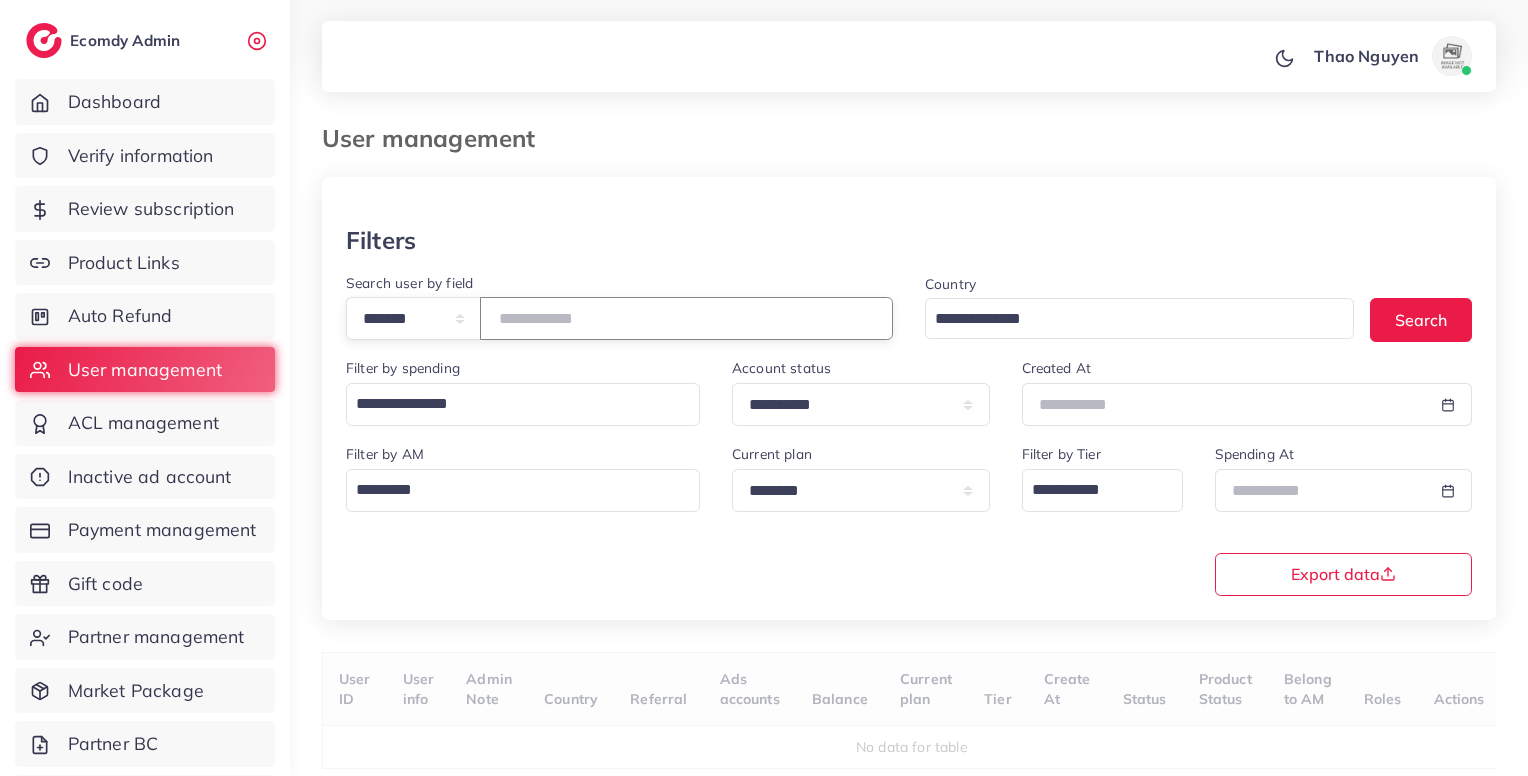 paste on "*******" 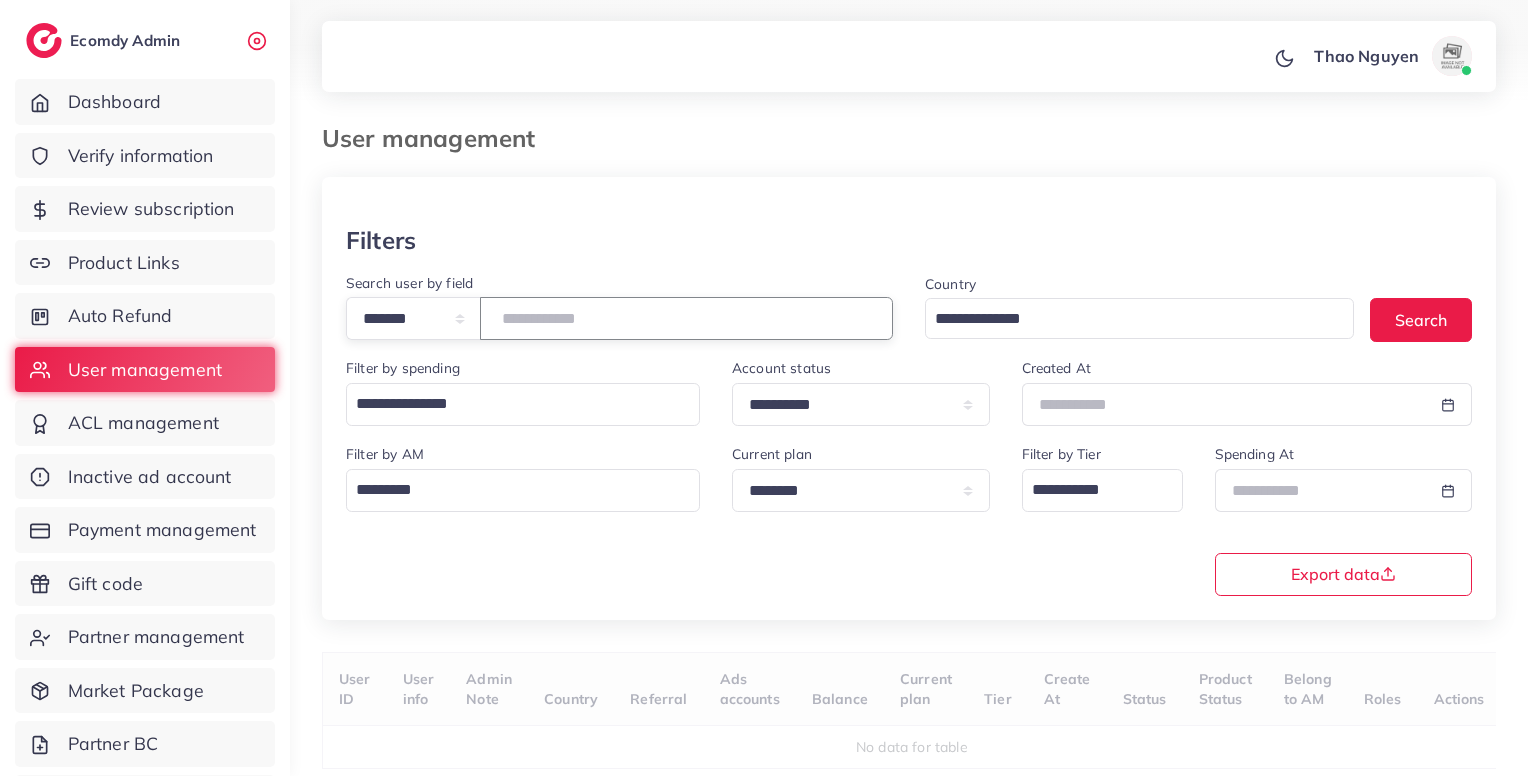 click on "*******" at bounding box center [686, 318] 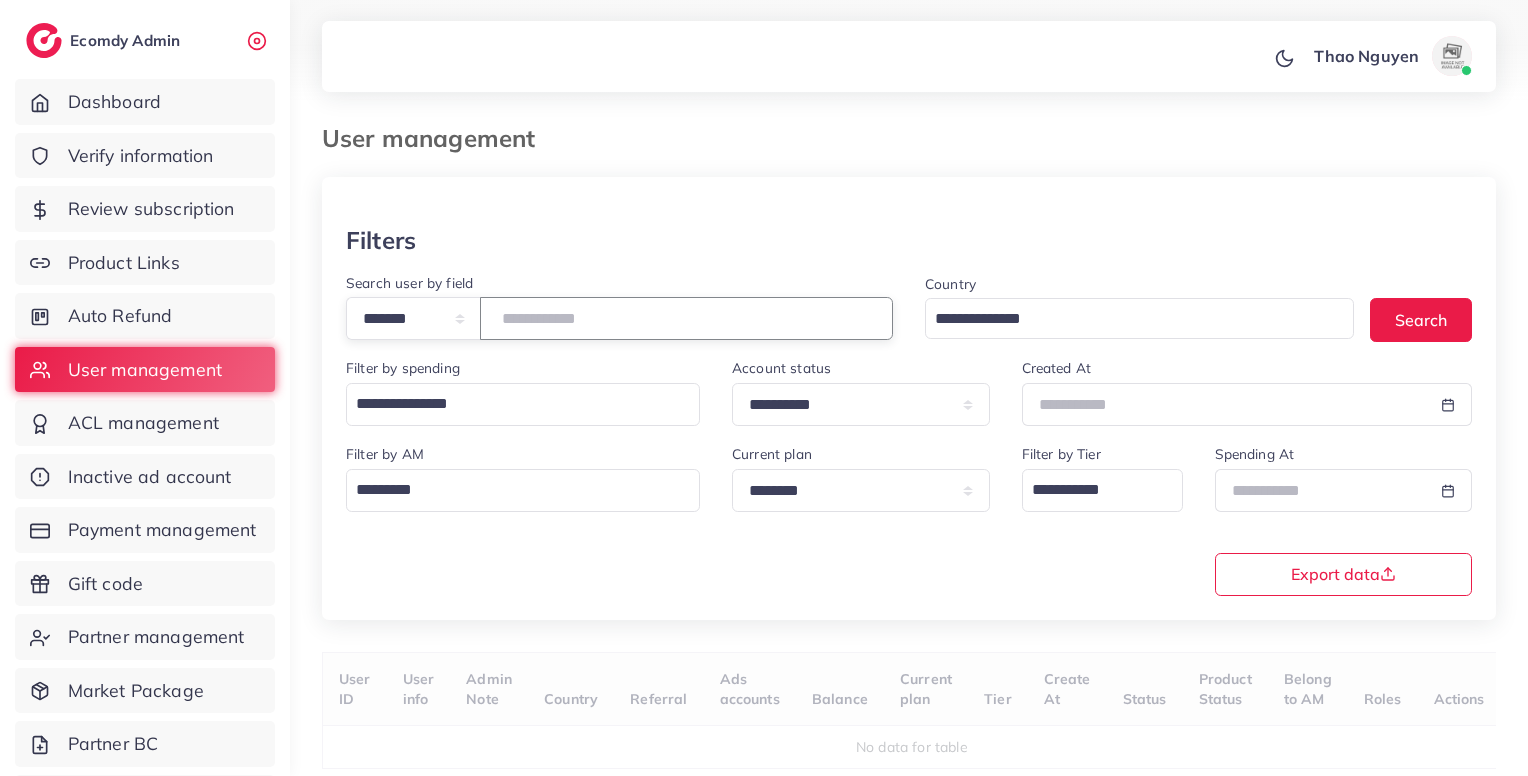 scroll, scrollTop: 80, scrollLeft: 0, axis: vertical 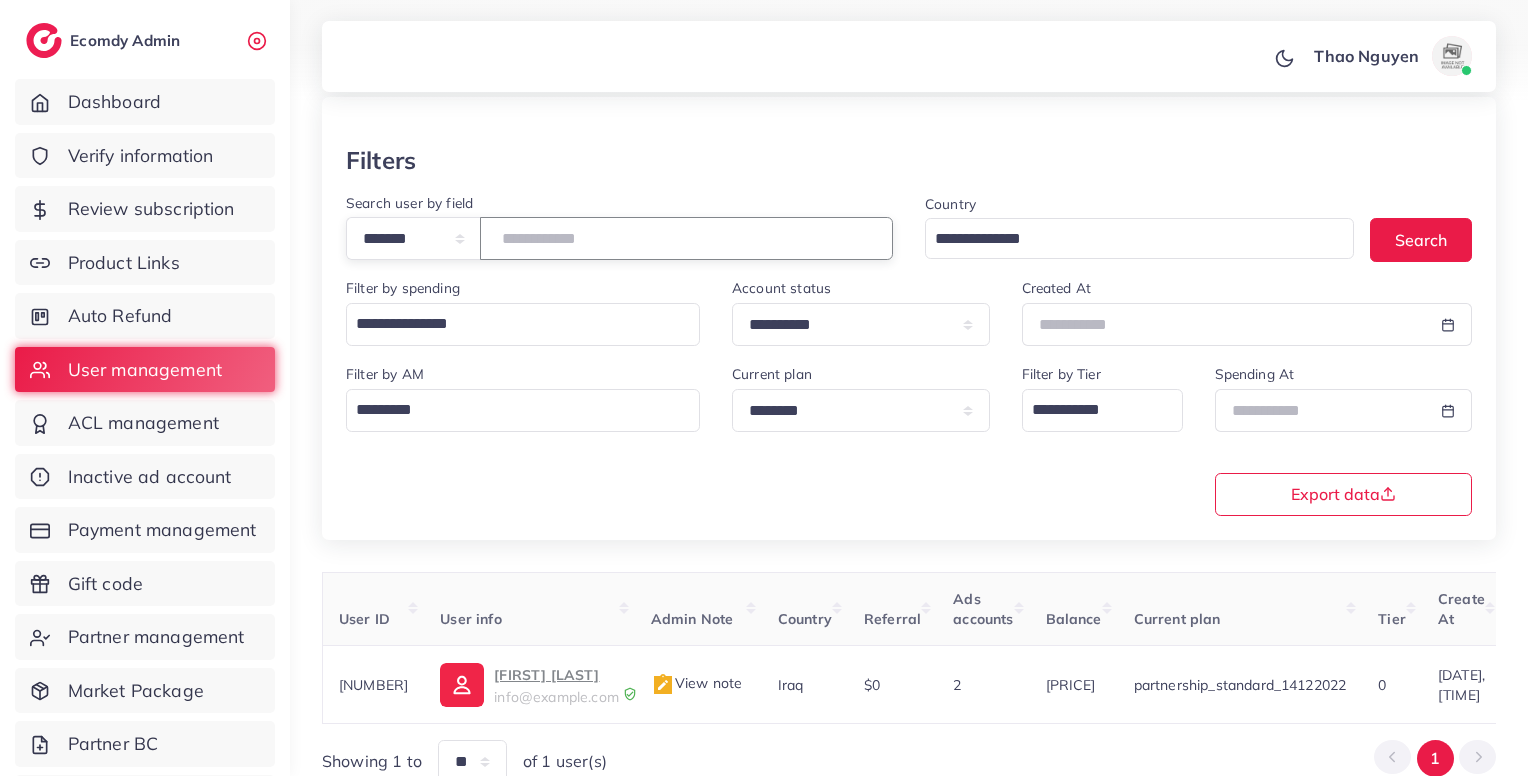 type on "*******" 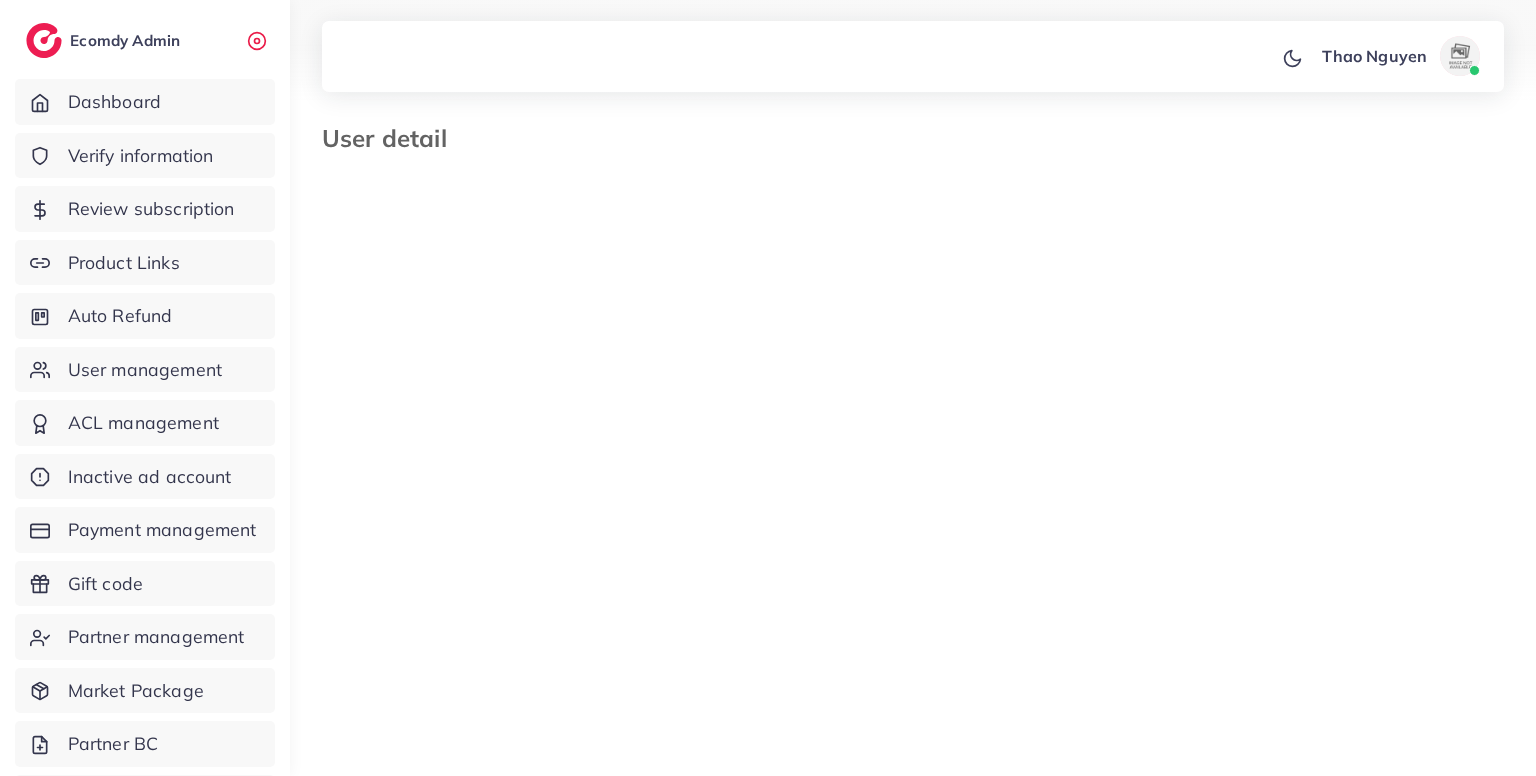 select on "********" 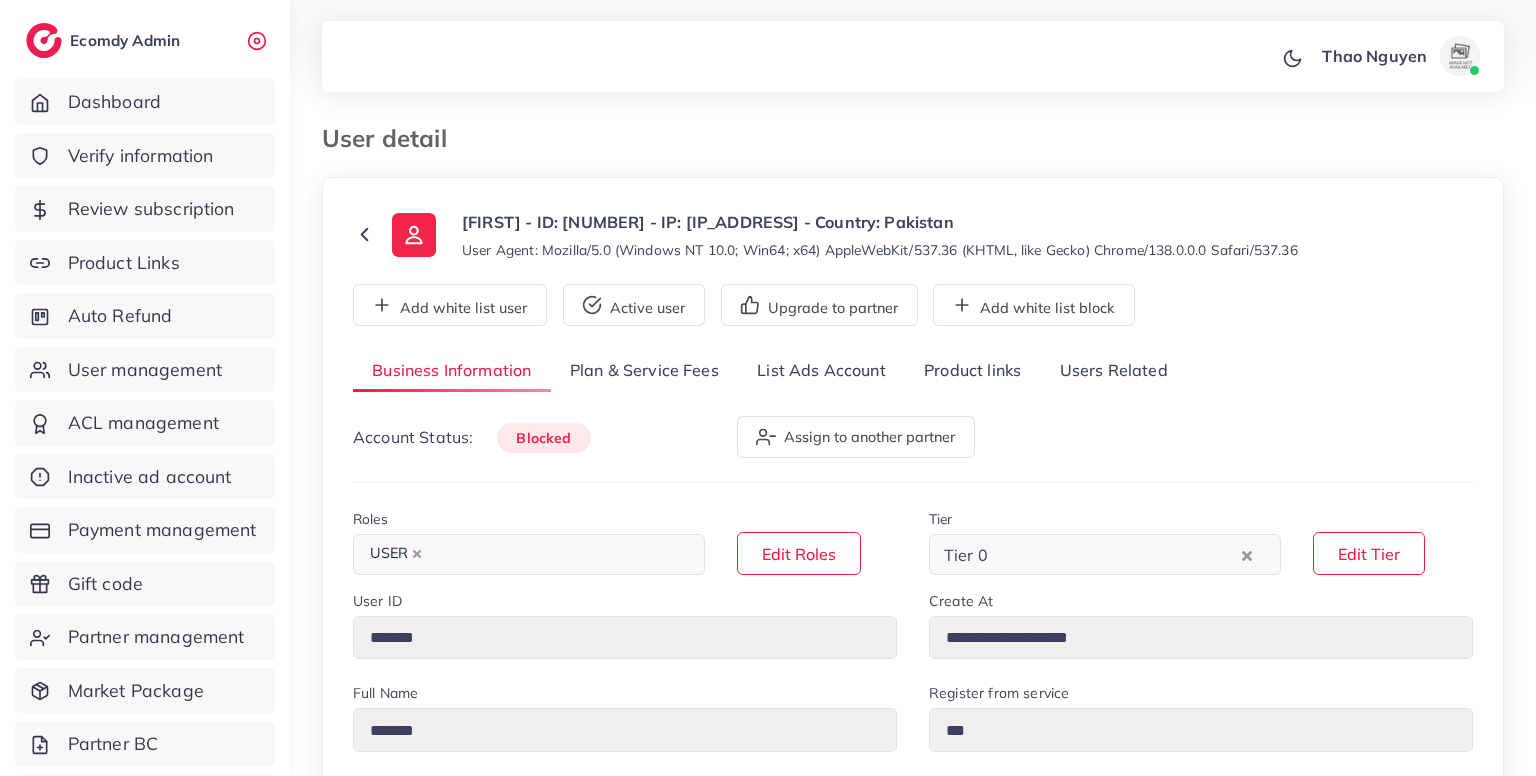 scroll, scrollTop: 0, scrollLeft: 0, axis: both 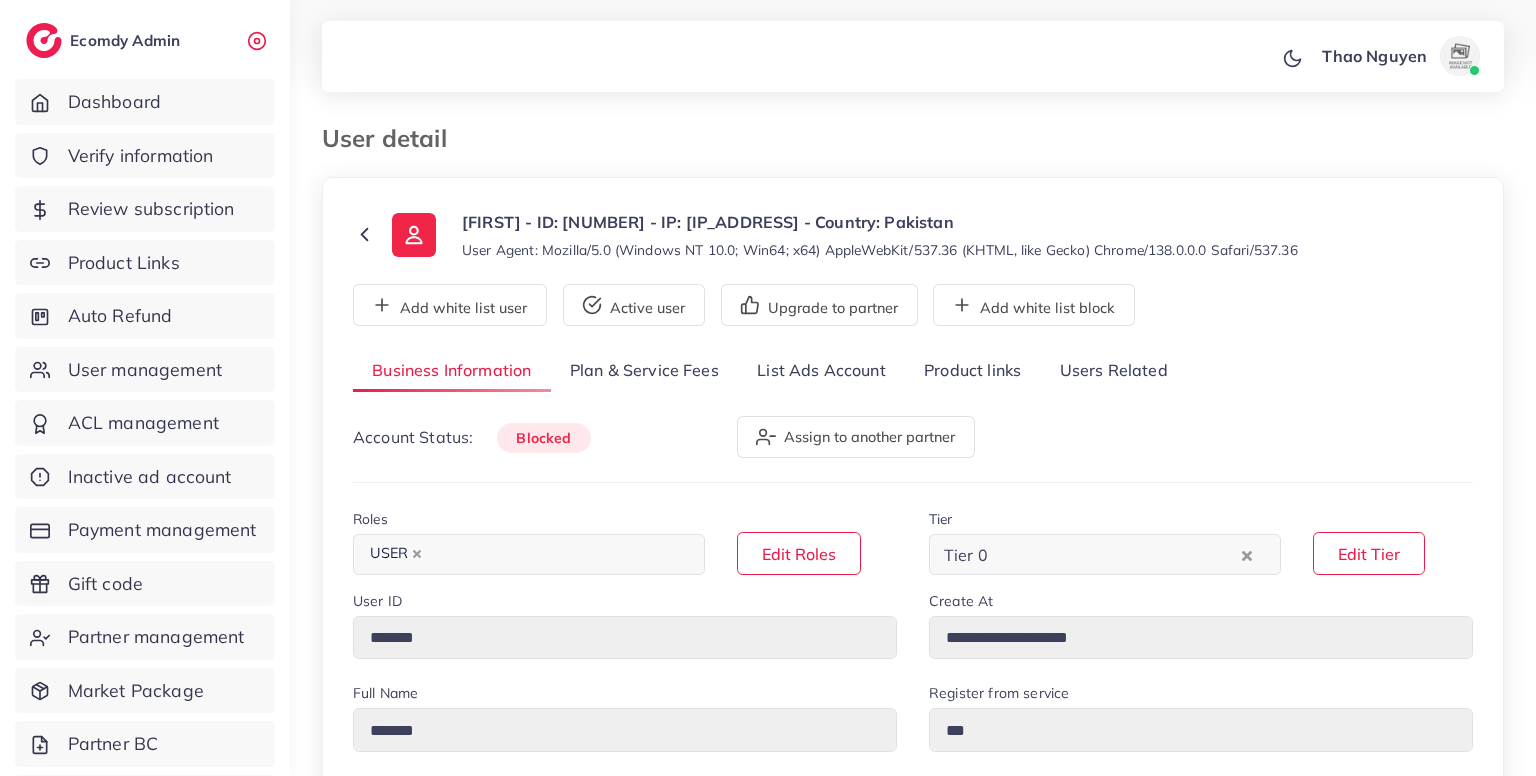 click on "Users Related" at bounding box center (1113, 371) 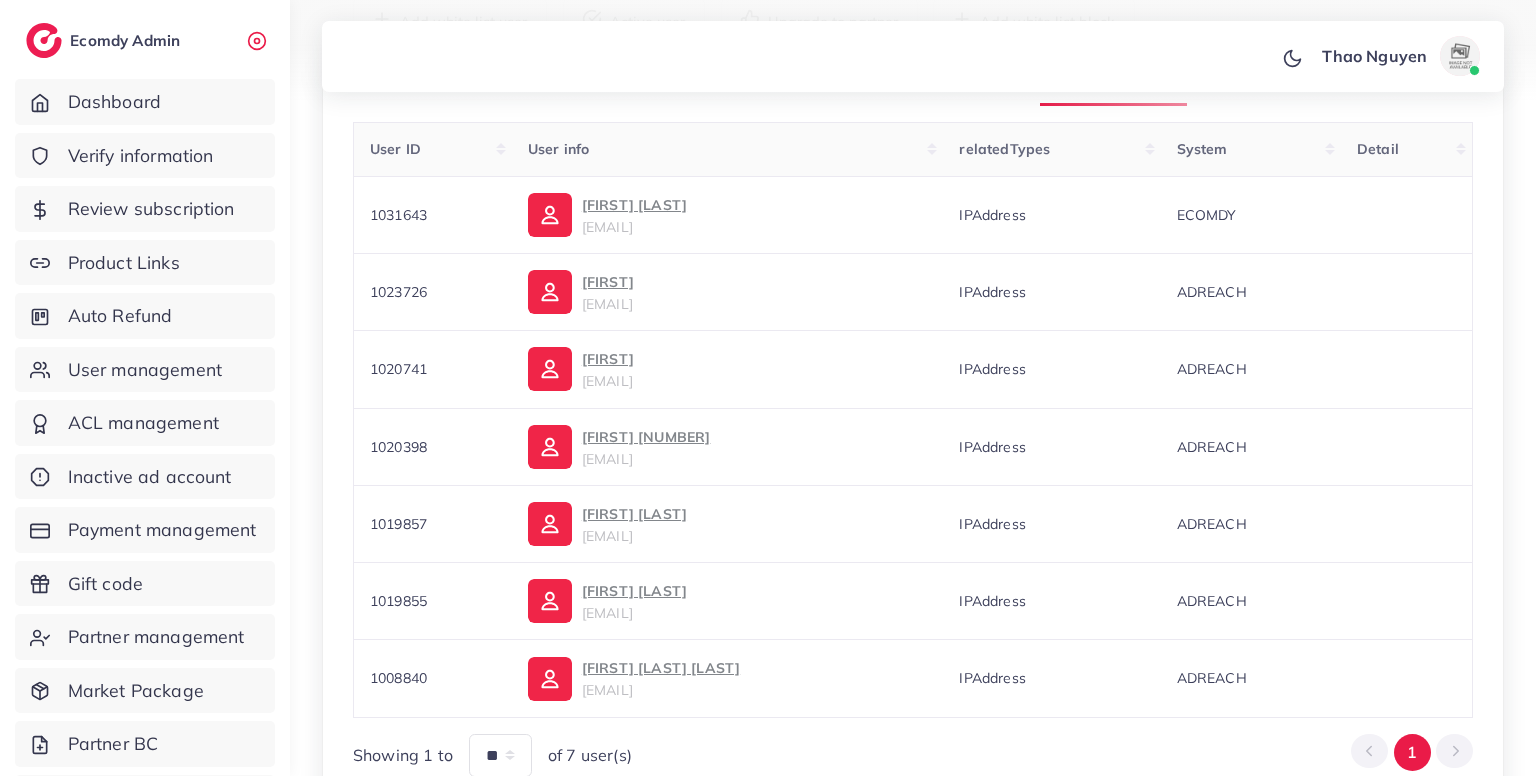 scroll, scrollTop: 288, scrollLeft: 0, axis: vertical 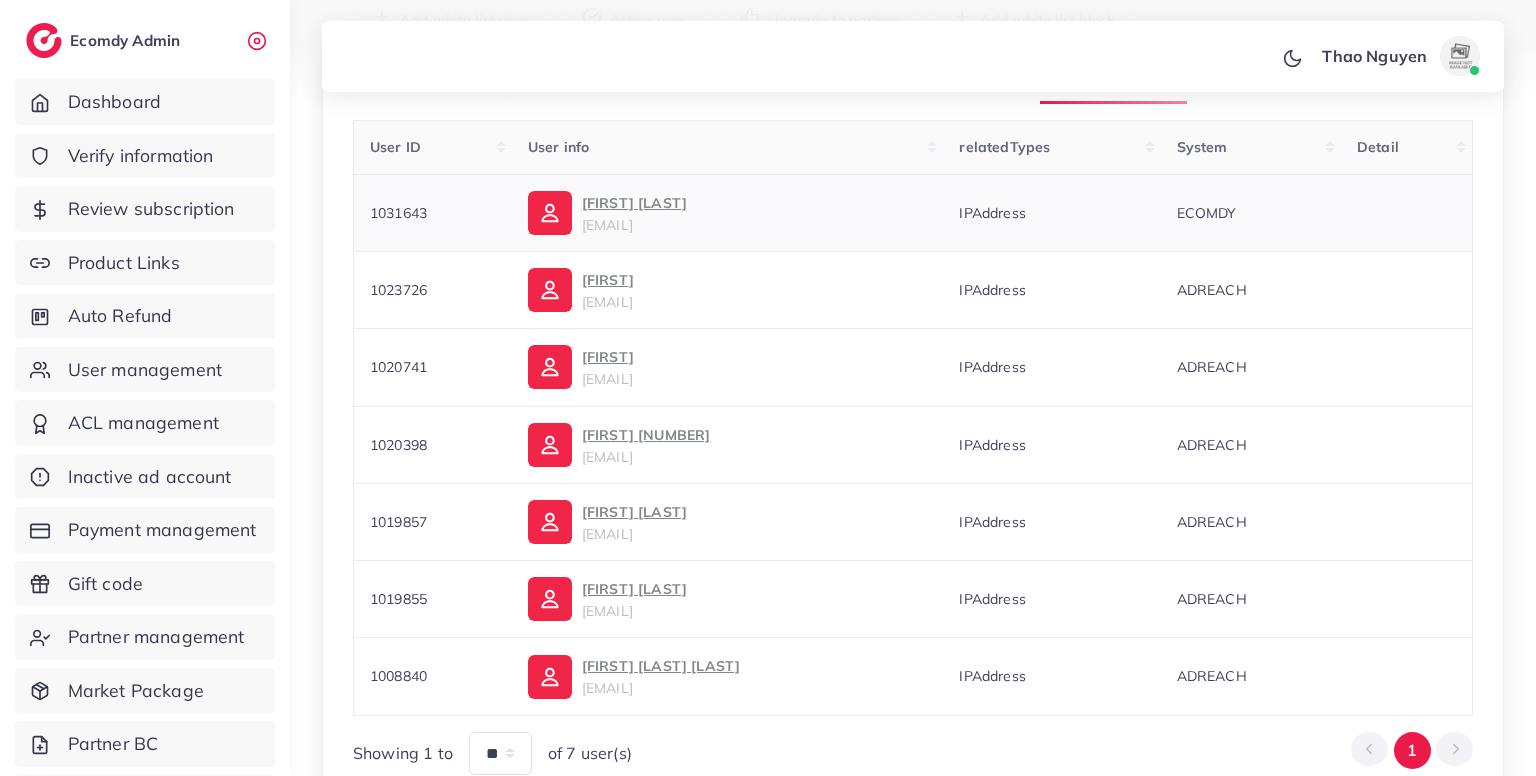 click on "1031643" at bounding box center (398, 213) 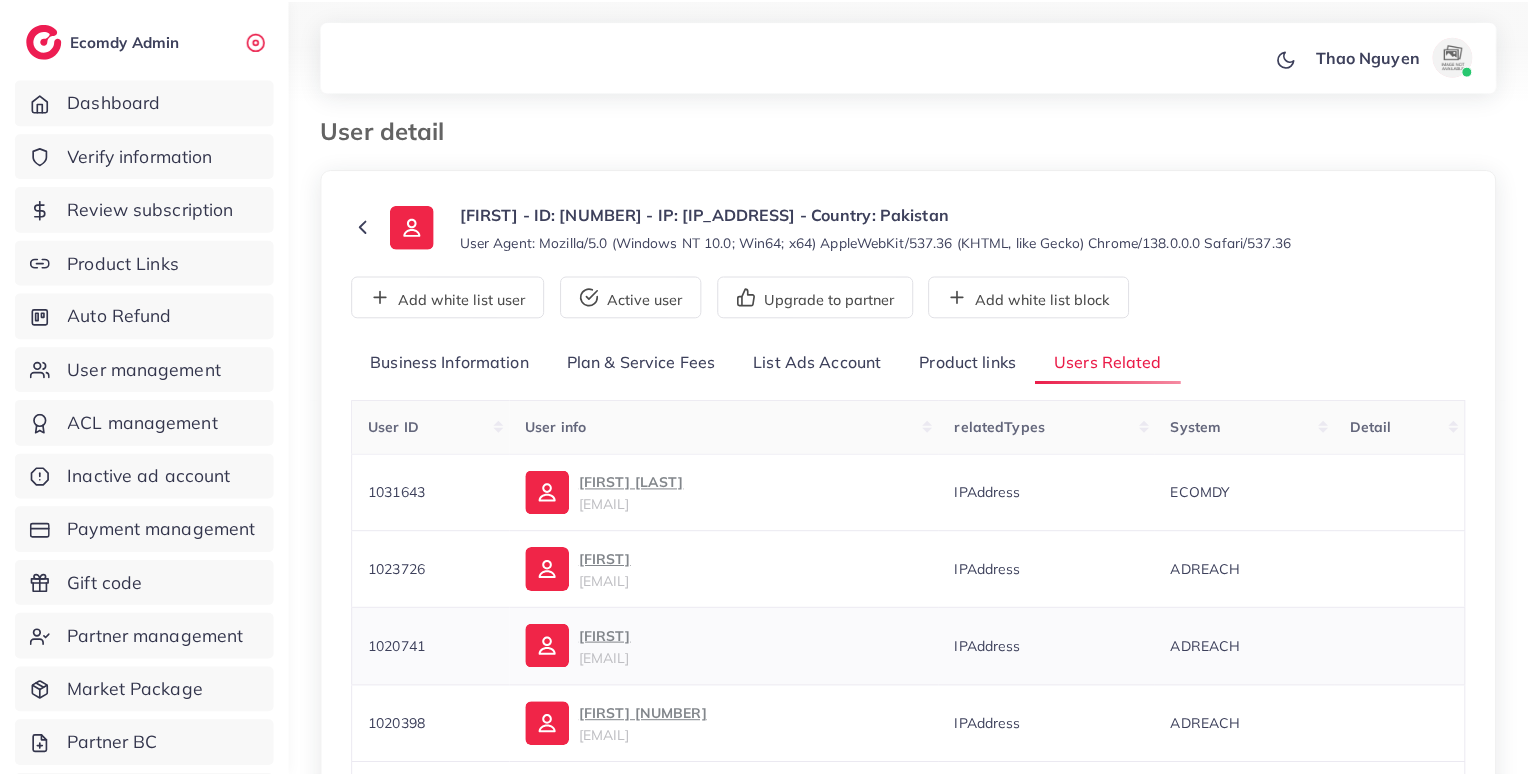scroll, scrollTop: 0, scrollLeft: 0, axis: both 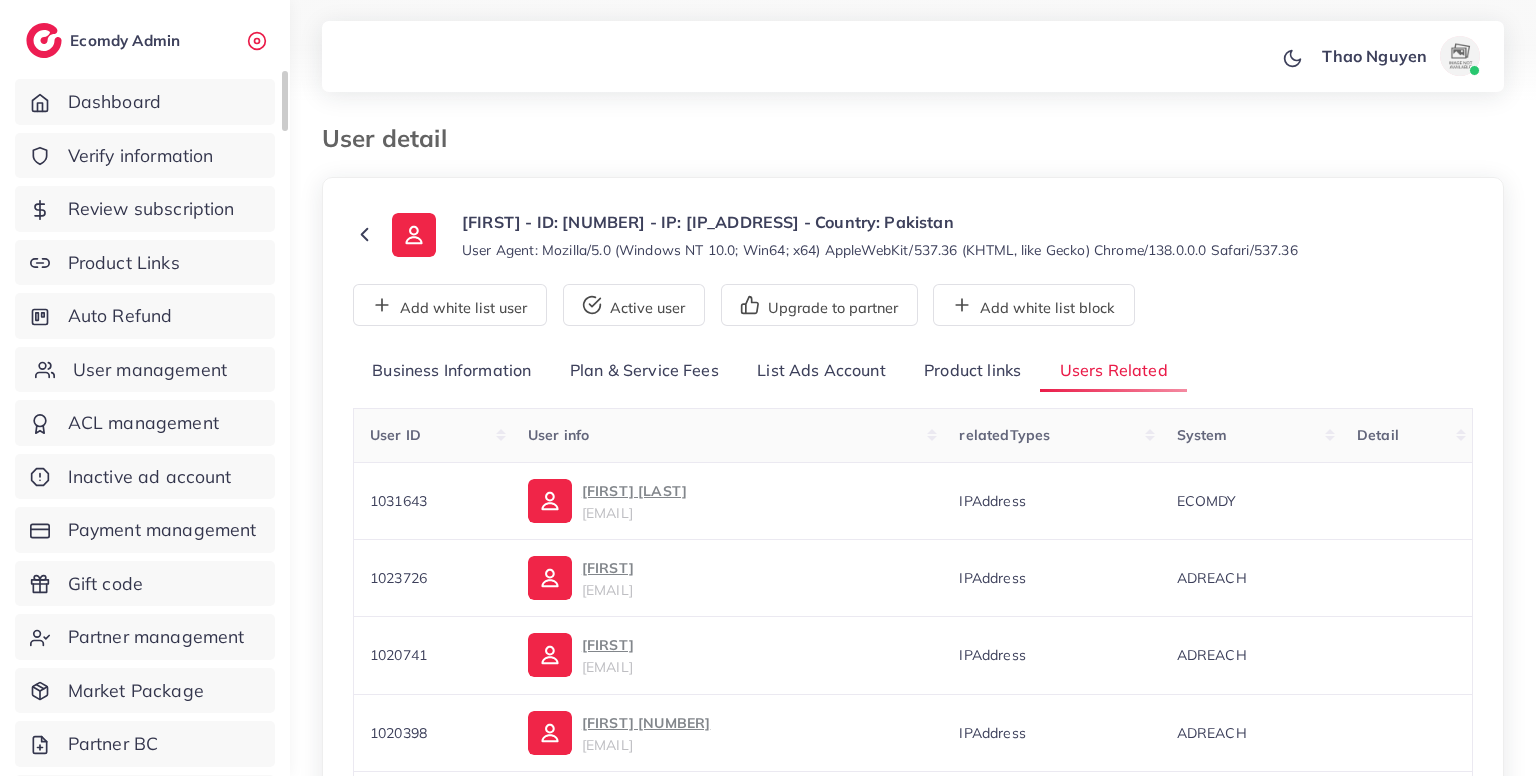 click on "User management" at bounding box center [150, 370] 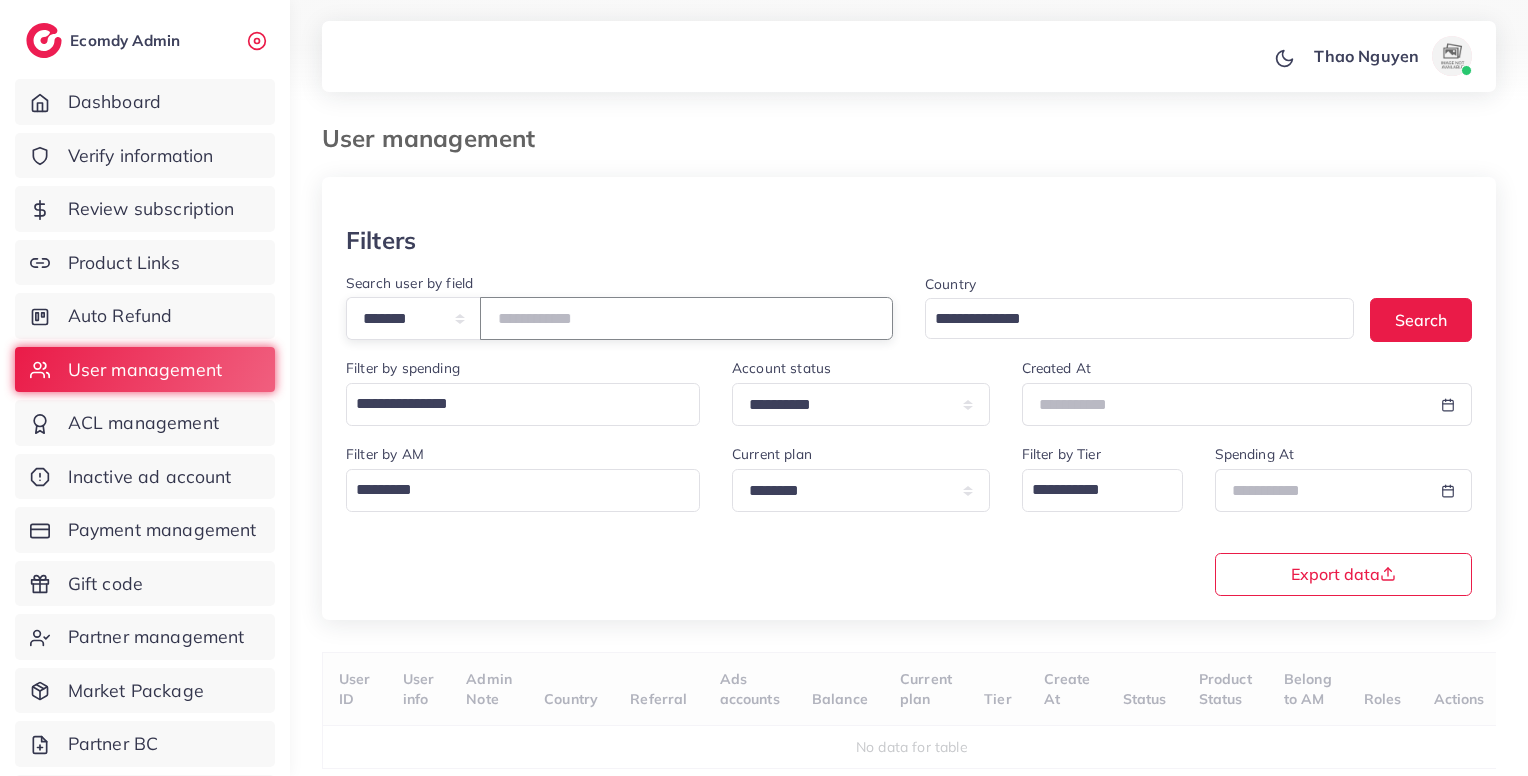 paste on "*******" 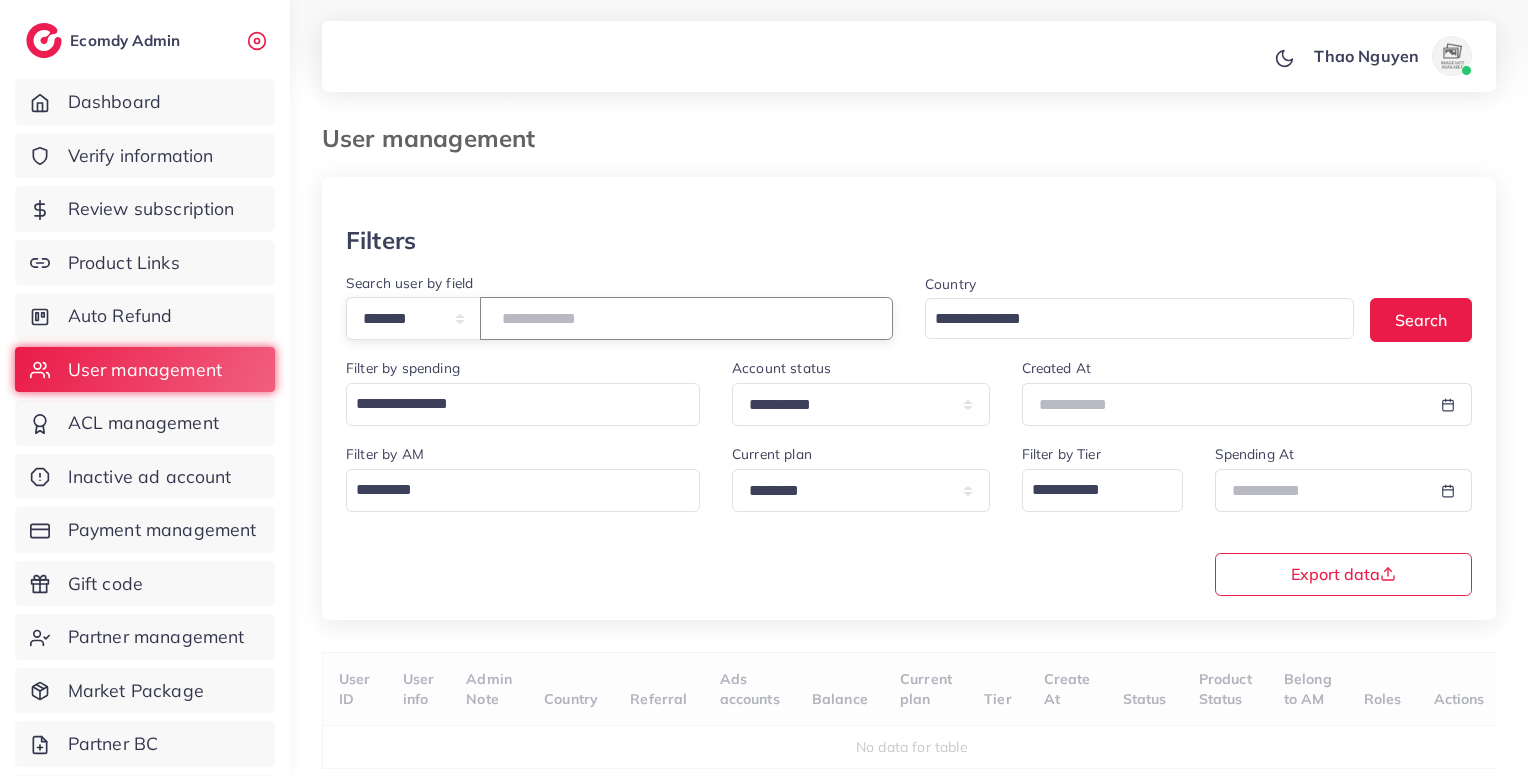 drag, startPoint x: 608, startPoint y: 317, endPoint x: 748, endPoint y: 455, distance: 196.58076 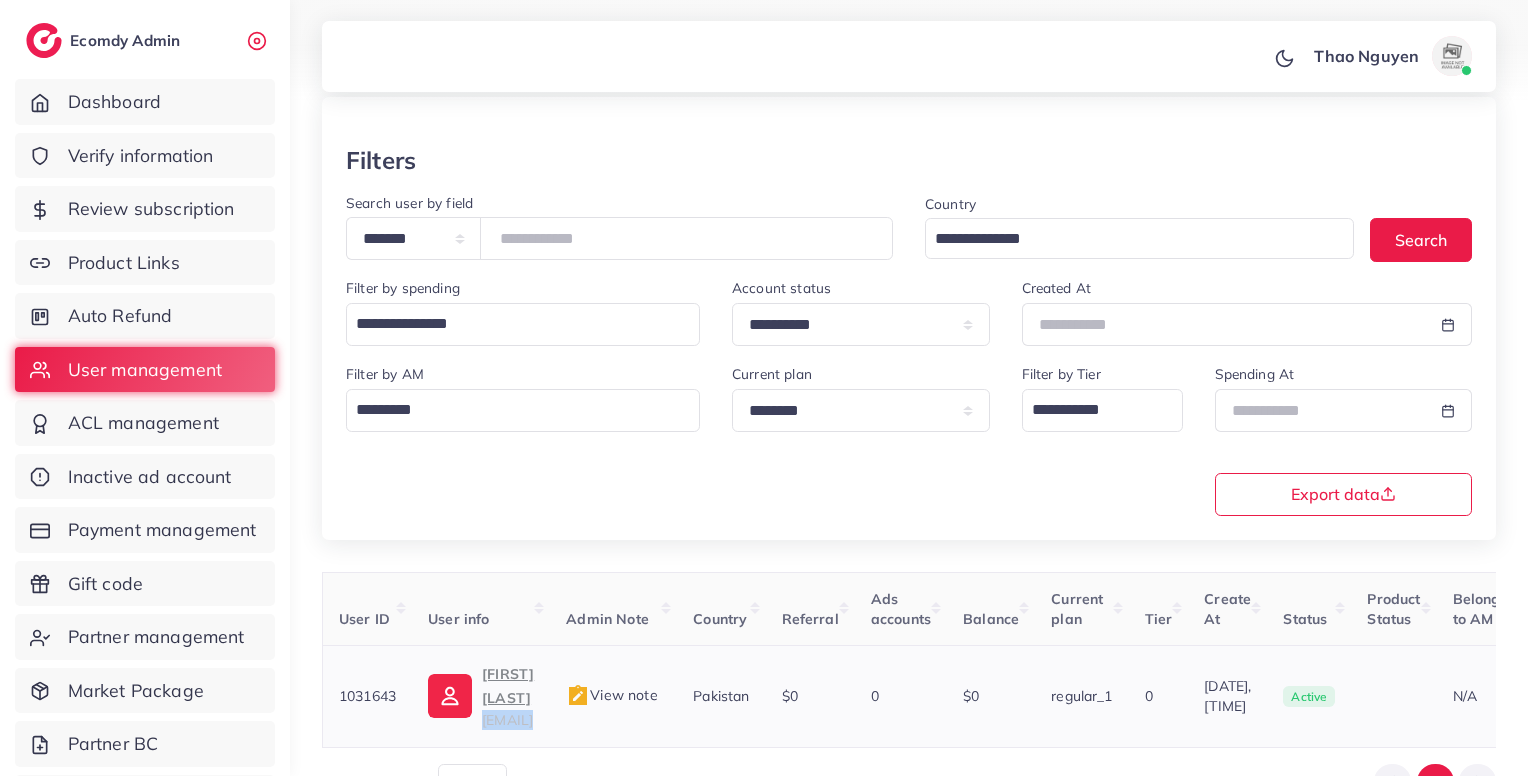 drag, startPoint x: 697, startPoint y: 698, endPoint x: 486, endPoint y: 707, distance: 211.19185 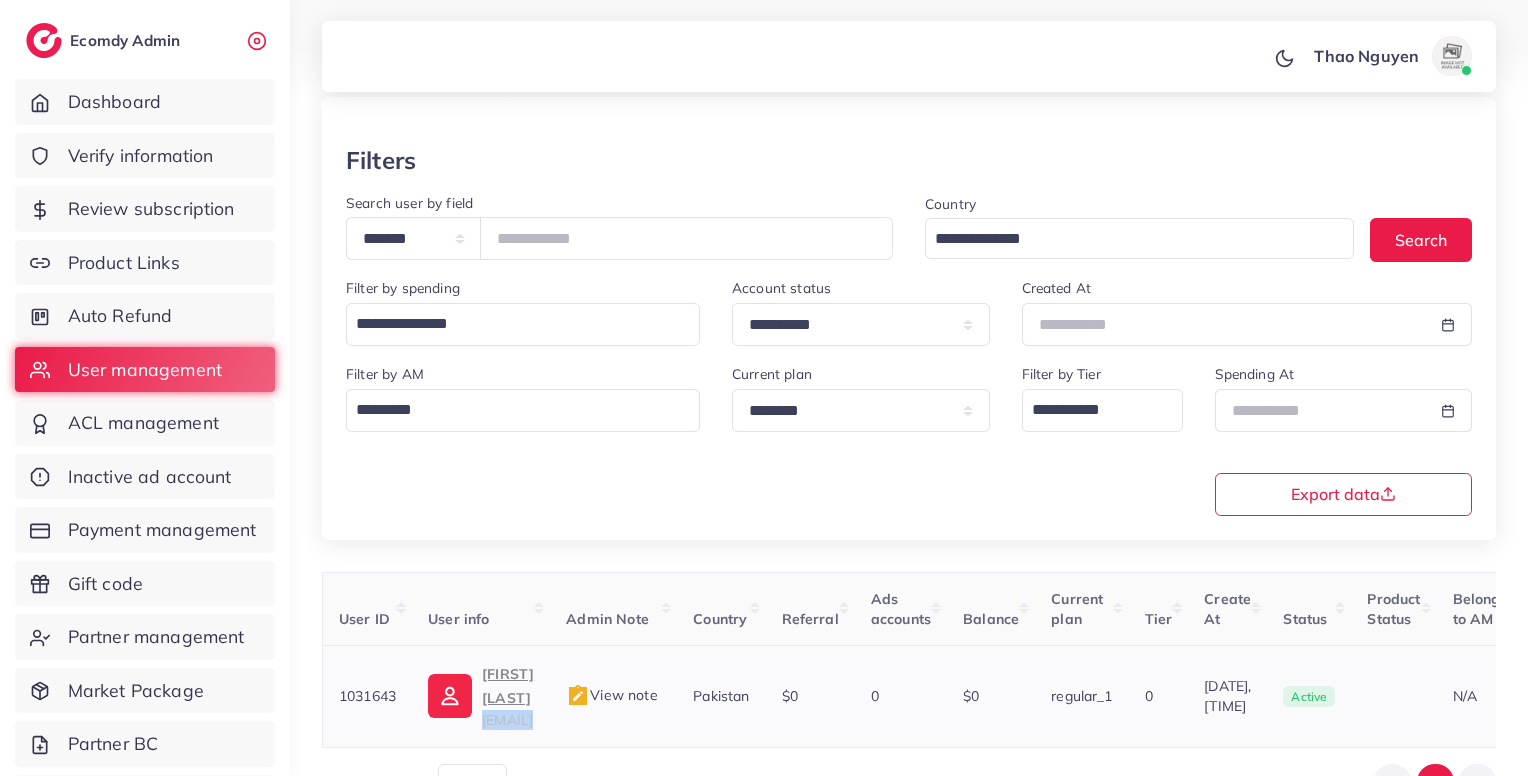 click on "1031643   xubair hassan  xubairhassan936@gmail.com  View note   Pakistan   $0   0   $0   regular_1   0  06/08/2025, 19:14:12  active   N/A  USER Block Balance Change Assign to AM" at bounding box center (1022, 696) 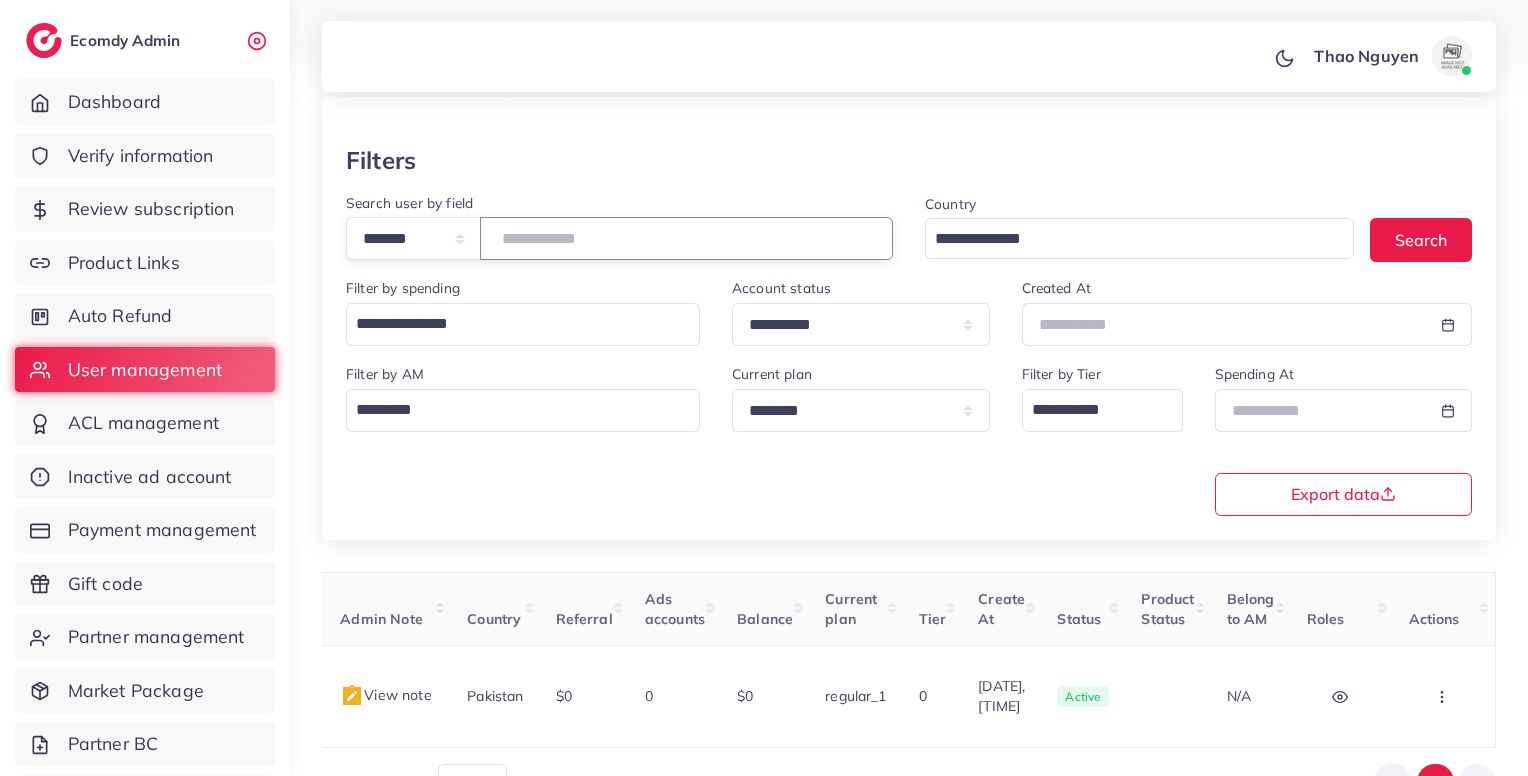 click on "*******" at bounding box center (686, 238) 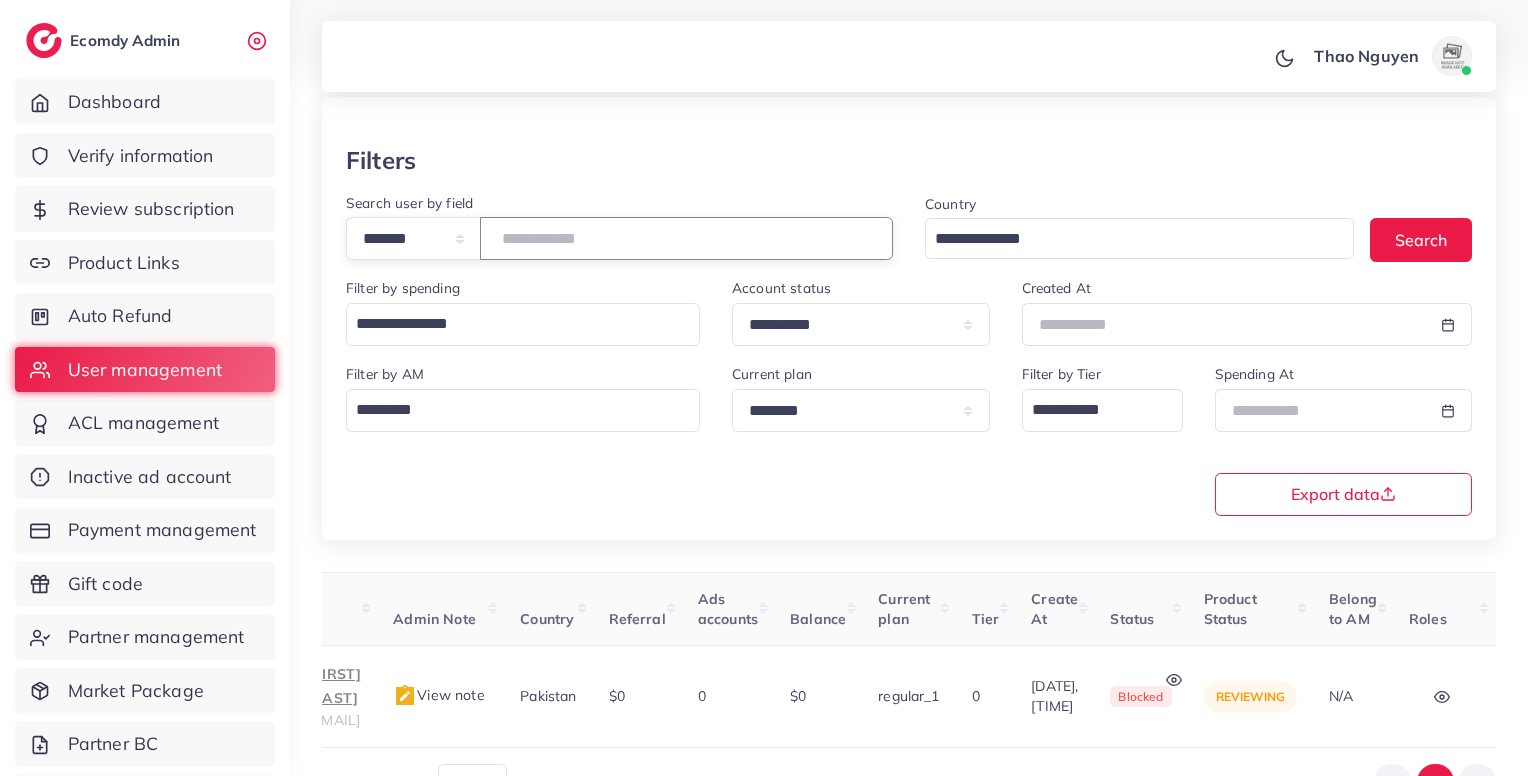 scroll, scrollTop: 0, scrollLeft: 168, axis: horizontal 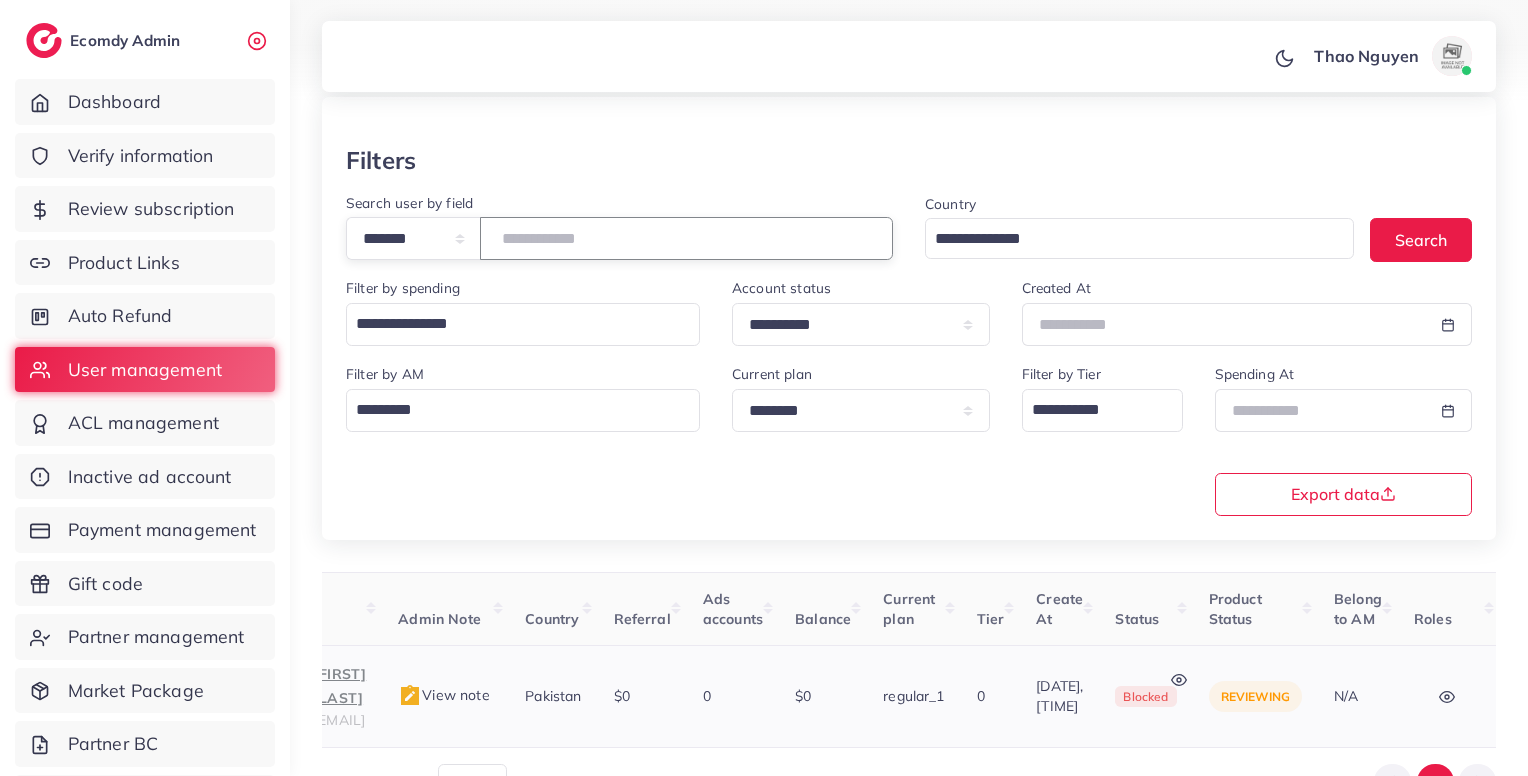 type on "*******" 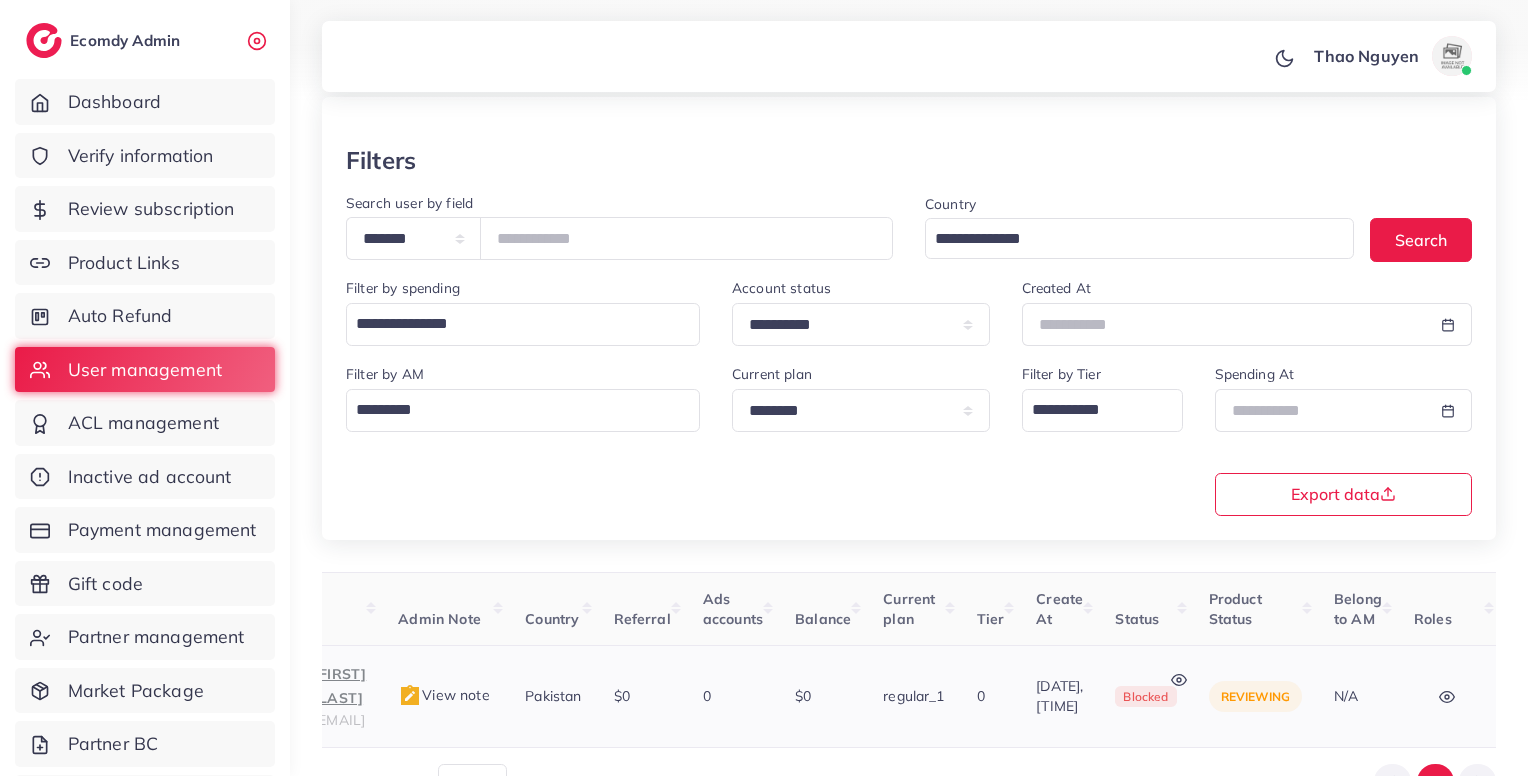 click on "View note" at bounding box center (443, 695) 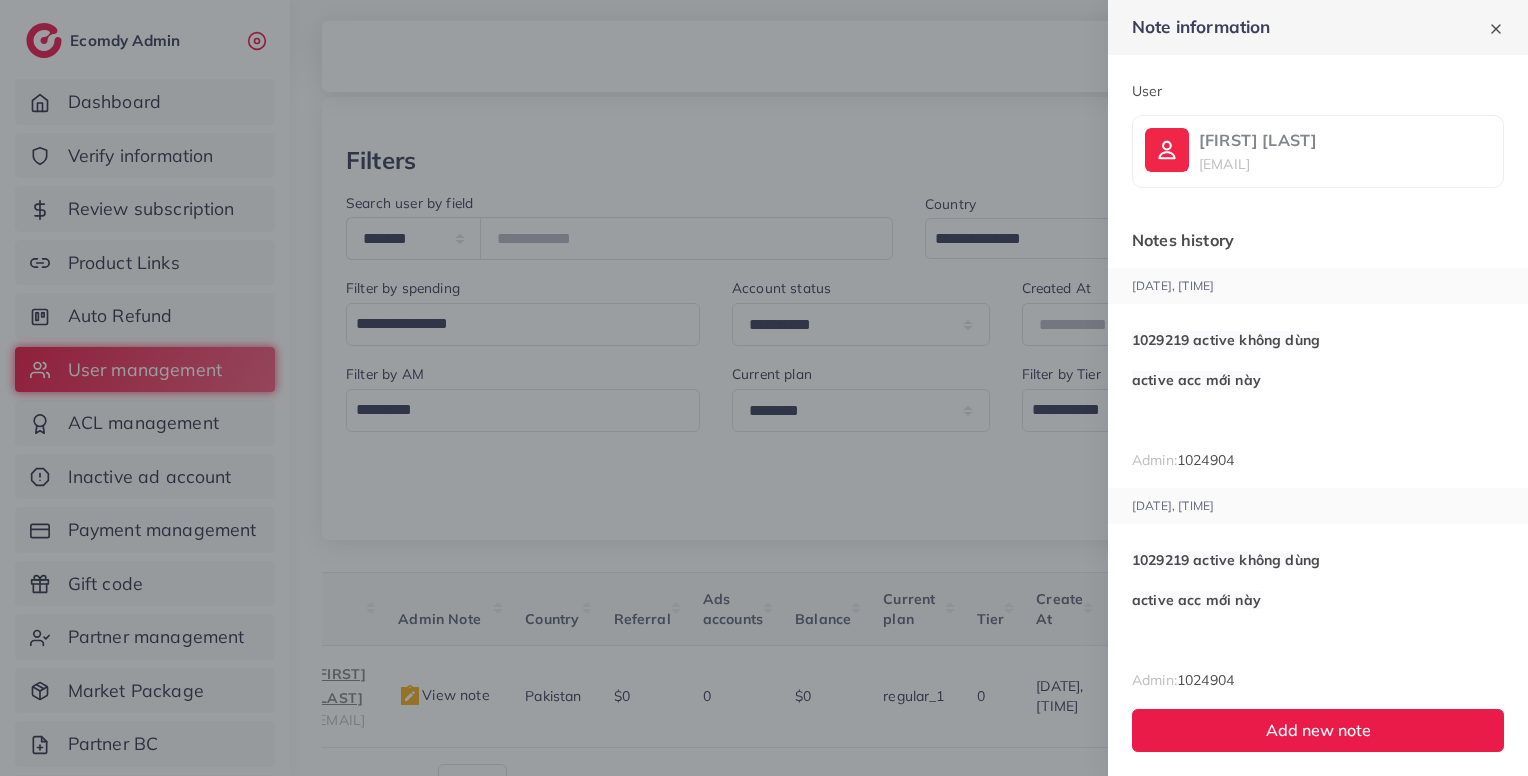 scroll, scrollTop: 12, scrollLeft: 0, axis: vertical 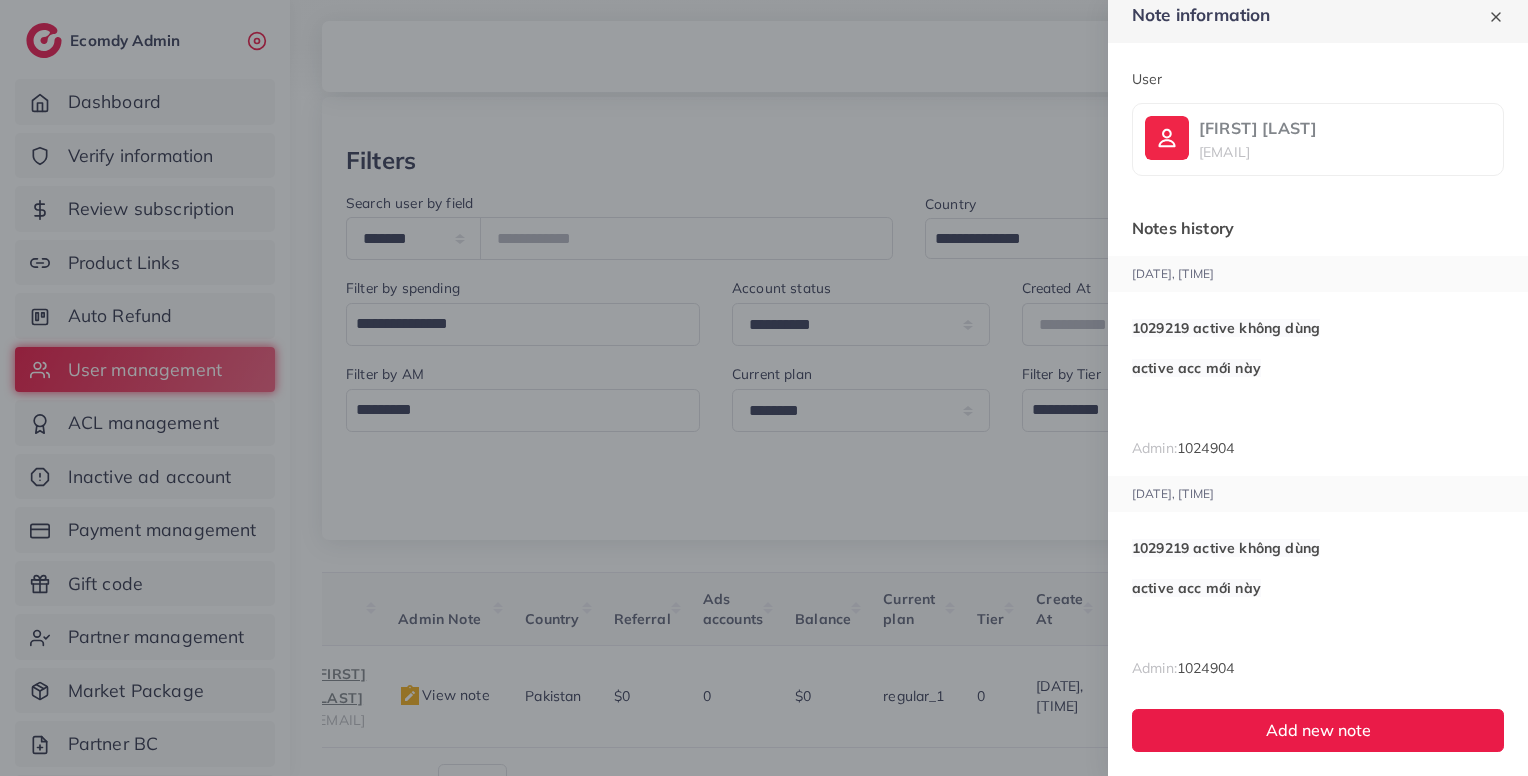 click at bounding box center [764, 388] 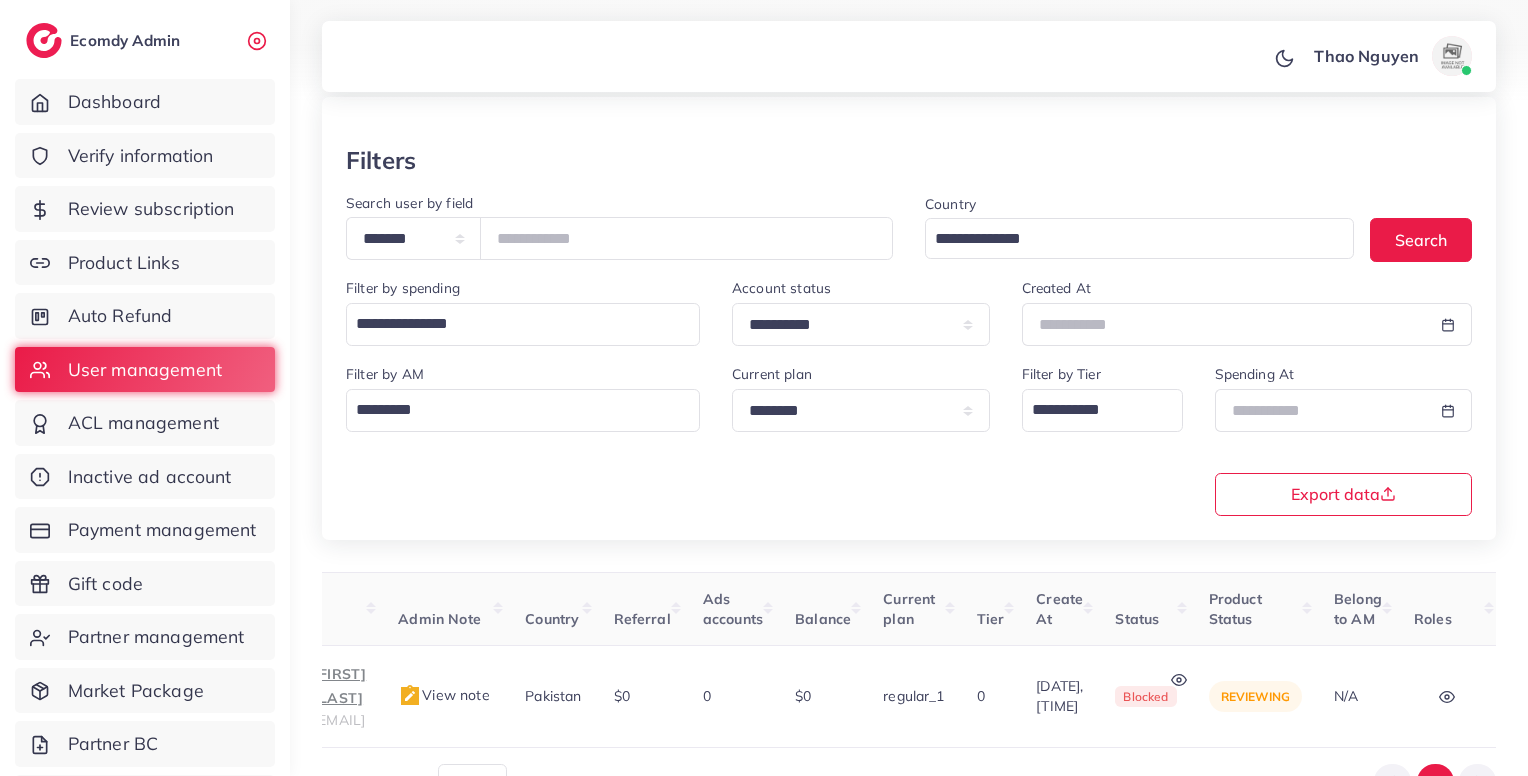 scroll, scrollTop: 0, scrollLeft: 459, axis: horizontal 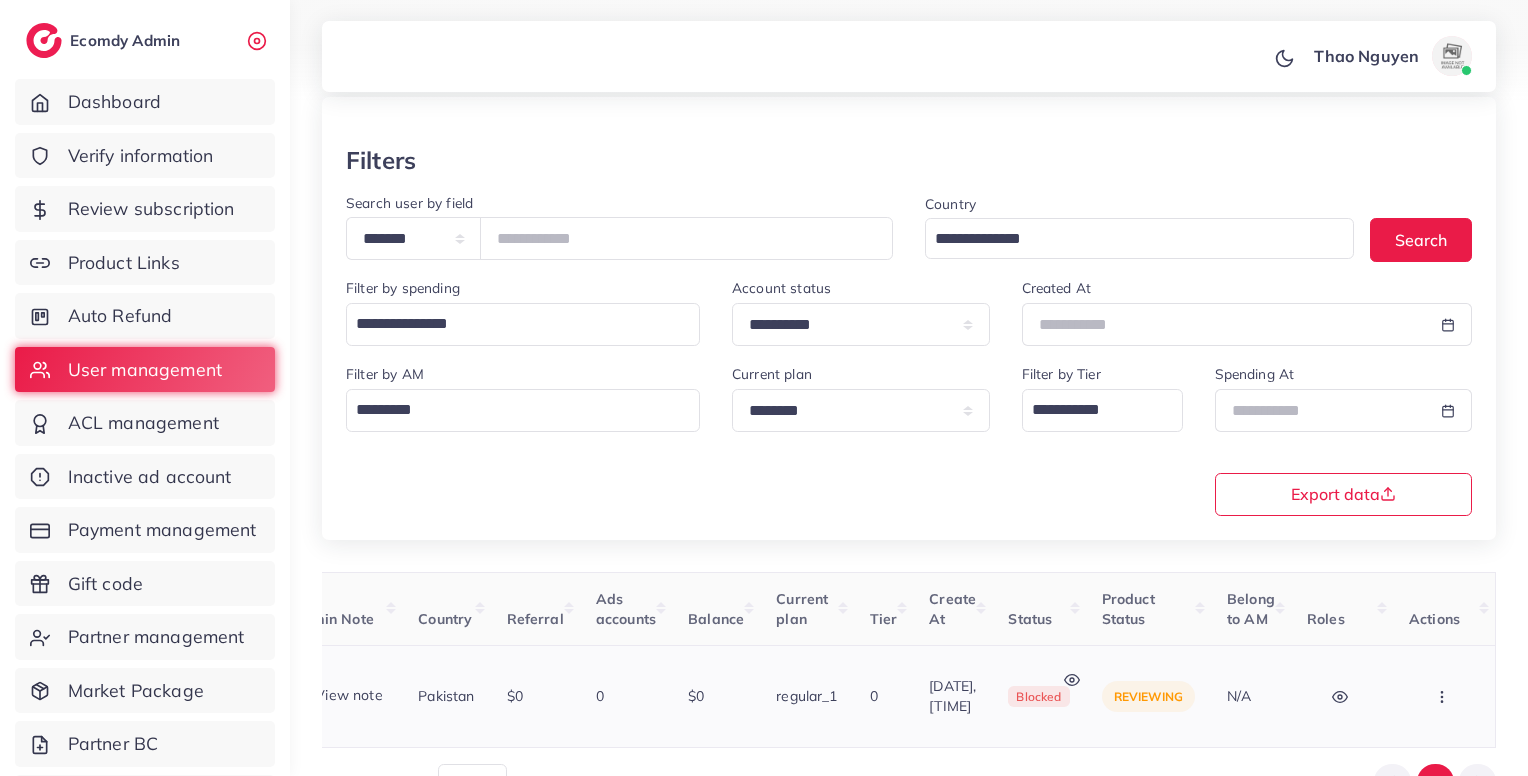 click at bounding box center [1444, 696] 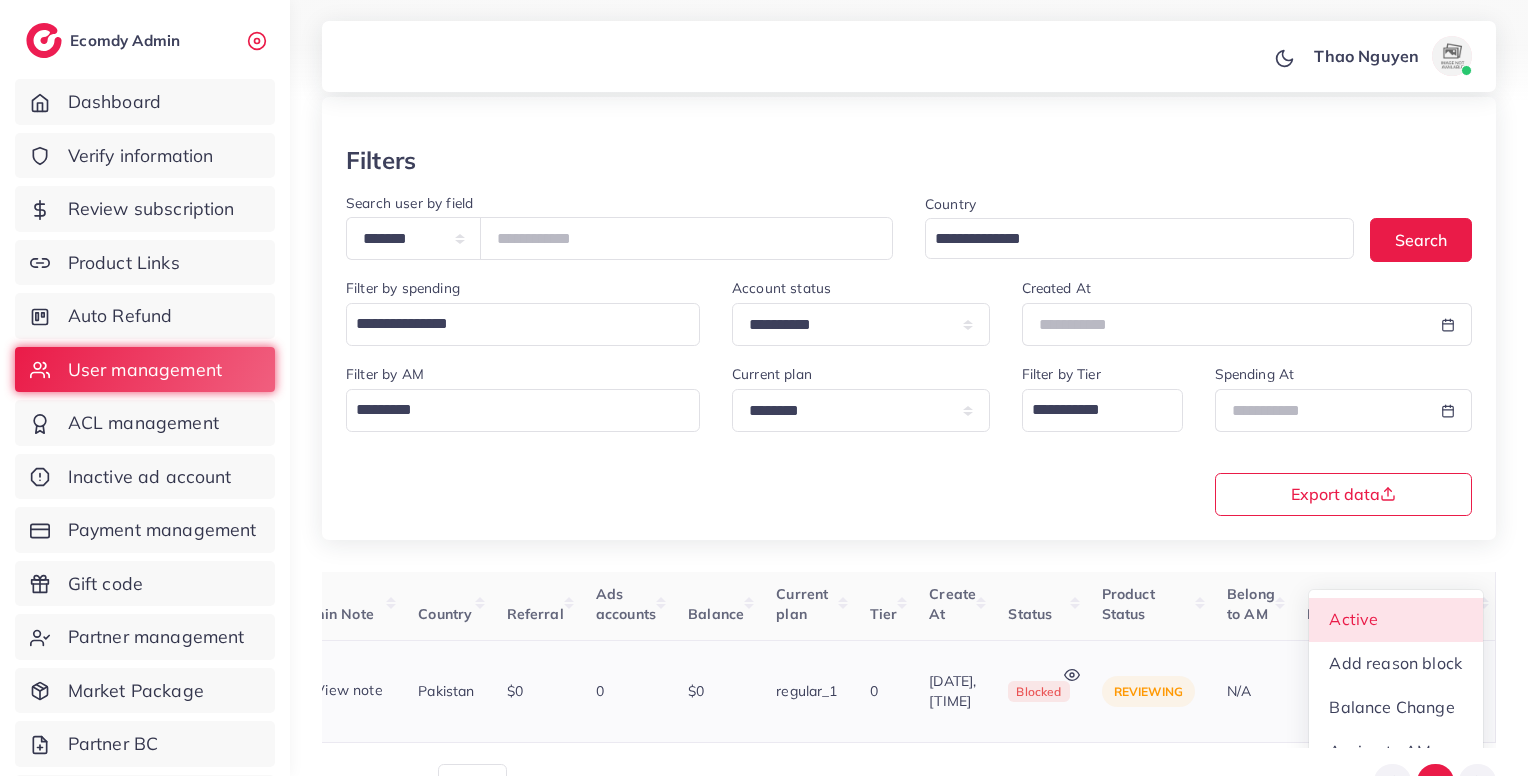 click on "Active" at bounding box center (1396, 620) 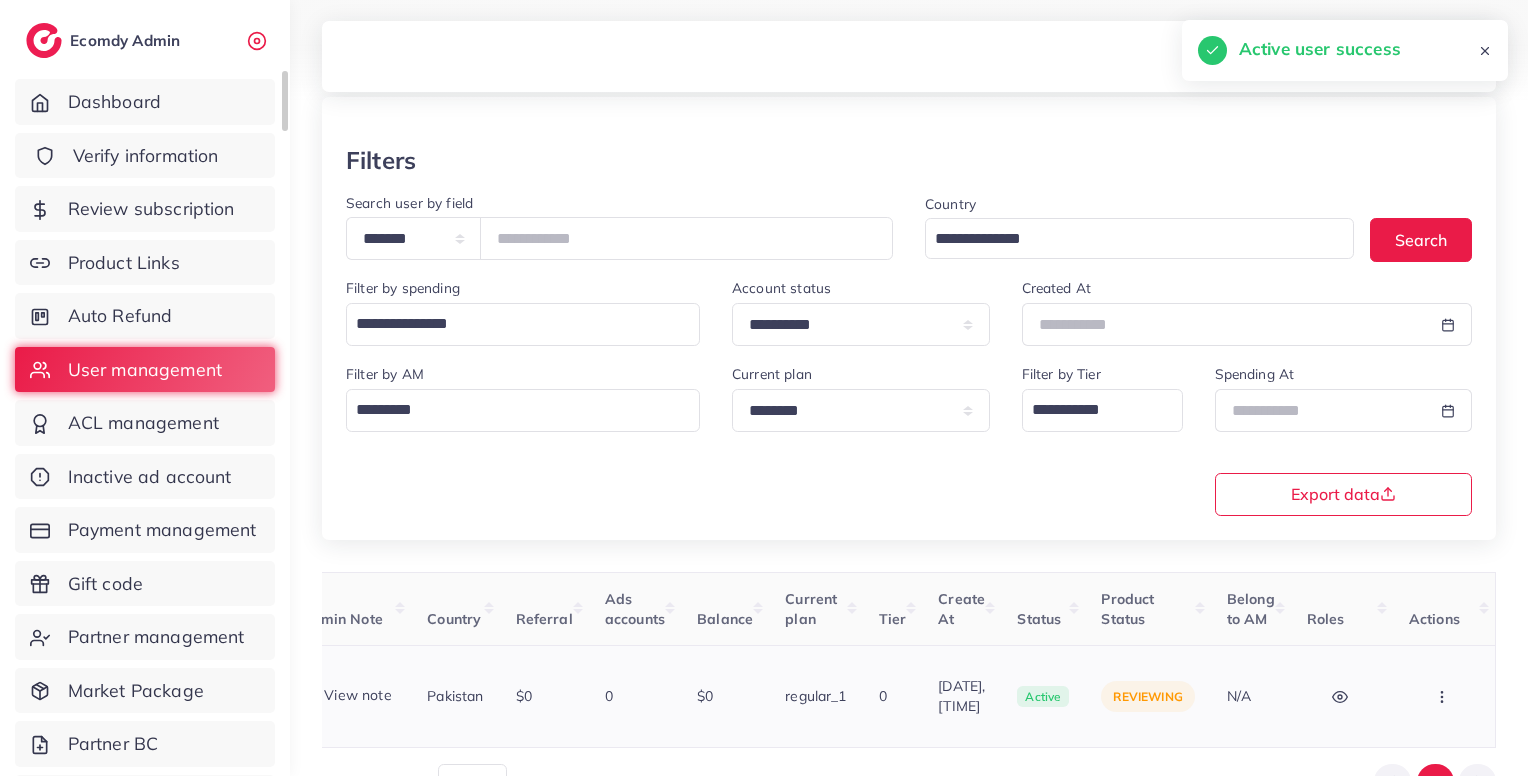 scroll, scrollTop: 0, scrollLeft: 449, axis: horizontal 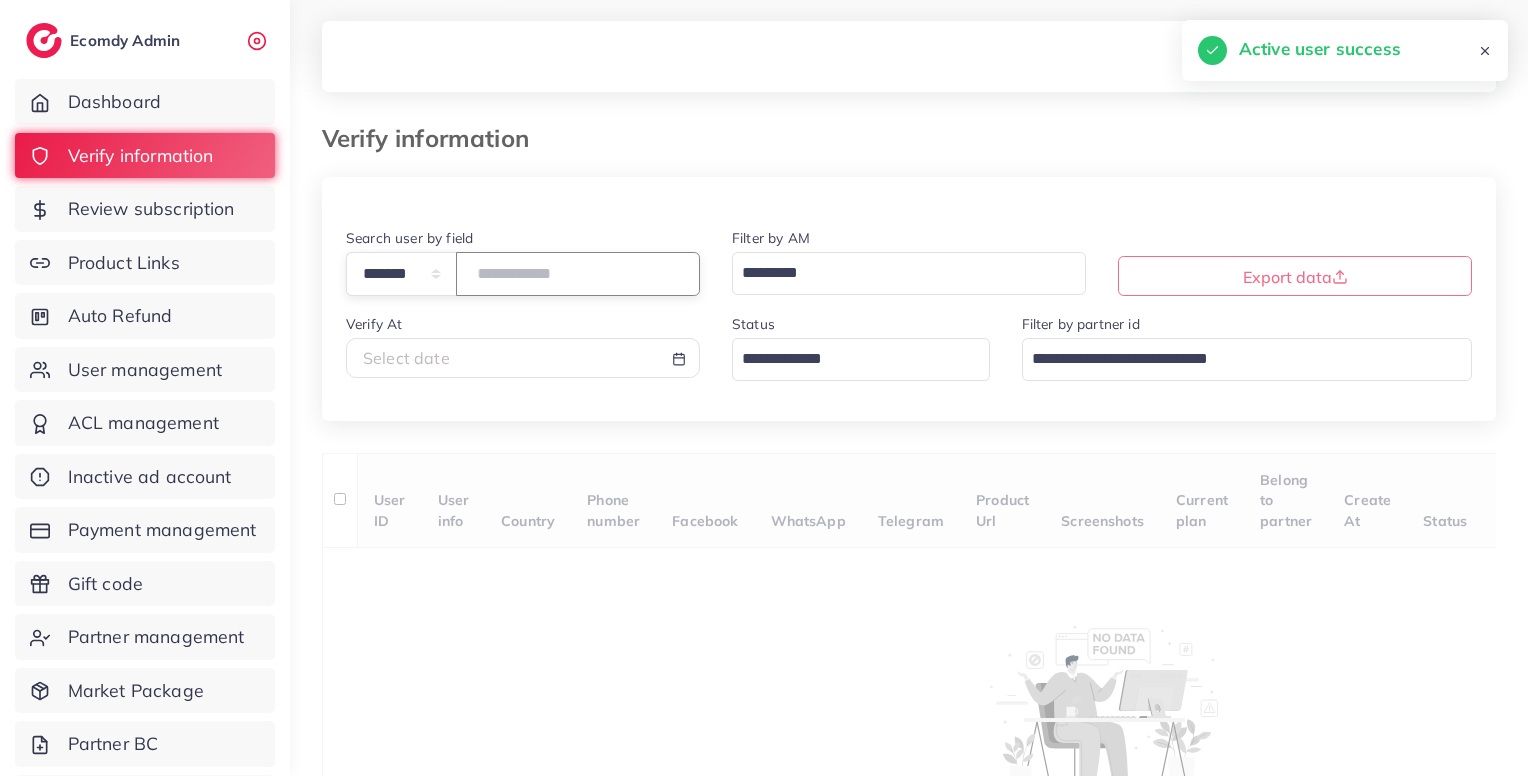 paste on "*******" 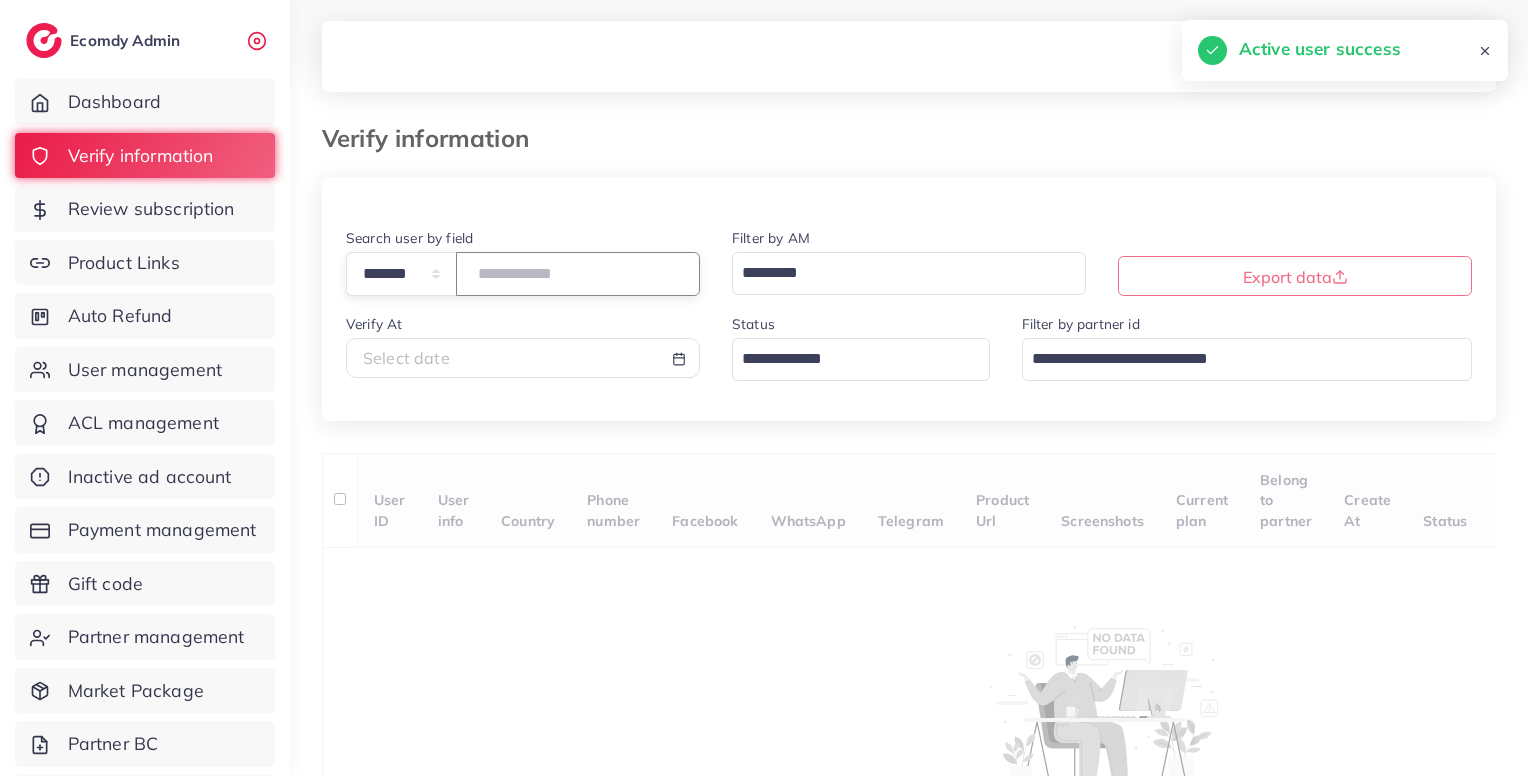 click on "*******" at bounding box center (578, 273) 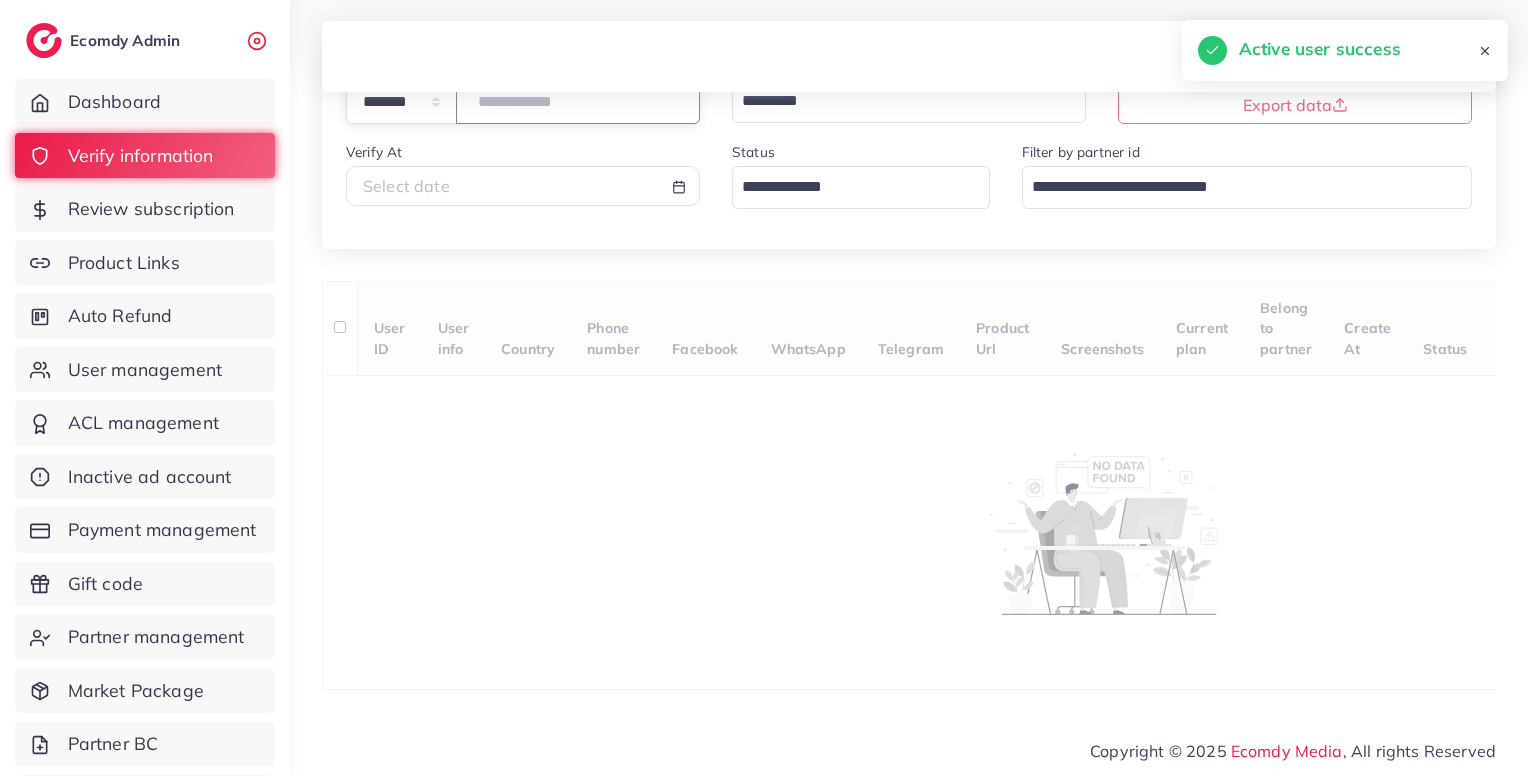 scroll, scrollTop: 79, scrollLeft: 0, axis: vertical 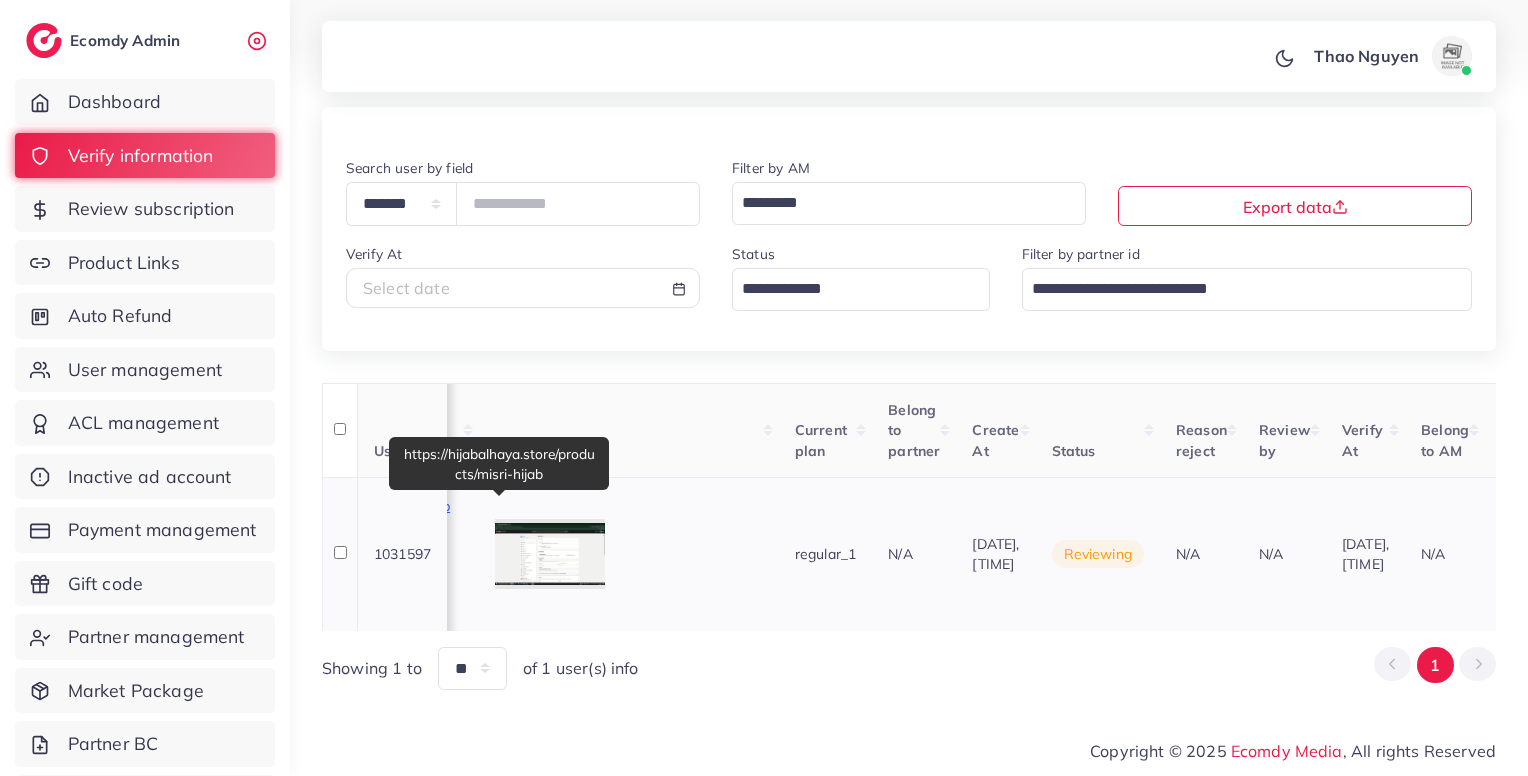 click on "https://hijabalhaya.store/products/misri-hijab" at bounding box center (313, 506) 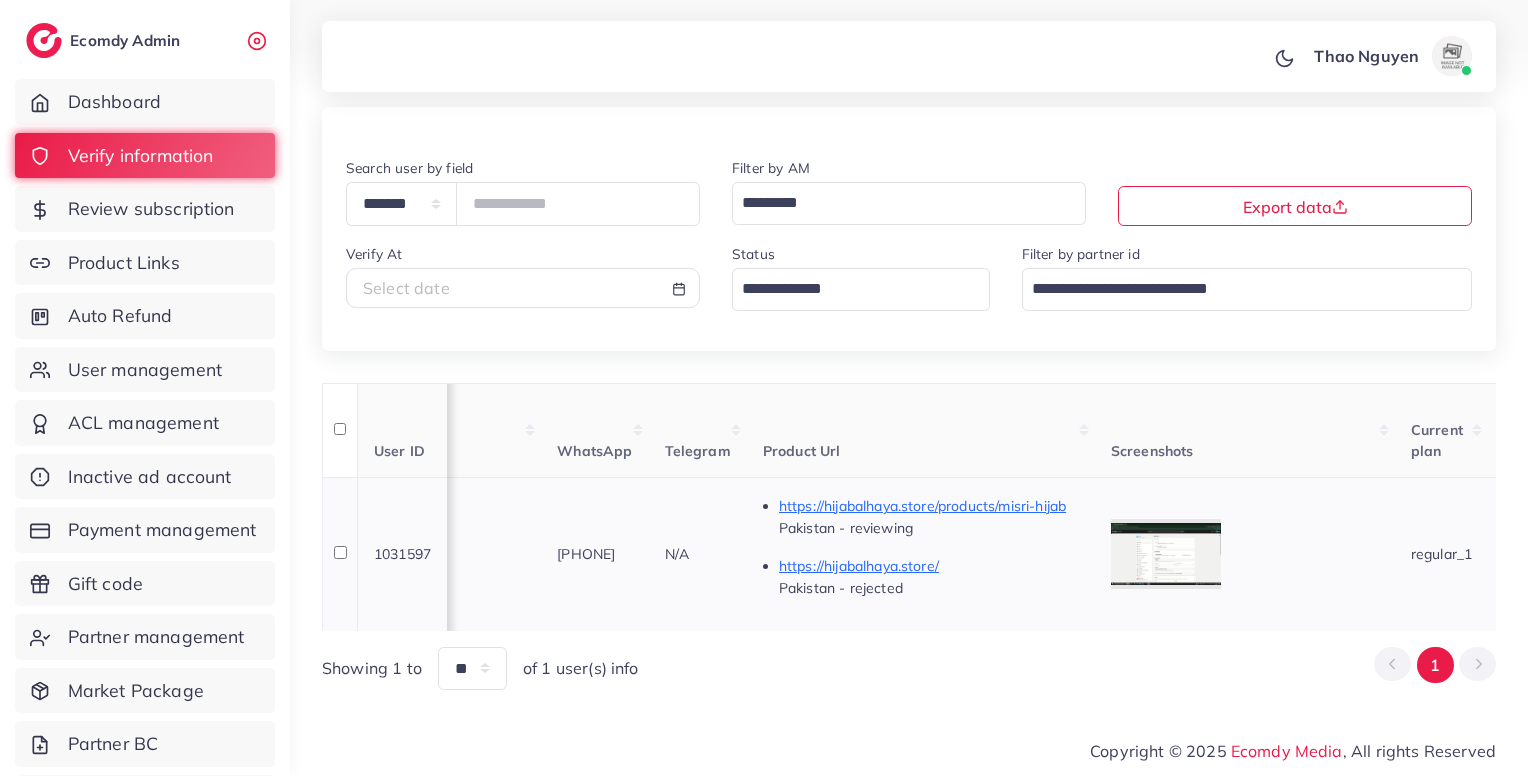 scroll, scrollTop: 0, scrollLeft: 0, axis: both 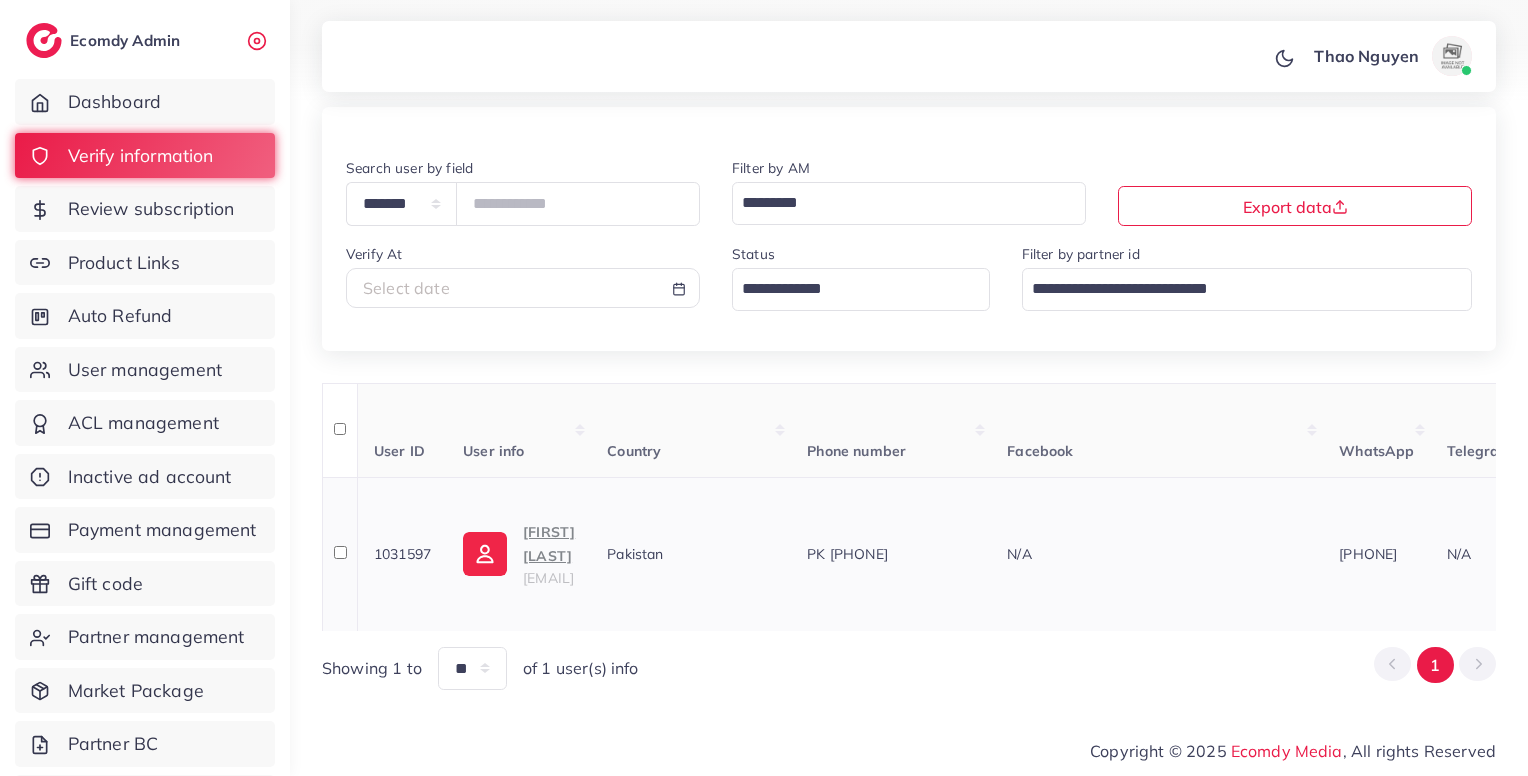 click on "Mazhar Ali" at bounding box center (549, 544) 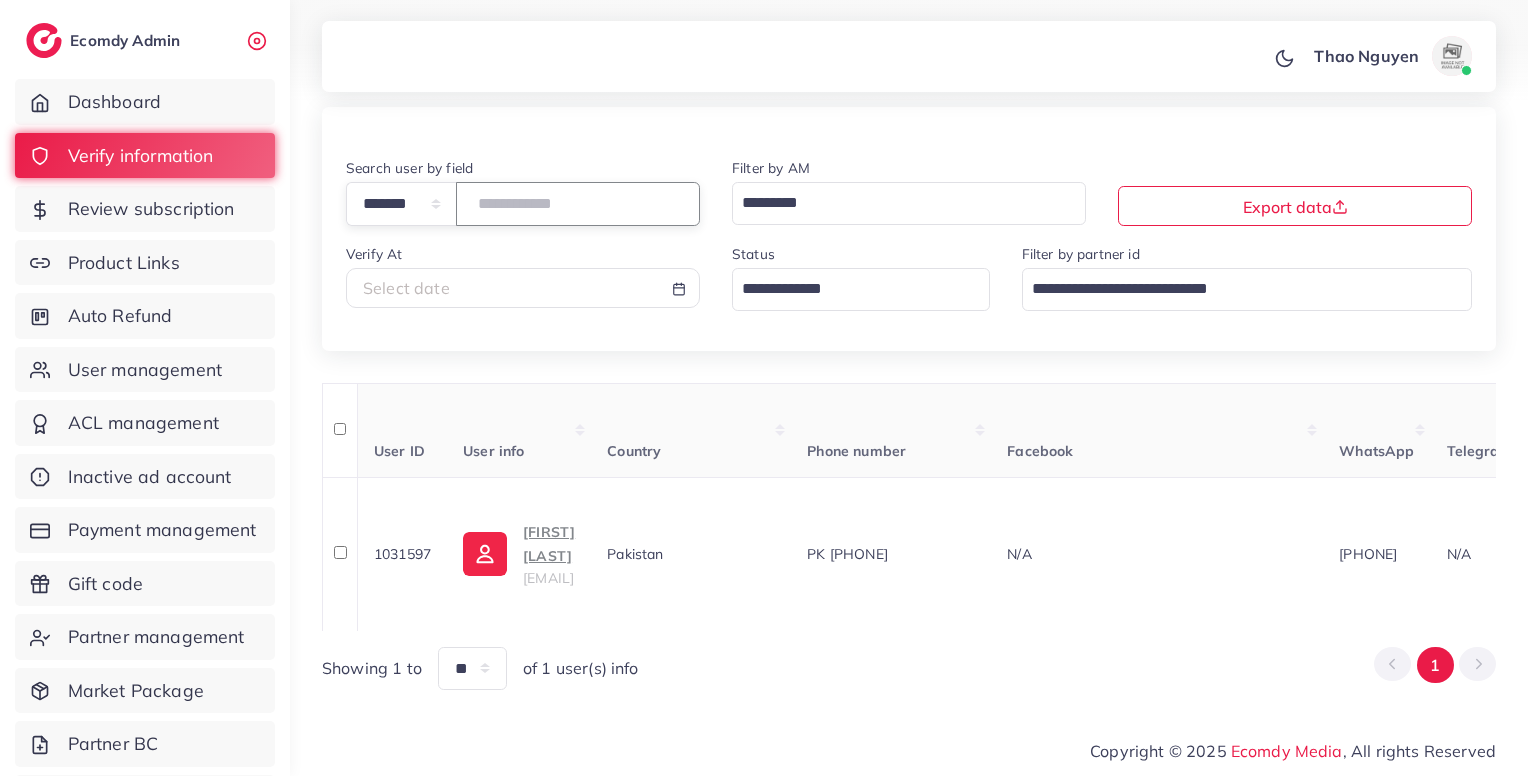 click on "*******" at bounding box center [578, 203] 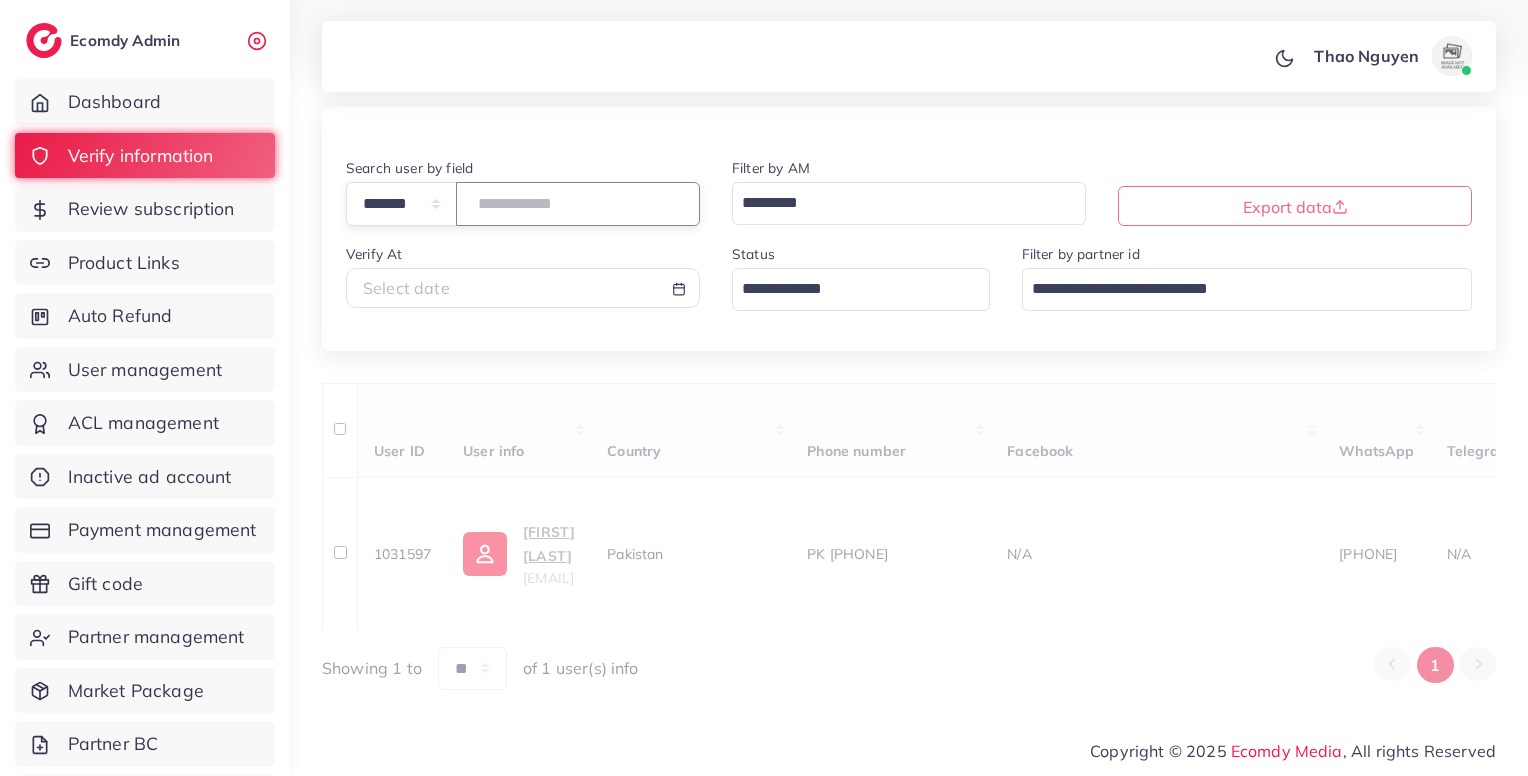 scroll, scrollTop: 0, scrollLeft: 0, axis: both 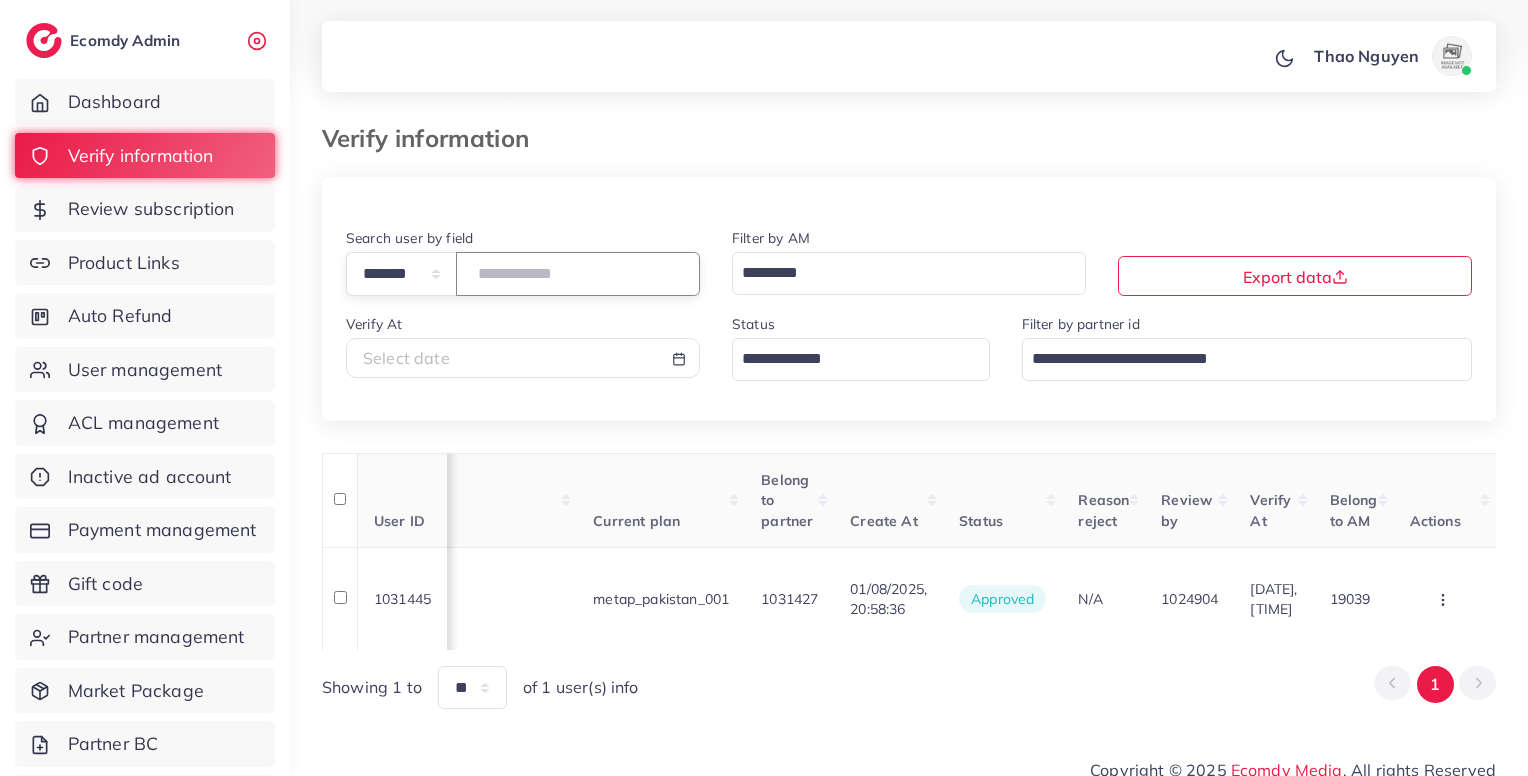 type on "*******" 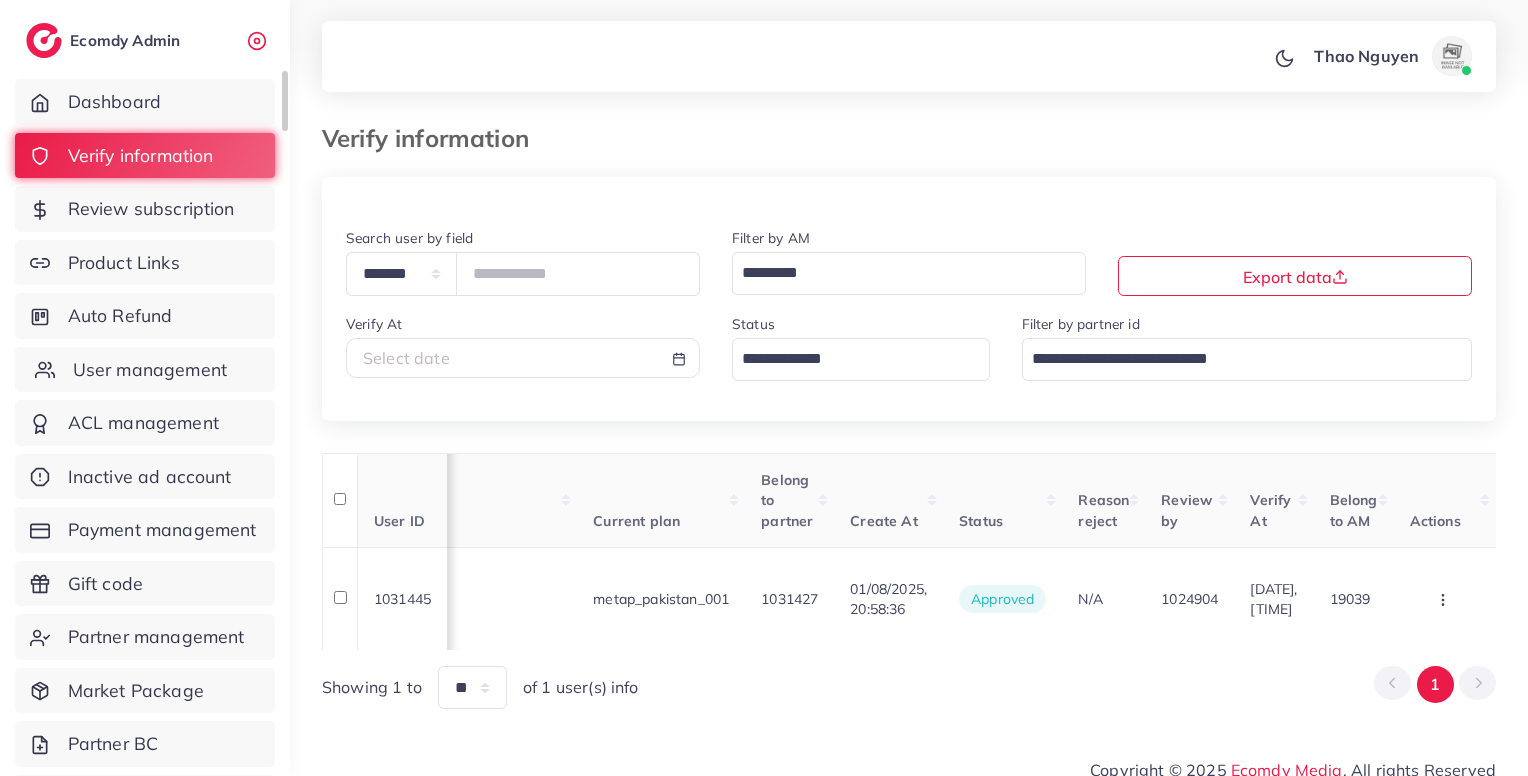 click on "User management" at bounding box center (150, 370) 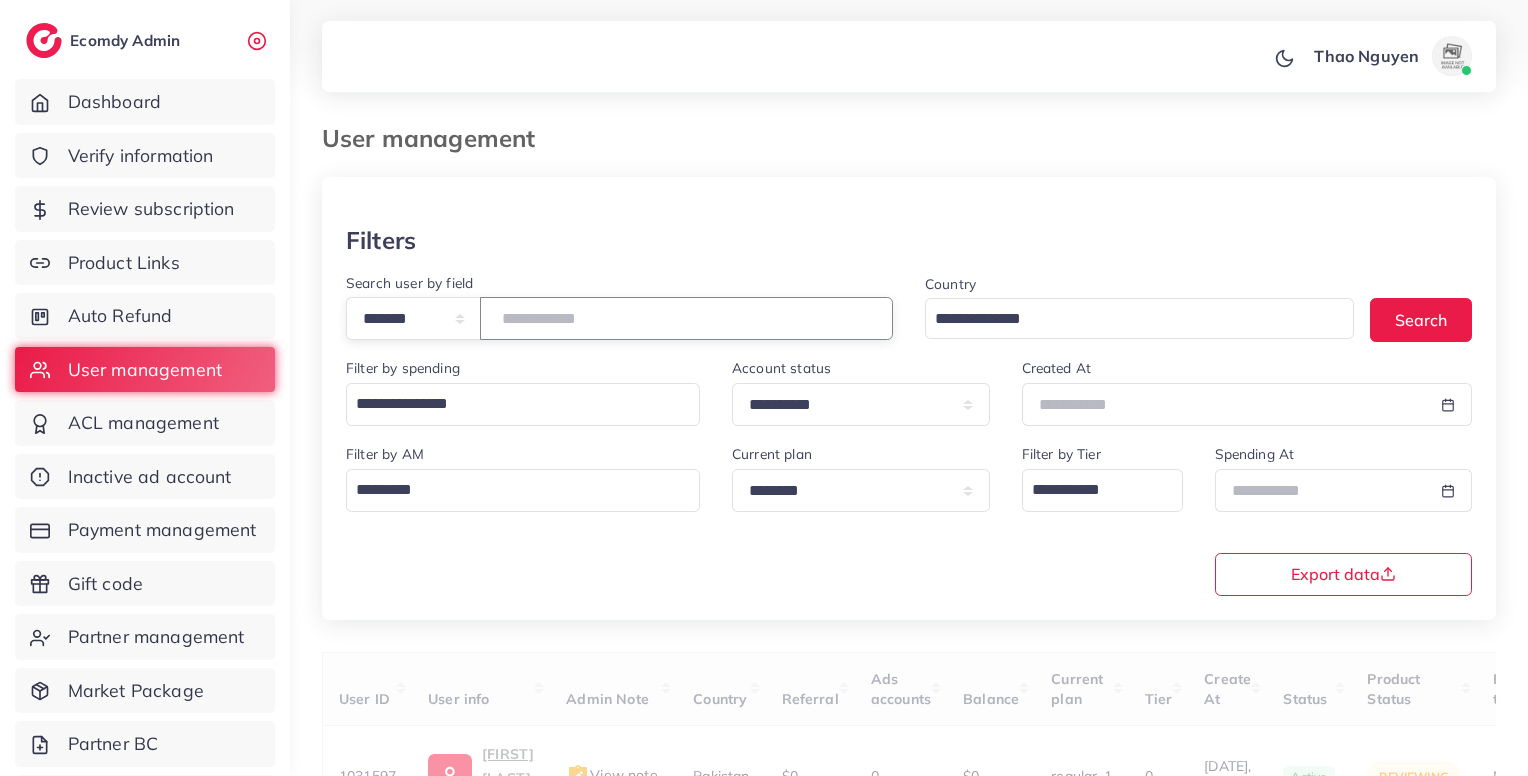 click at bounding box center [686, 318] 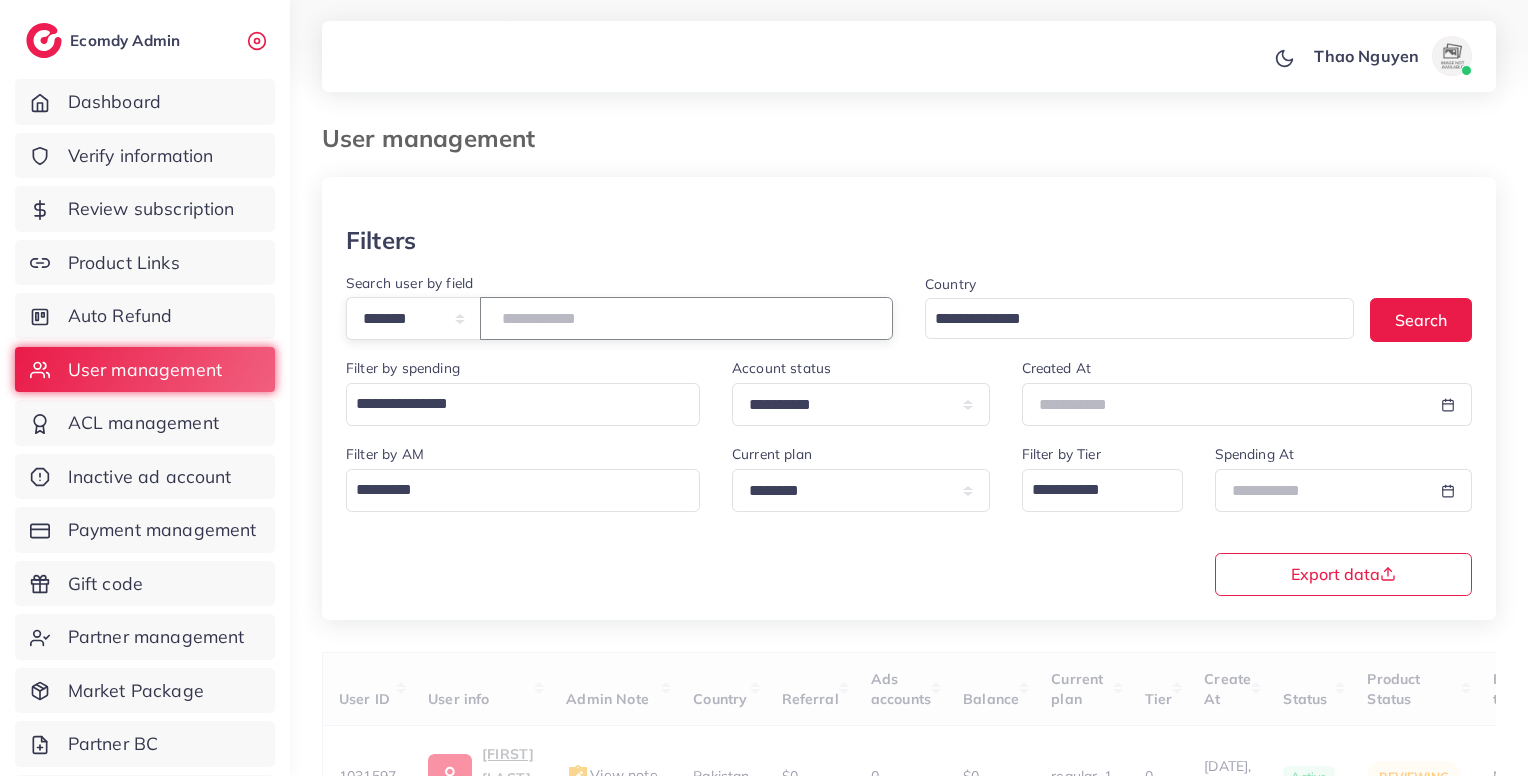 scroll, scrollTop: 183, scrollLeft: 0, axis: vertical 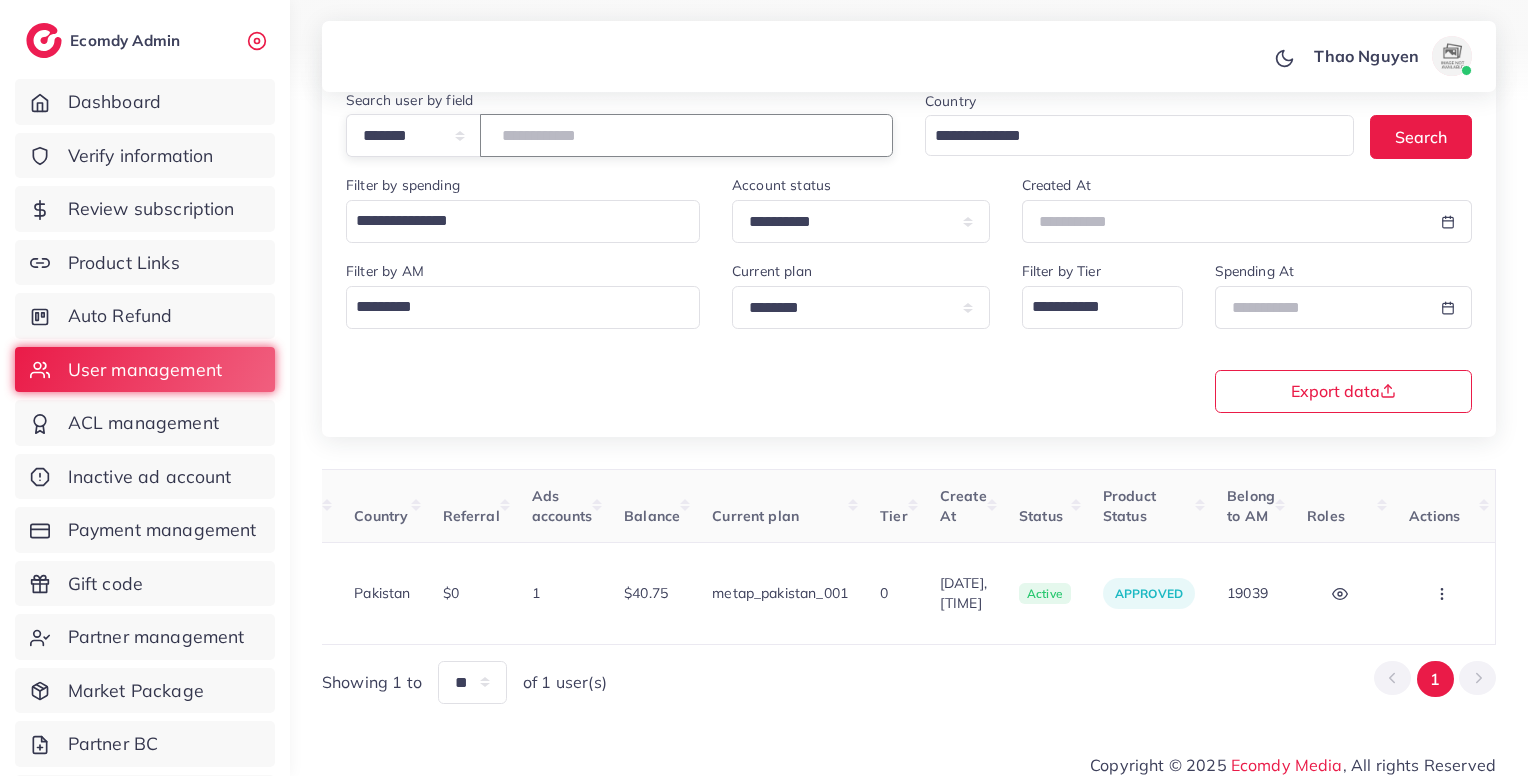 click on "*******" at bounding box center (686, 135) 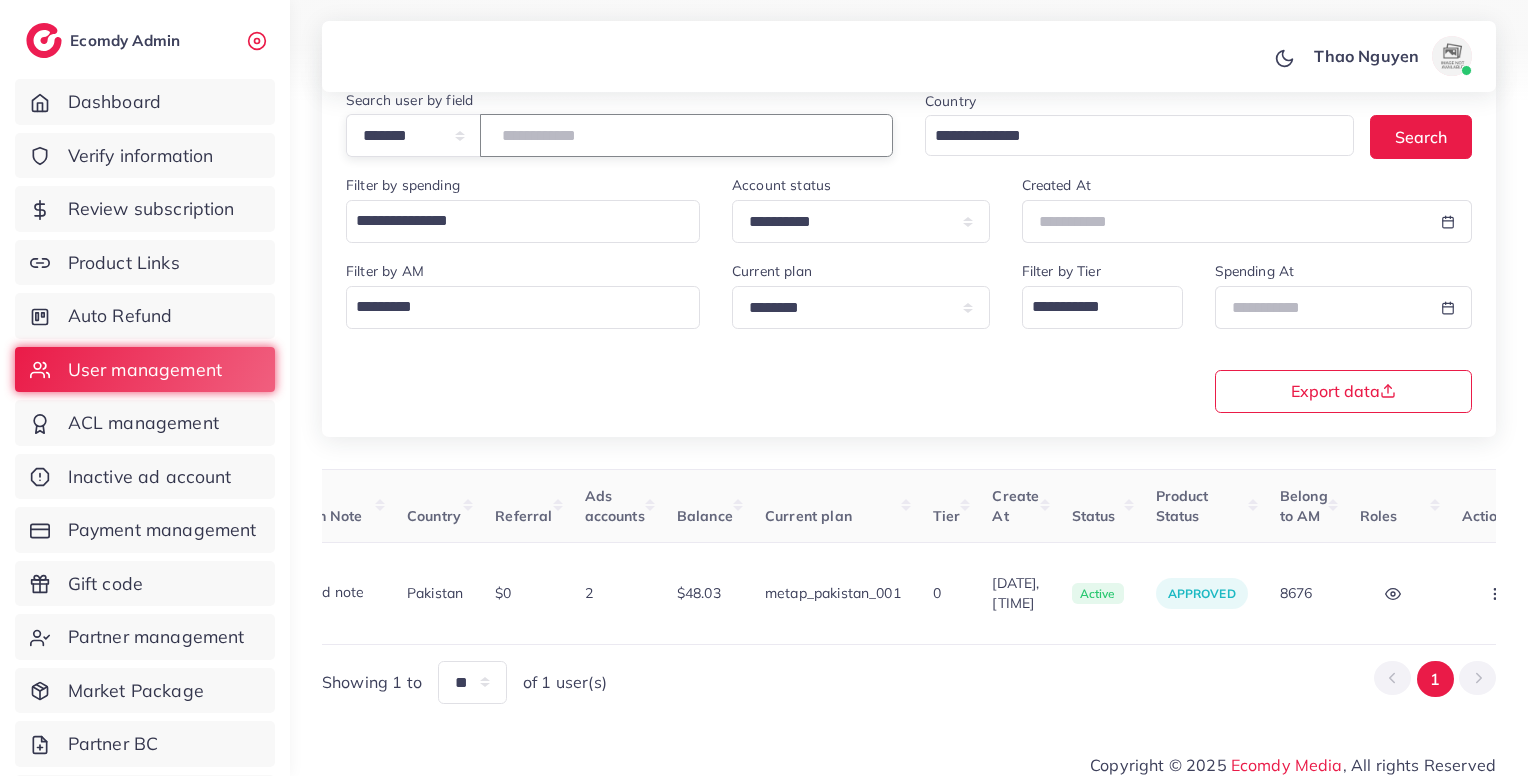 scroll, scrollTop: 0, scrollLeft: 269, axis: horizontal 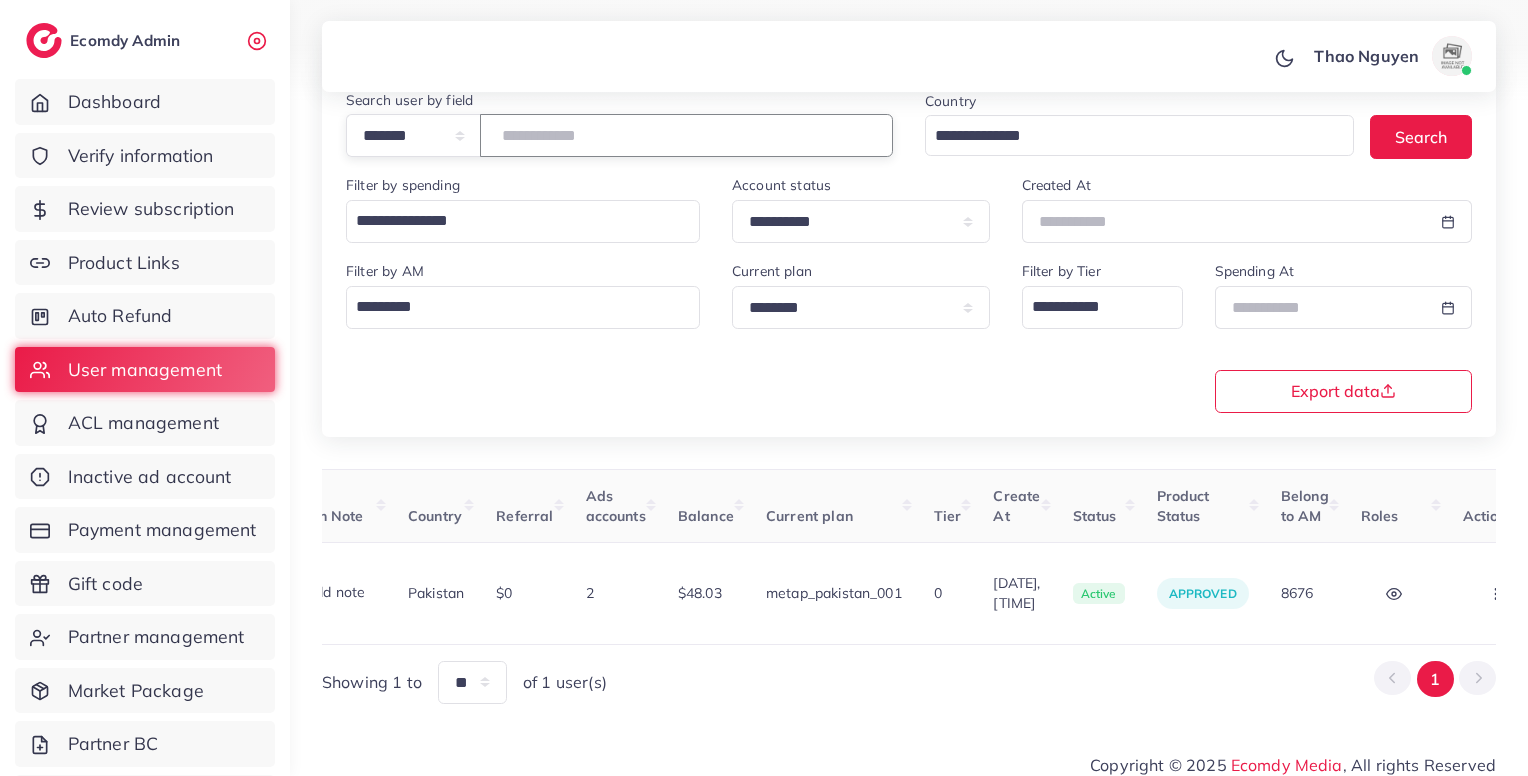 type on "*****" 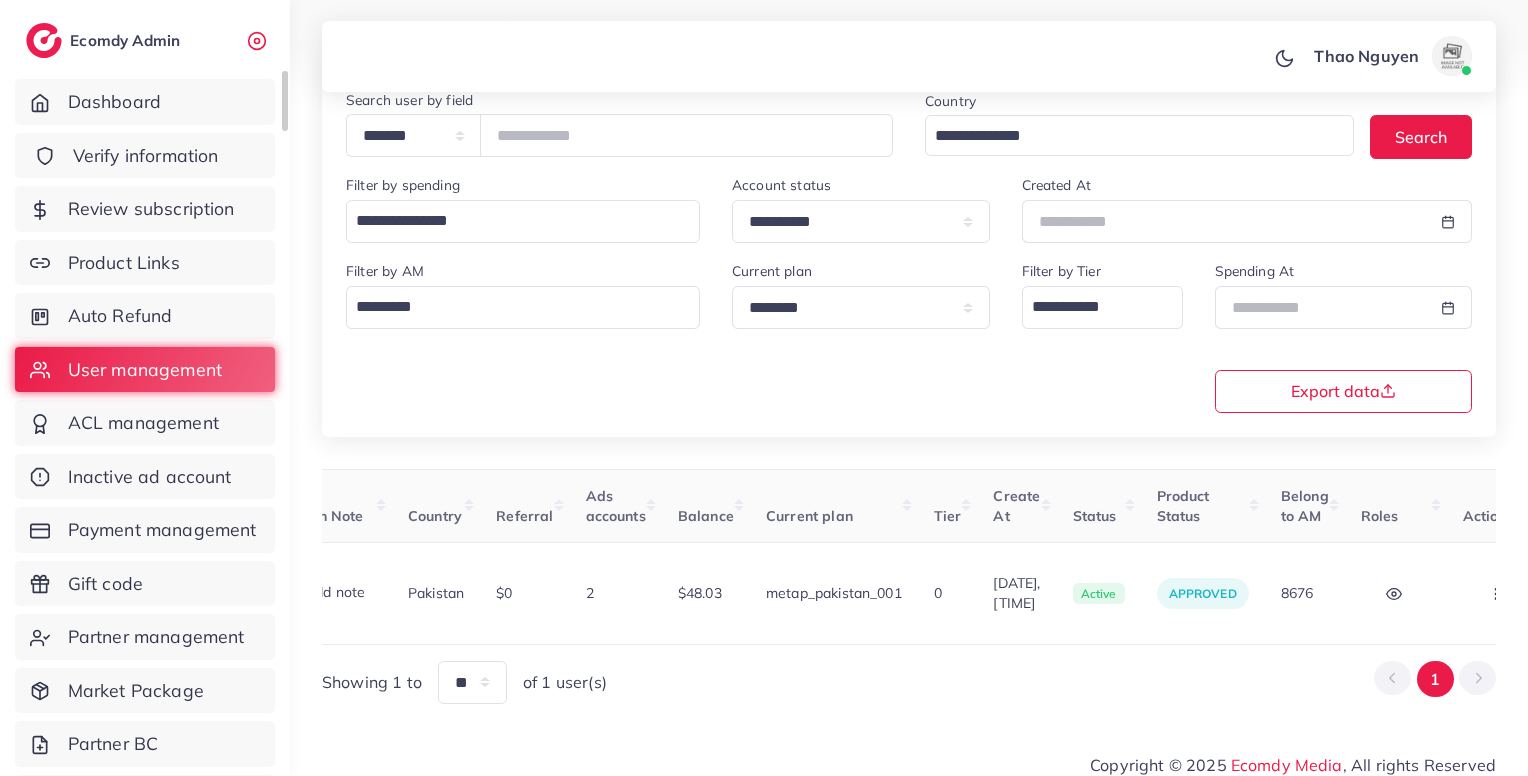 click on "Verify information" at bounding box center [145, 156] 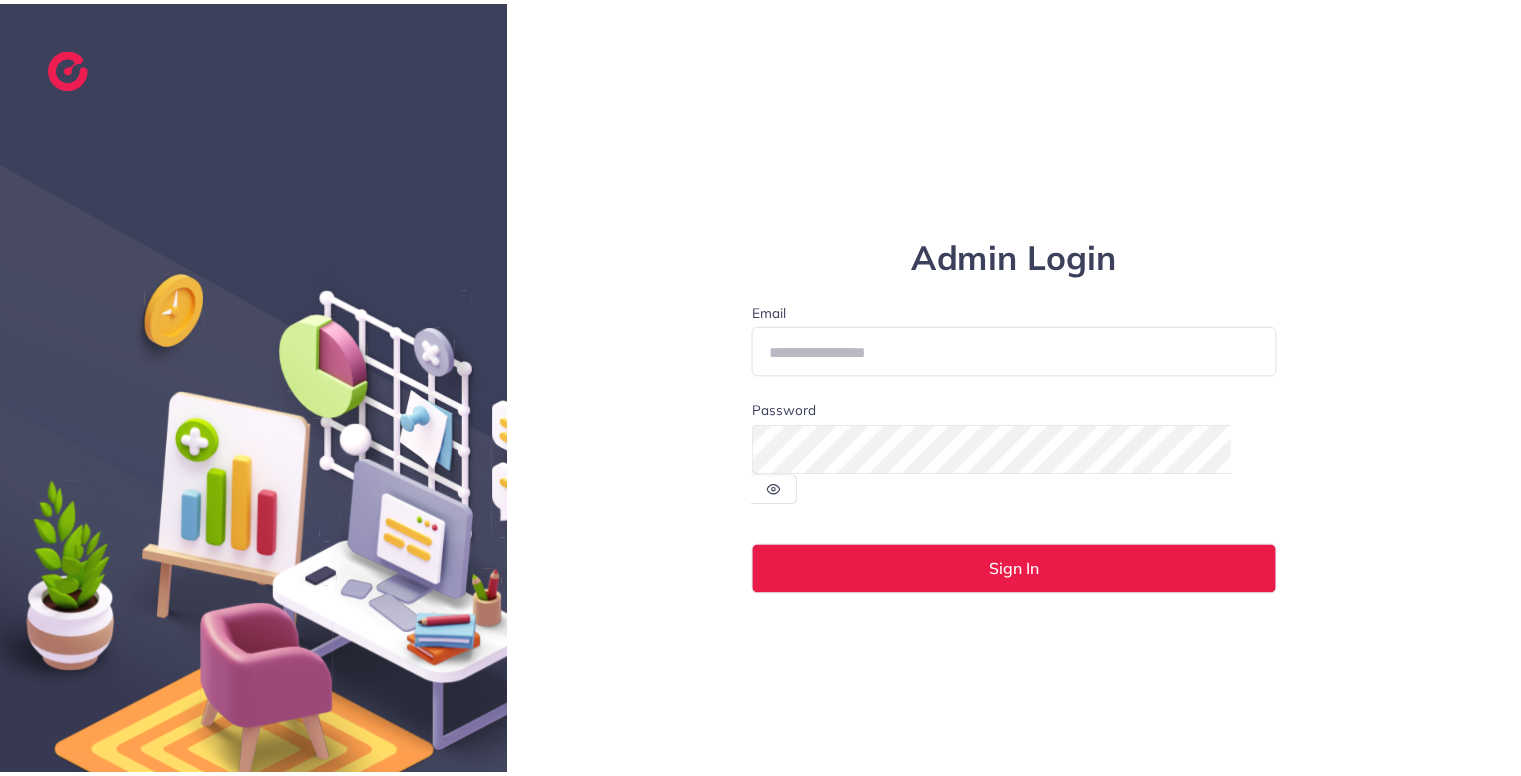 scroll, scrollTop: 0, scrollLeft: 0, axis: both 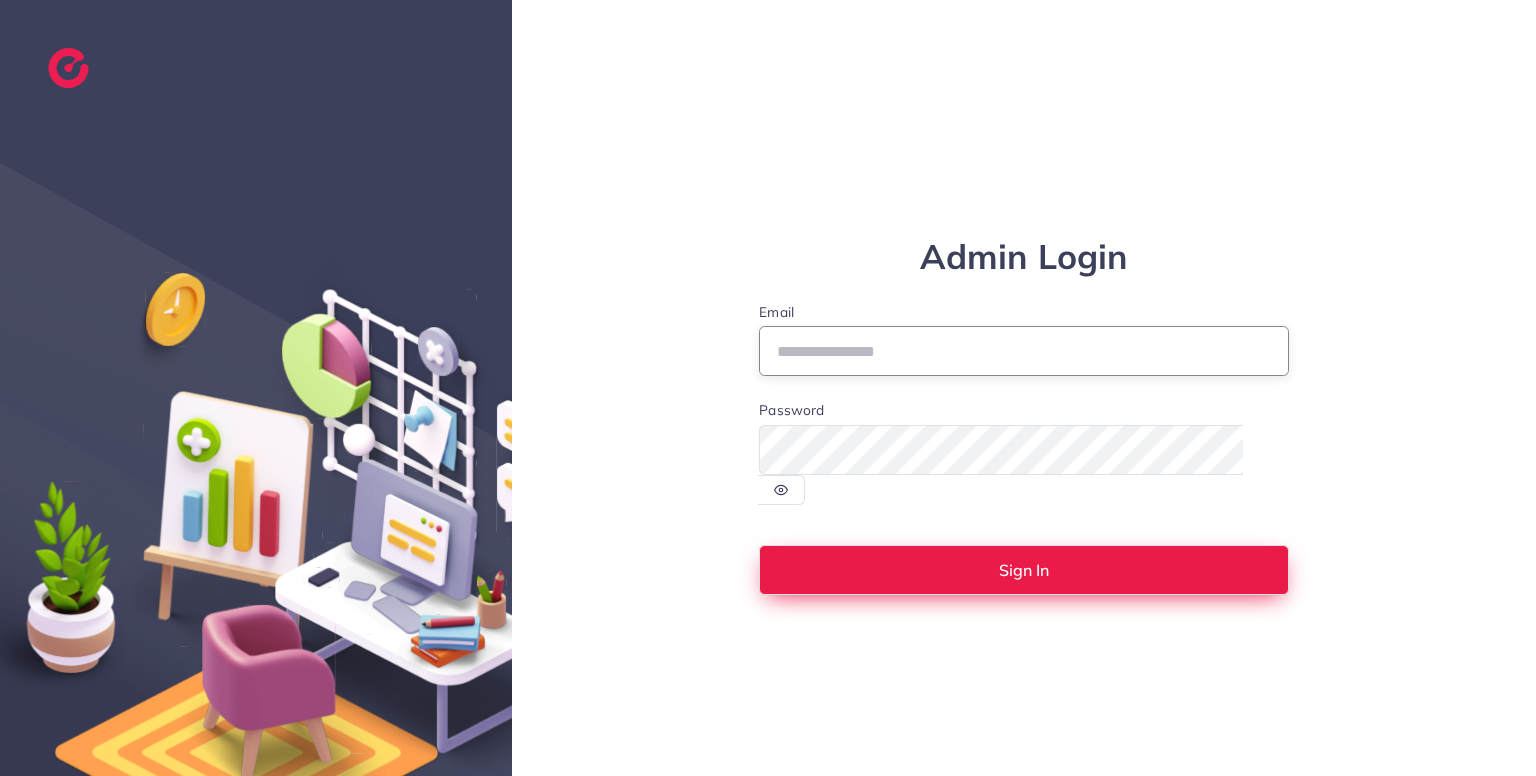 type on "**********" 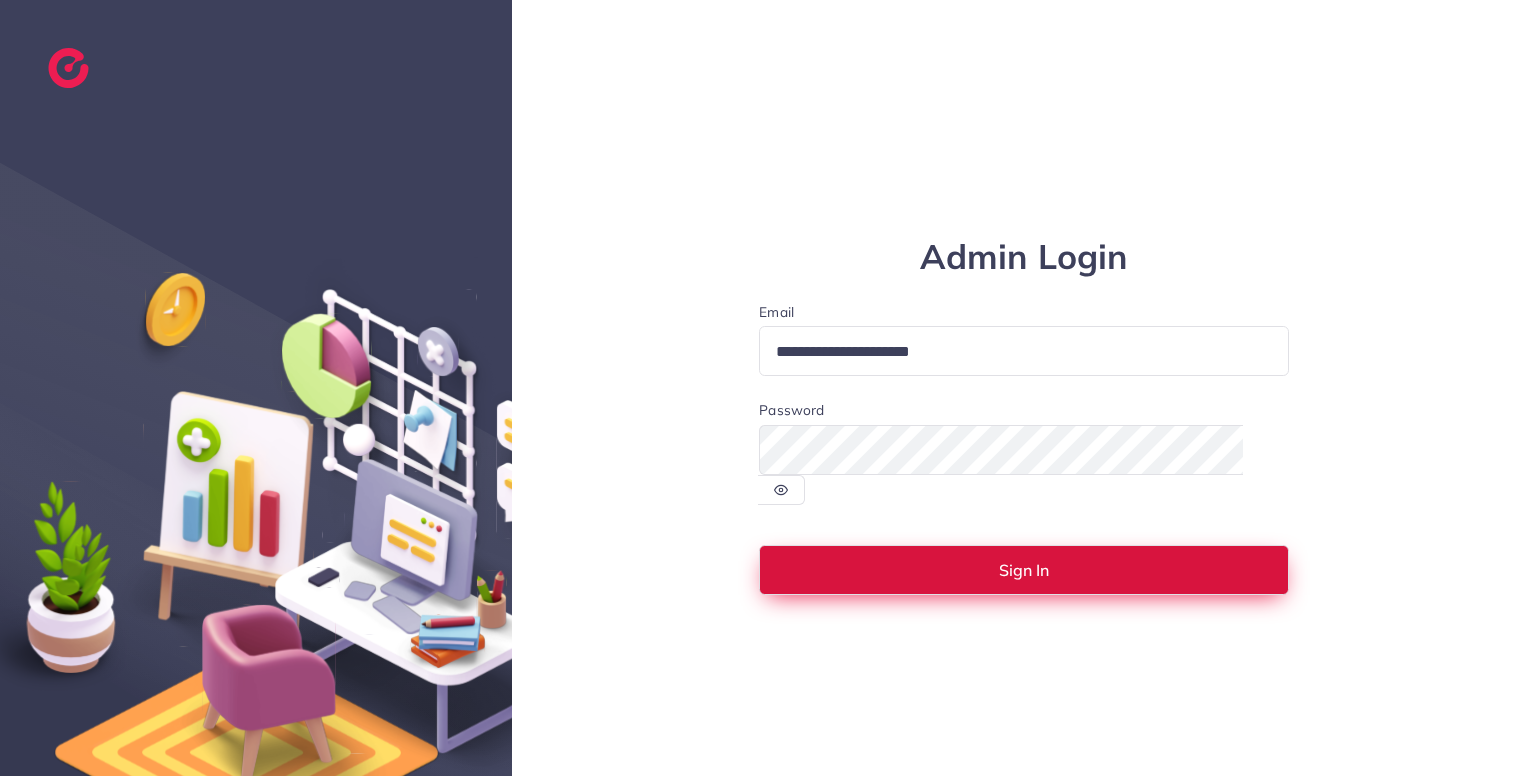 click on "Sign In" at bounding box center [1024, 570] 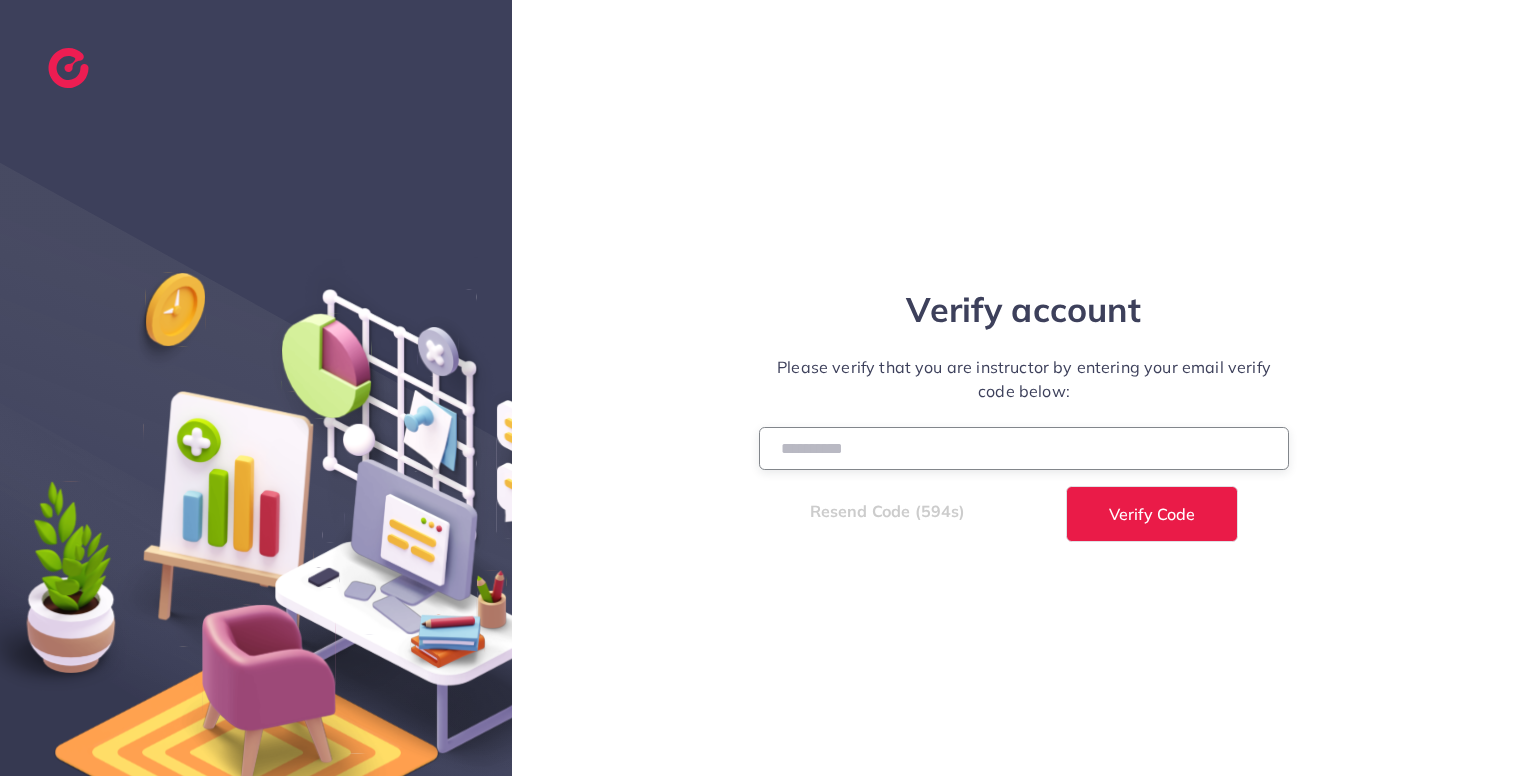 click at bounding box center [1024, 448] 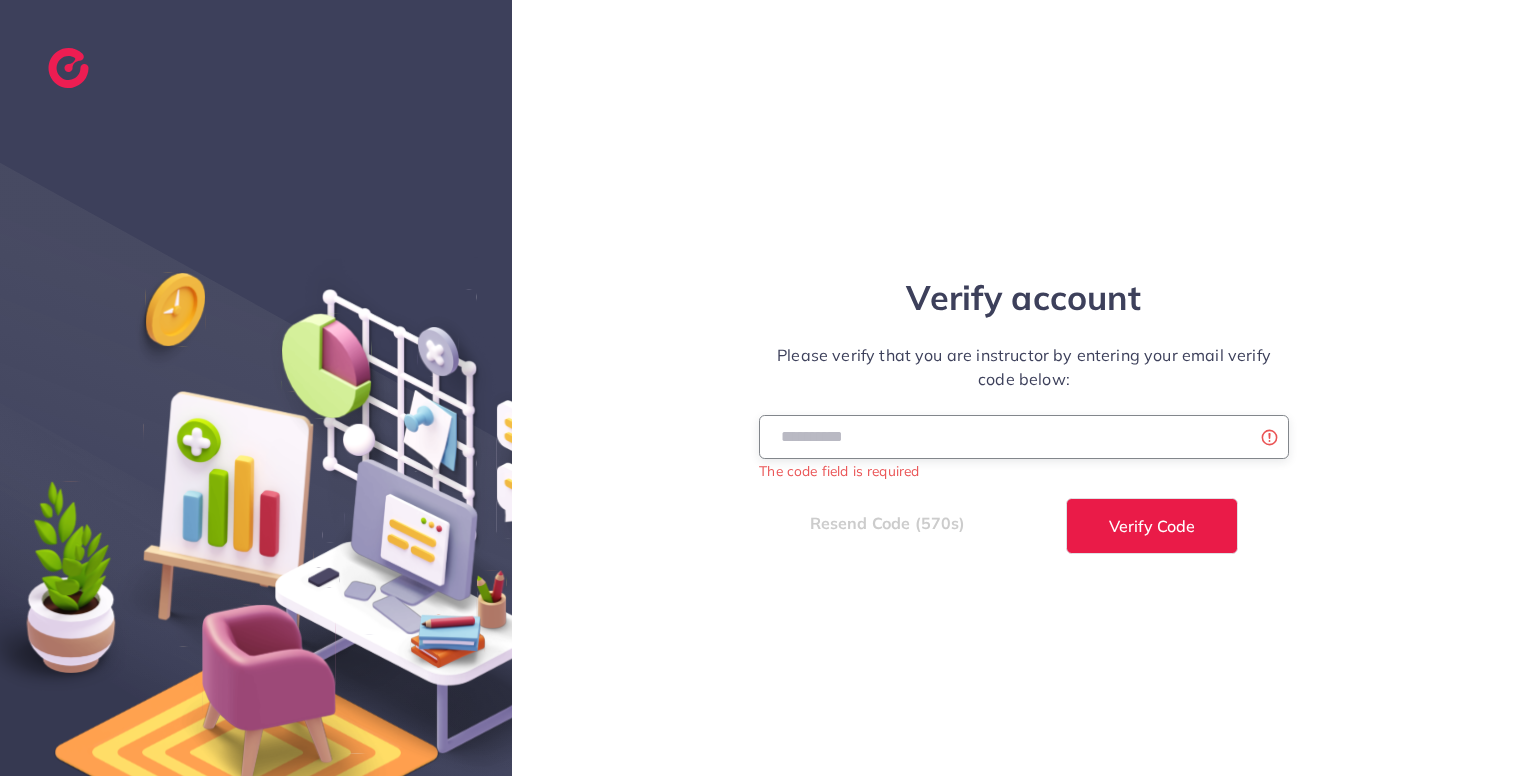 click at bounding box center (1024, 436) 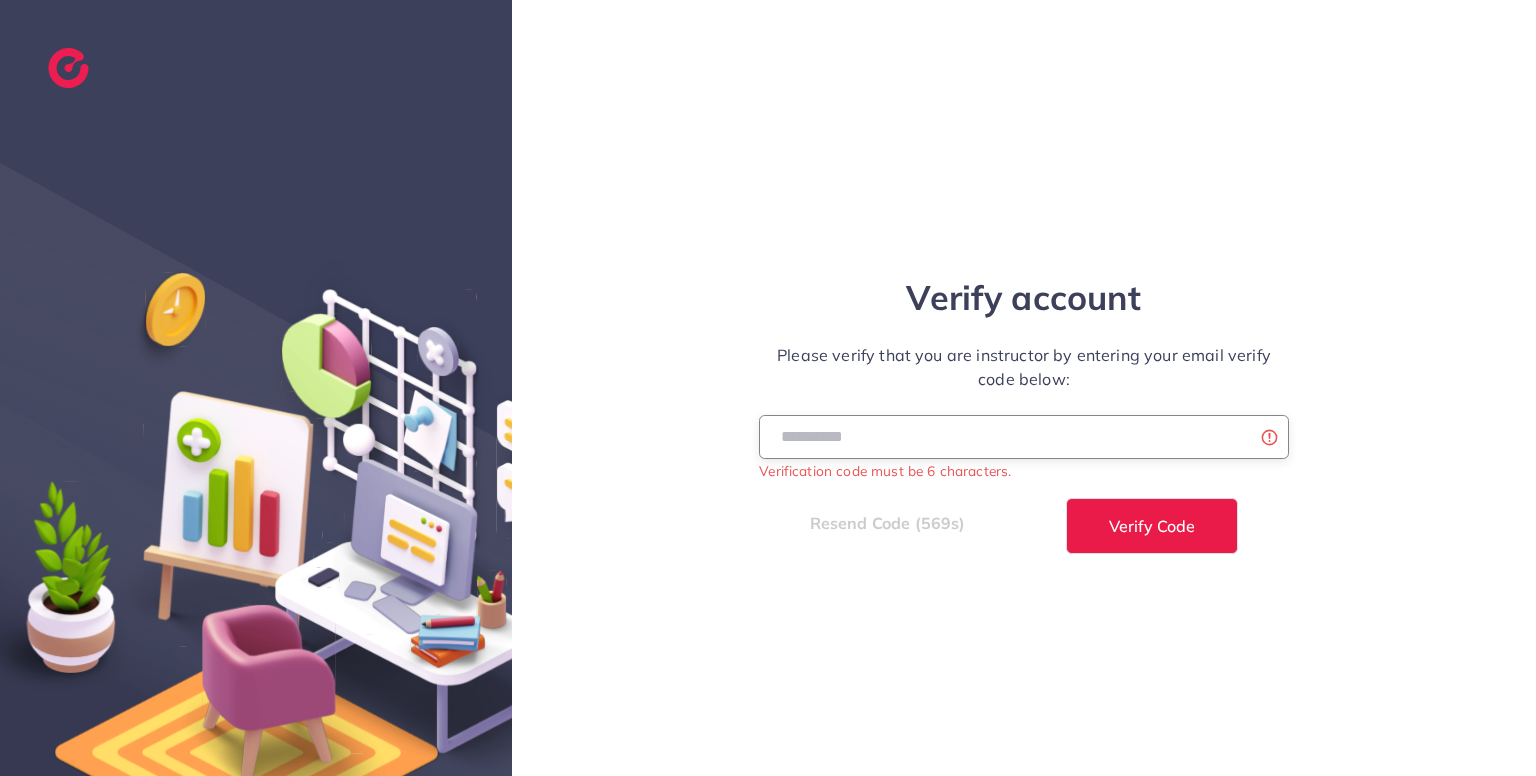 type on "******" 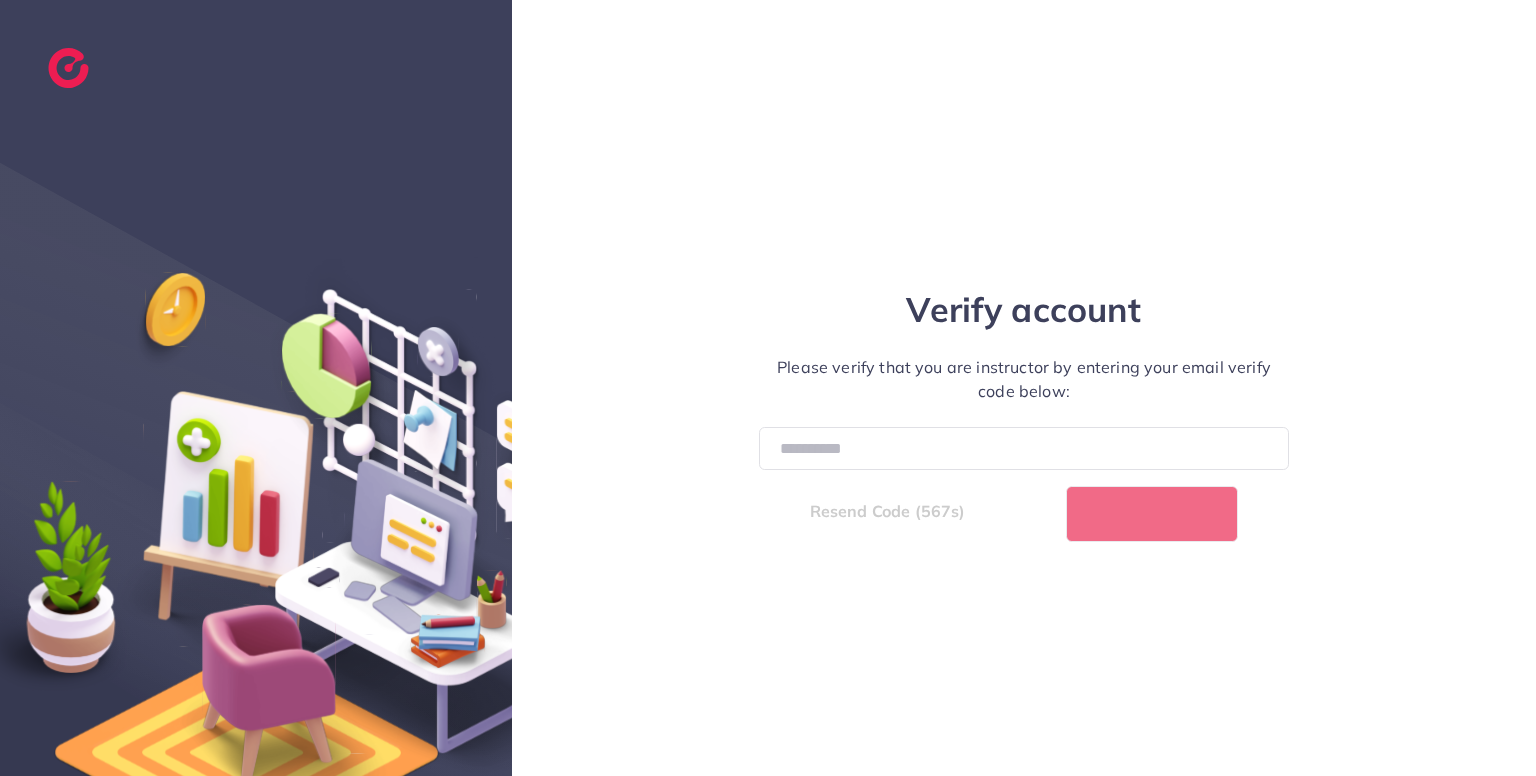 select on "*" 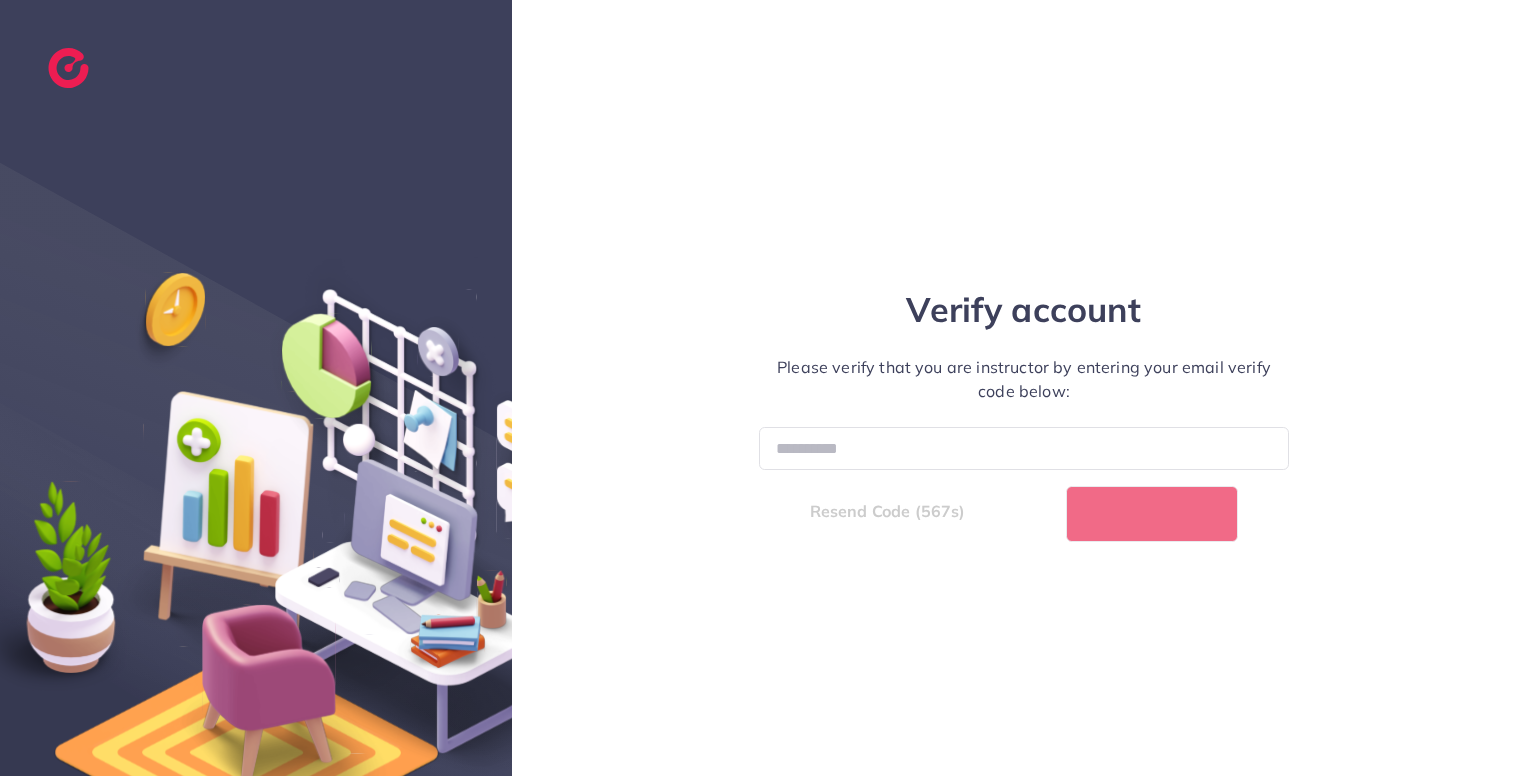 select on "****" 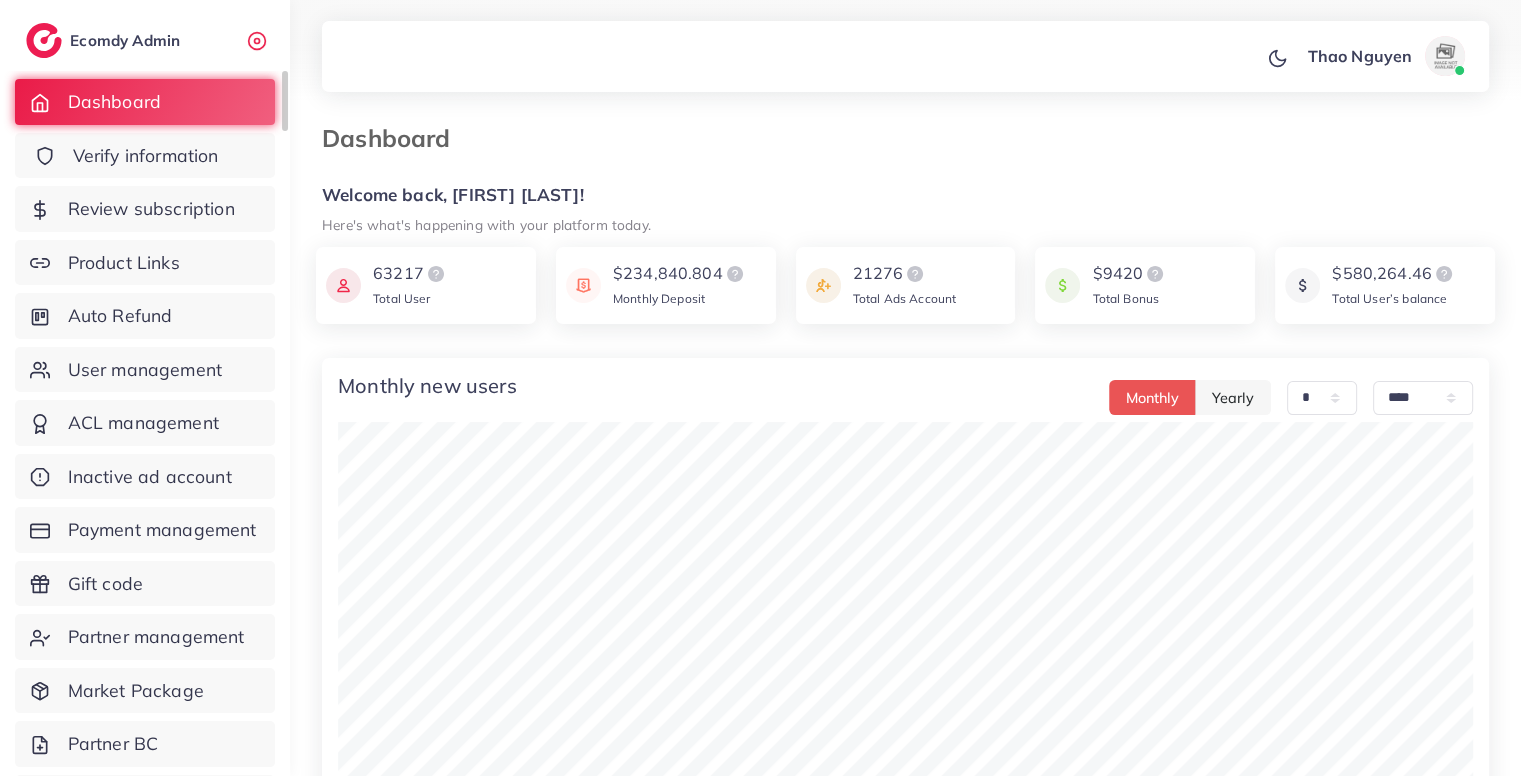 click on "Verify information" at bounding box center (146, 156) 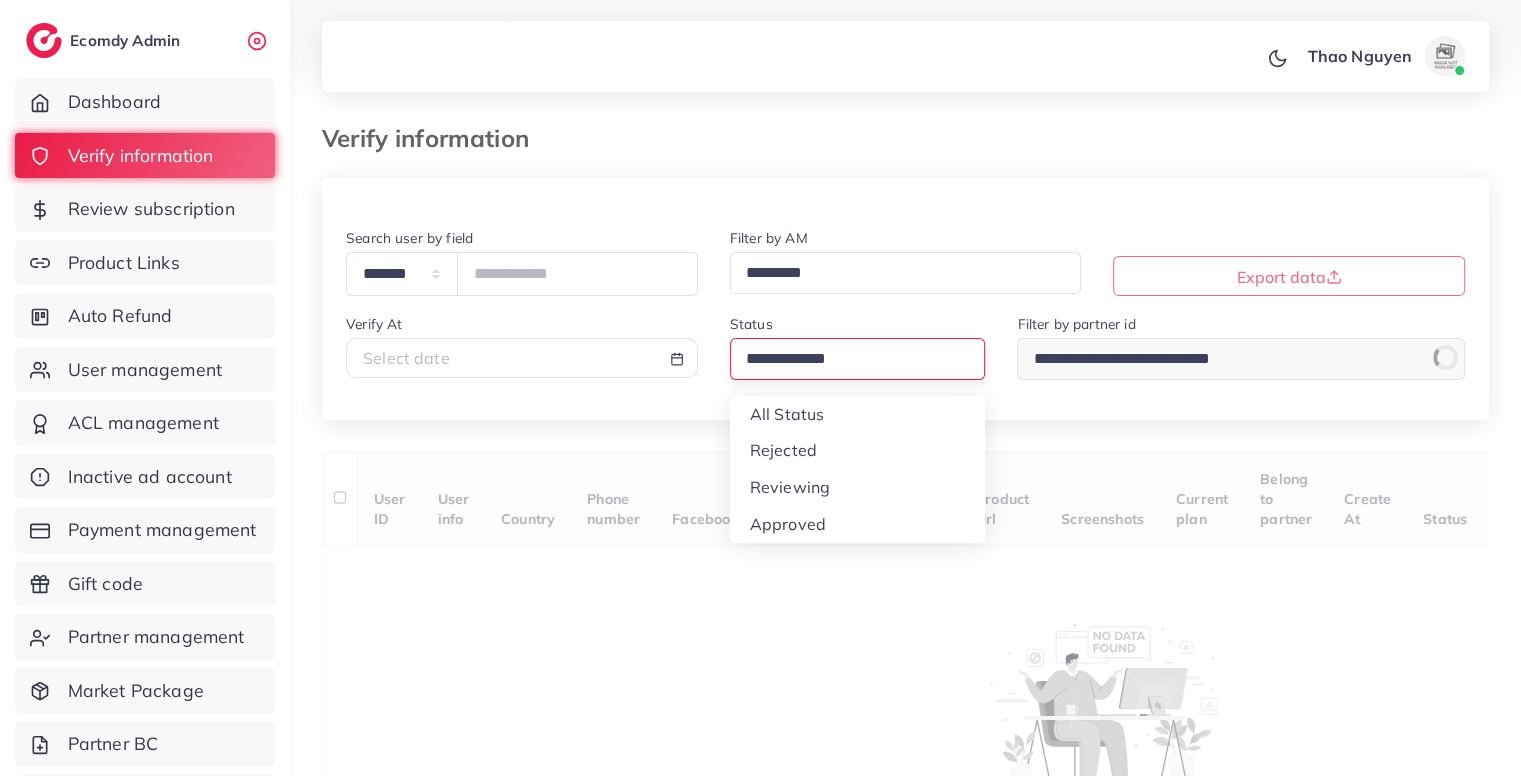 click at bounding box center (849, 359) 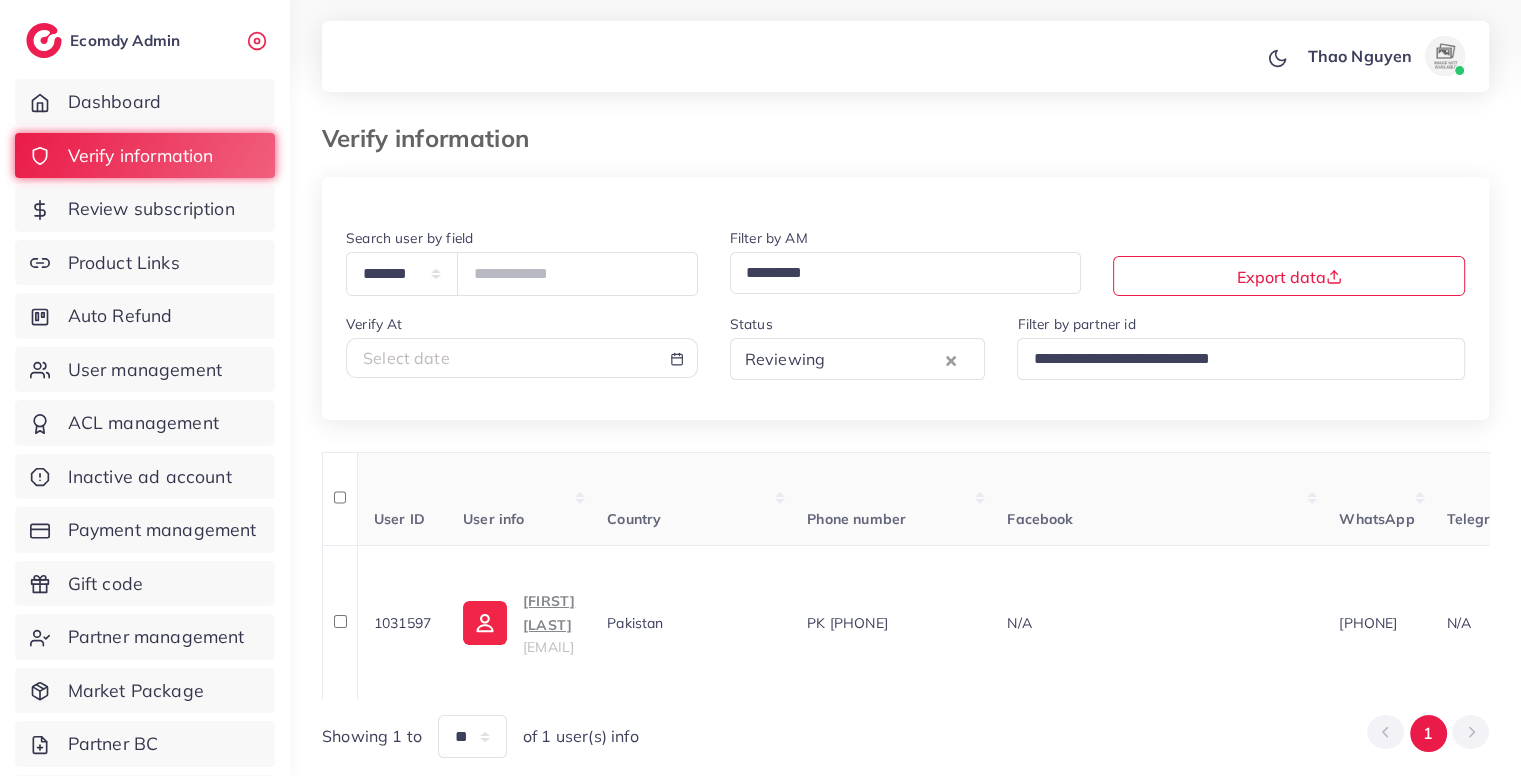 scroll, scrollTop: 84, scrollLeft: 0, axis: vertical 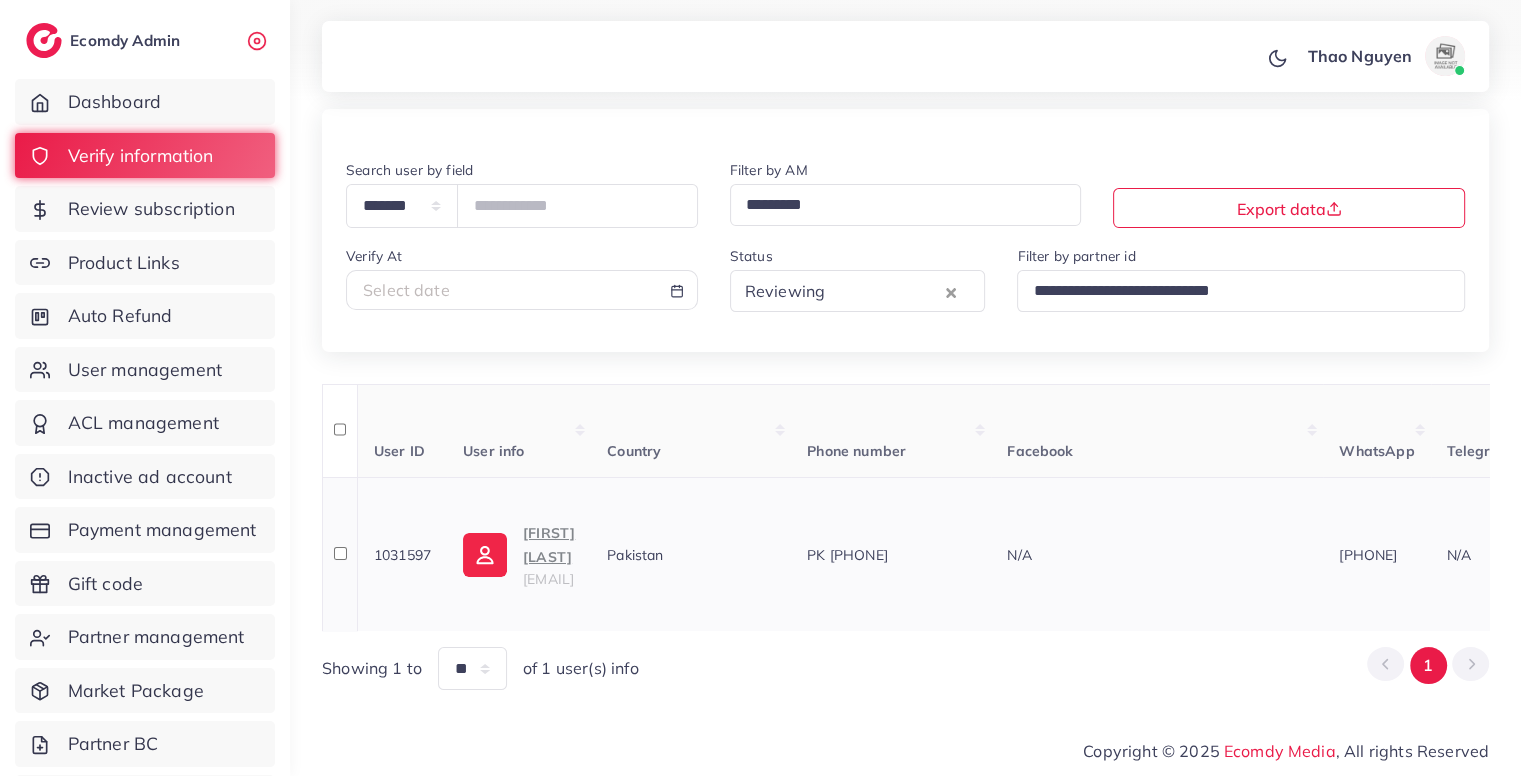 click on "Mazhar Ali" at bounding box center (549, 545) 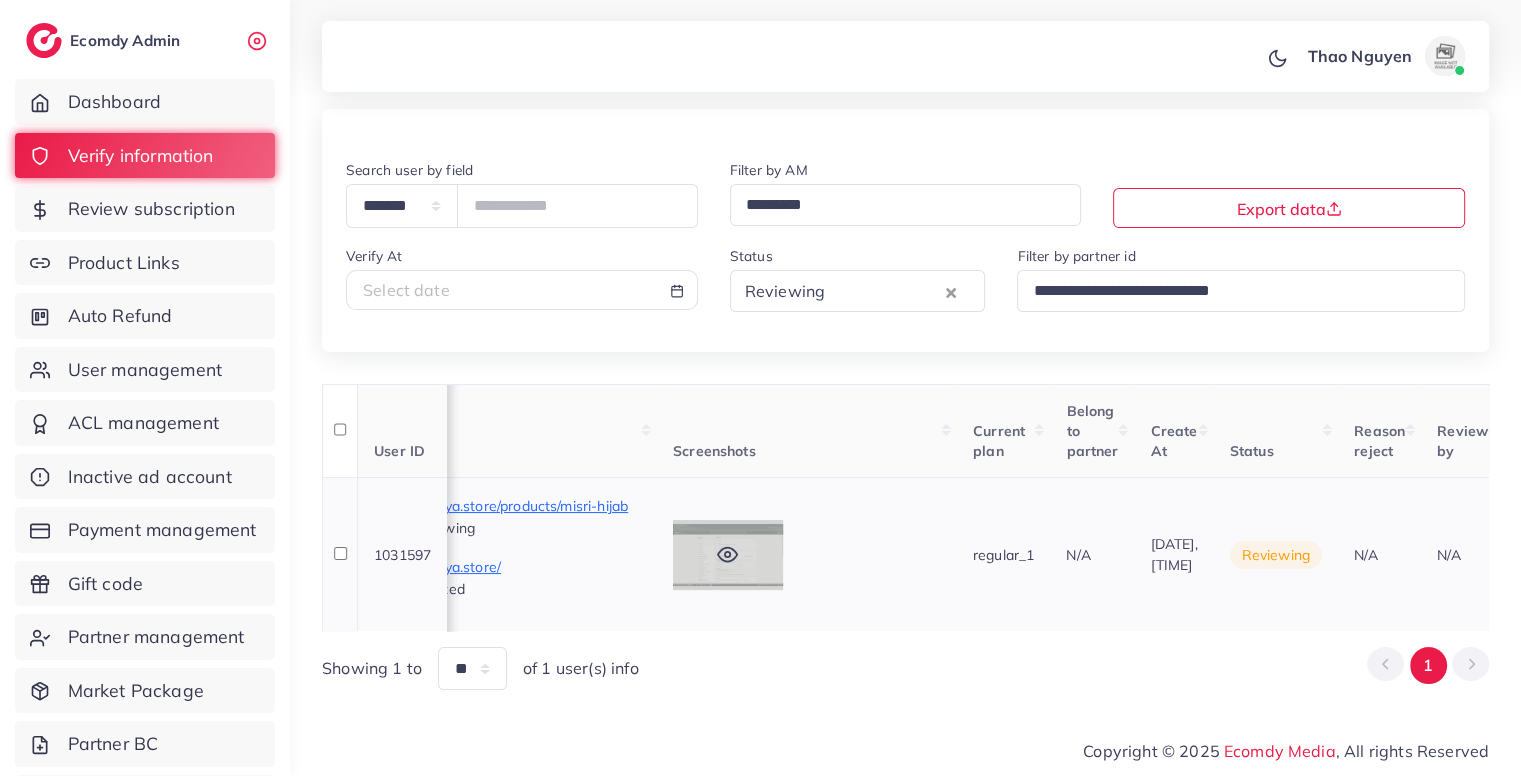 scroll, scrollTop: 0, scrollLeft: 1228, axis: horizontal 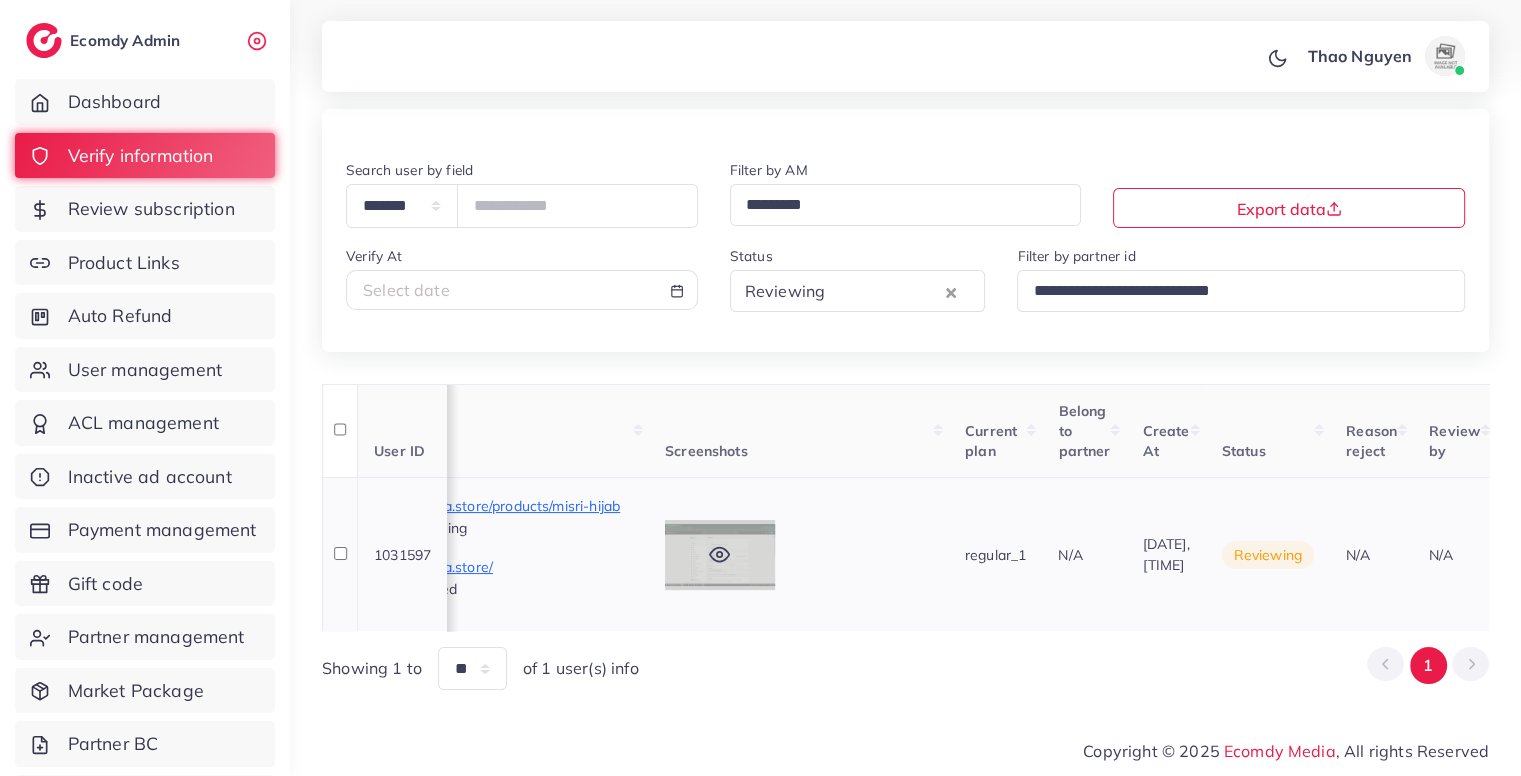 click at bounding box center (720, 555) 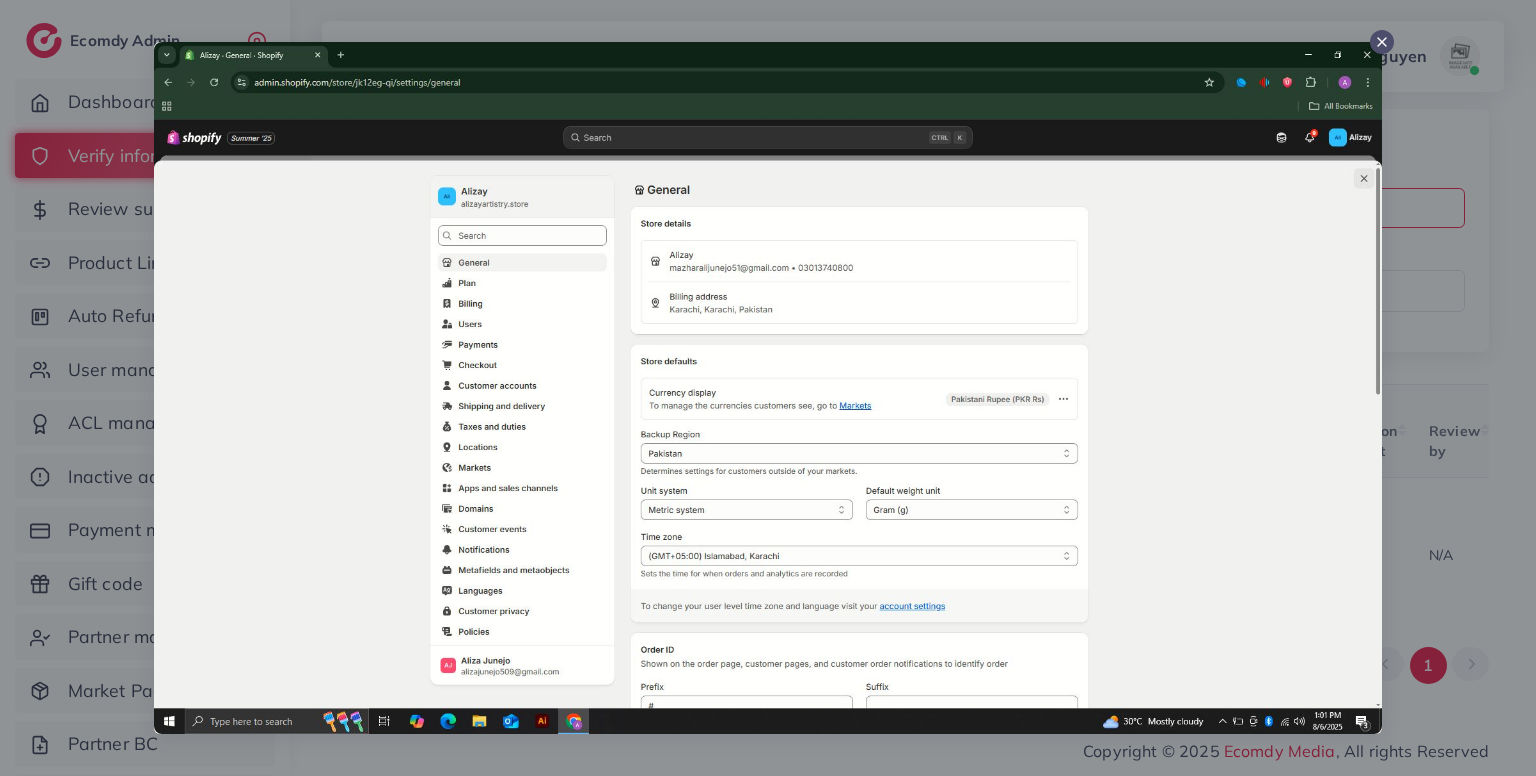click at bounding box center [768, 388] 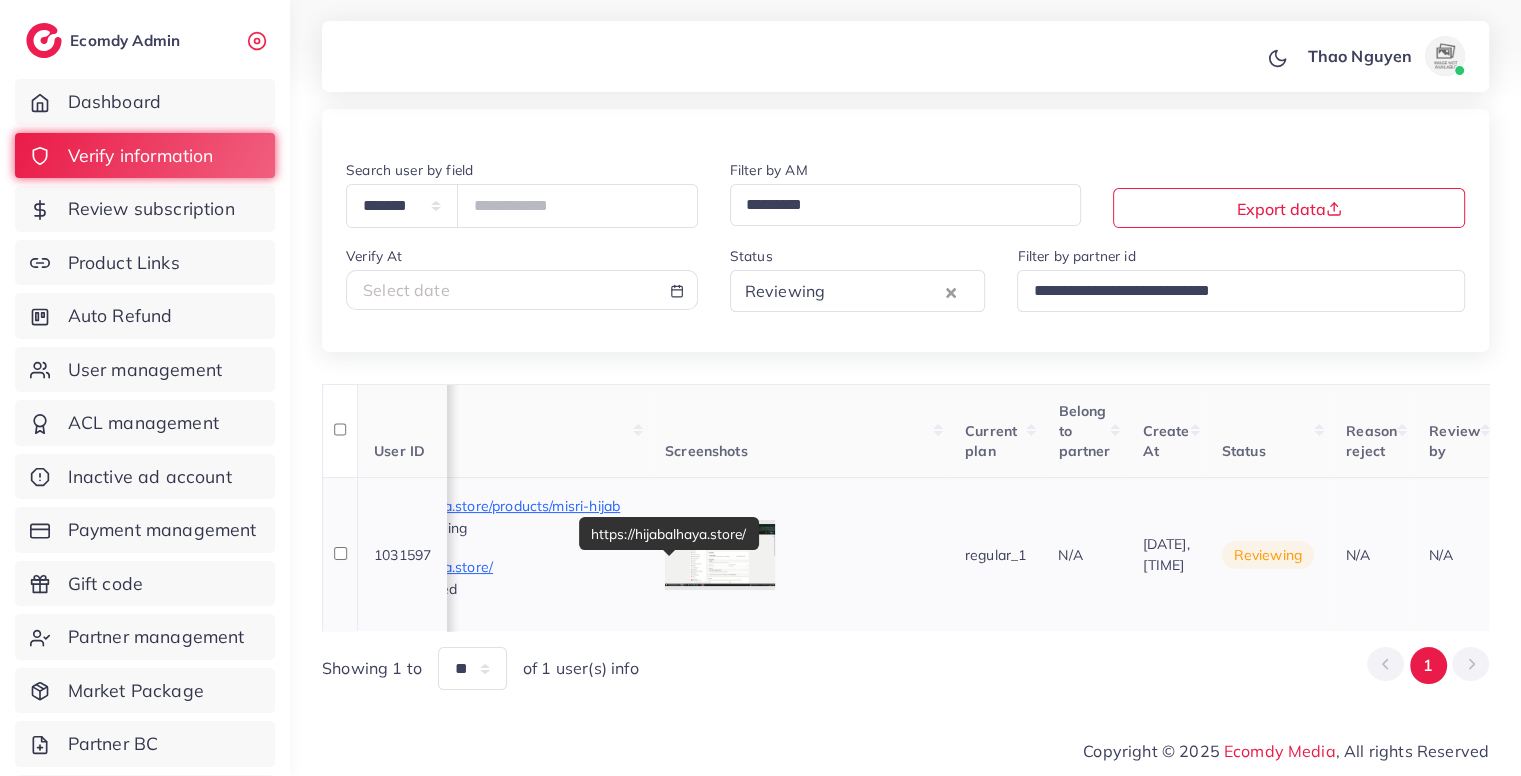 click on "https://hijabalhaya.store/" at bounding box center [483, 567] 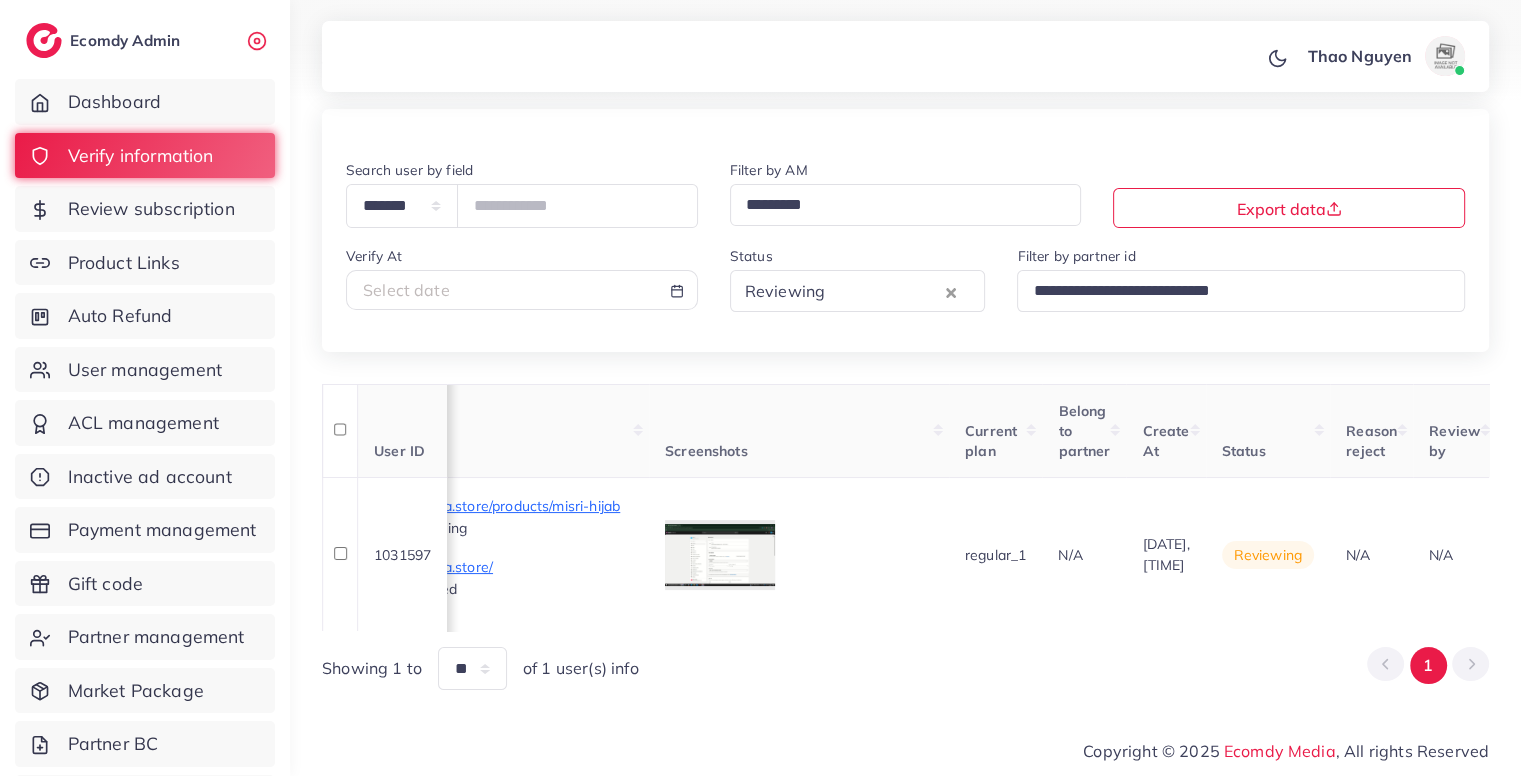 scroll, scrollTop: 0, scrollLeft: 1746, axis: horizontal 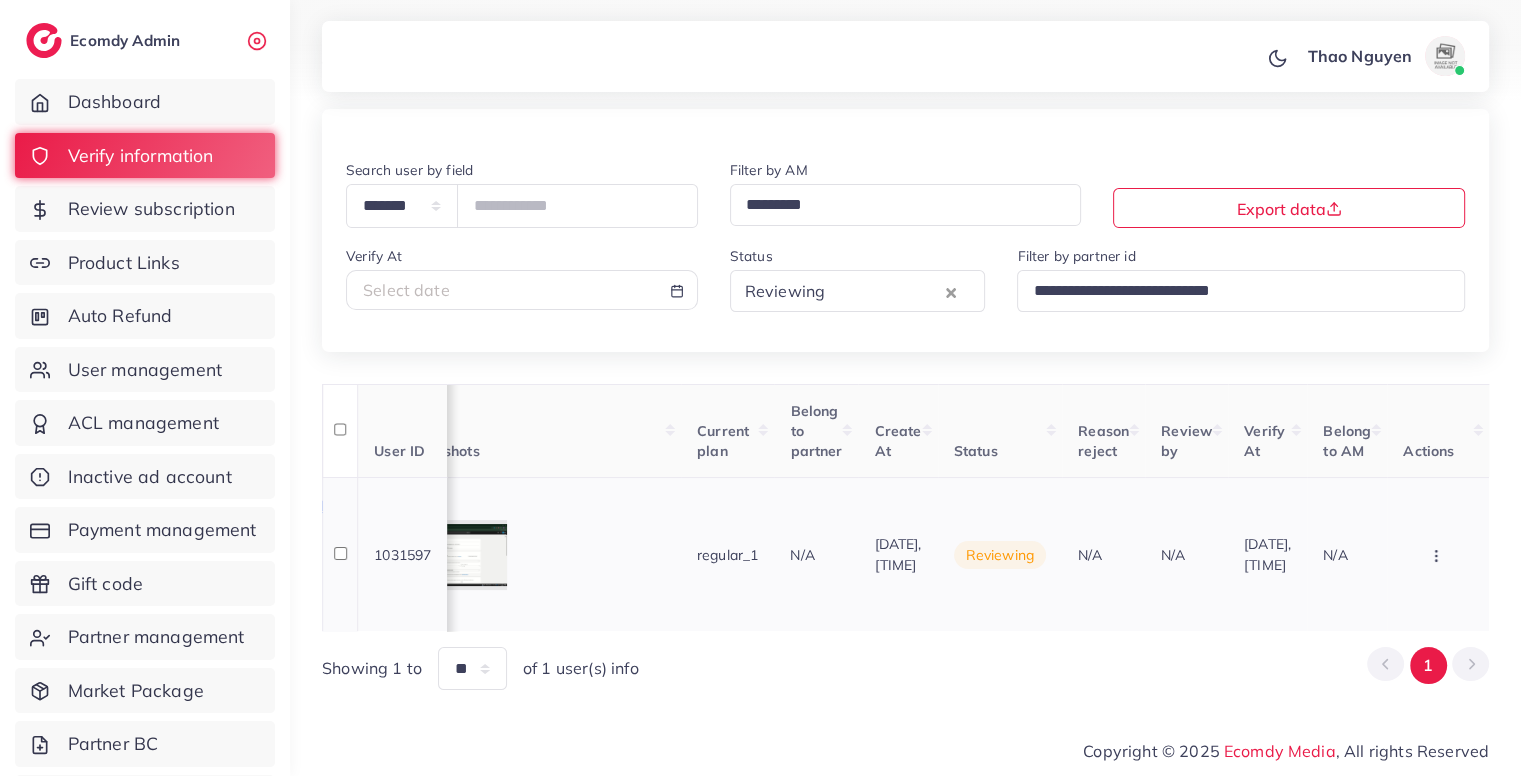 click at bounding box center (1438, 554) 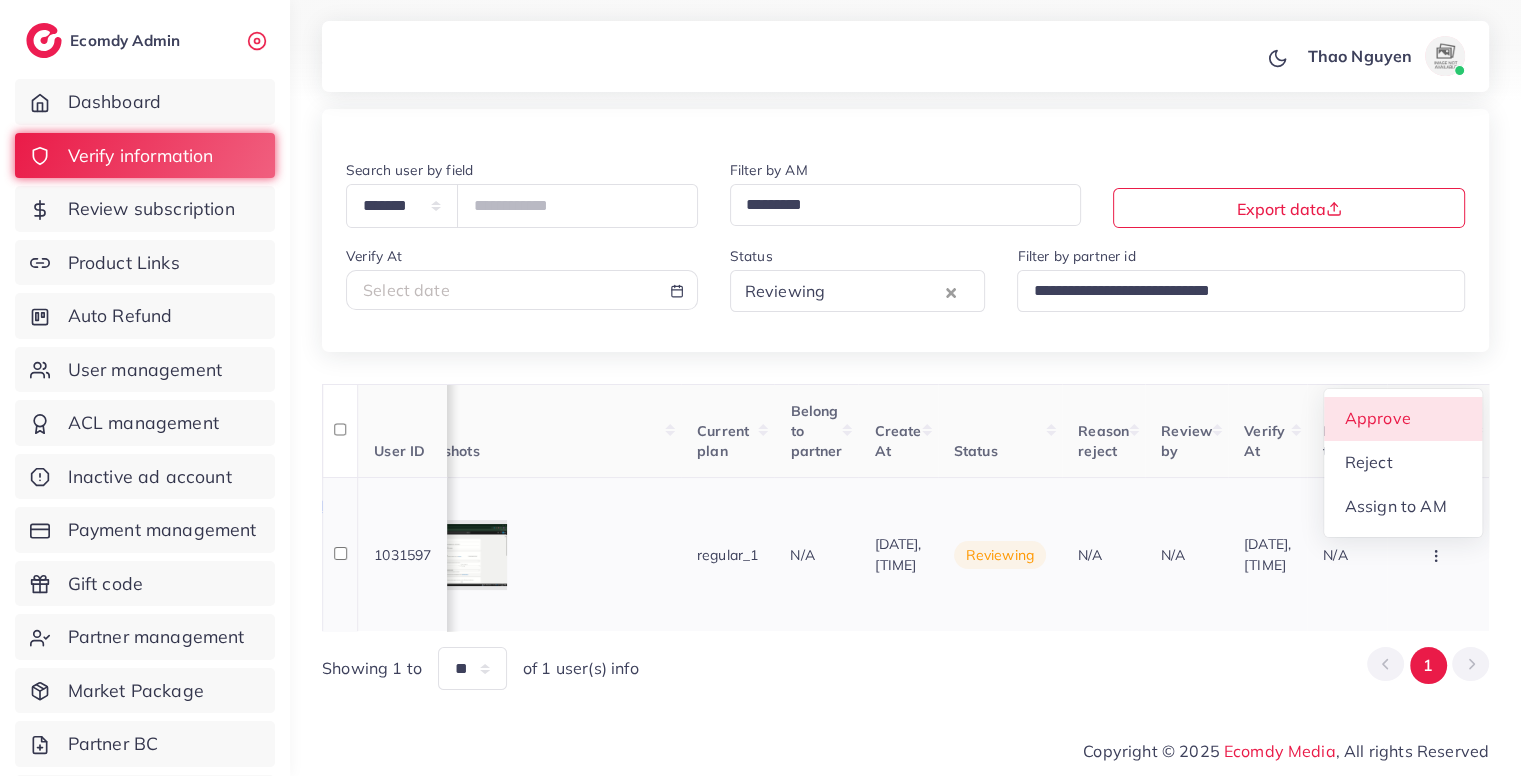 click on "Approve" at bounding box center [1377, 419] 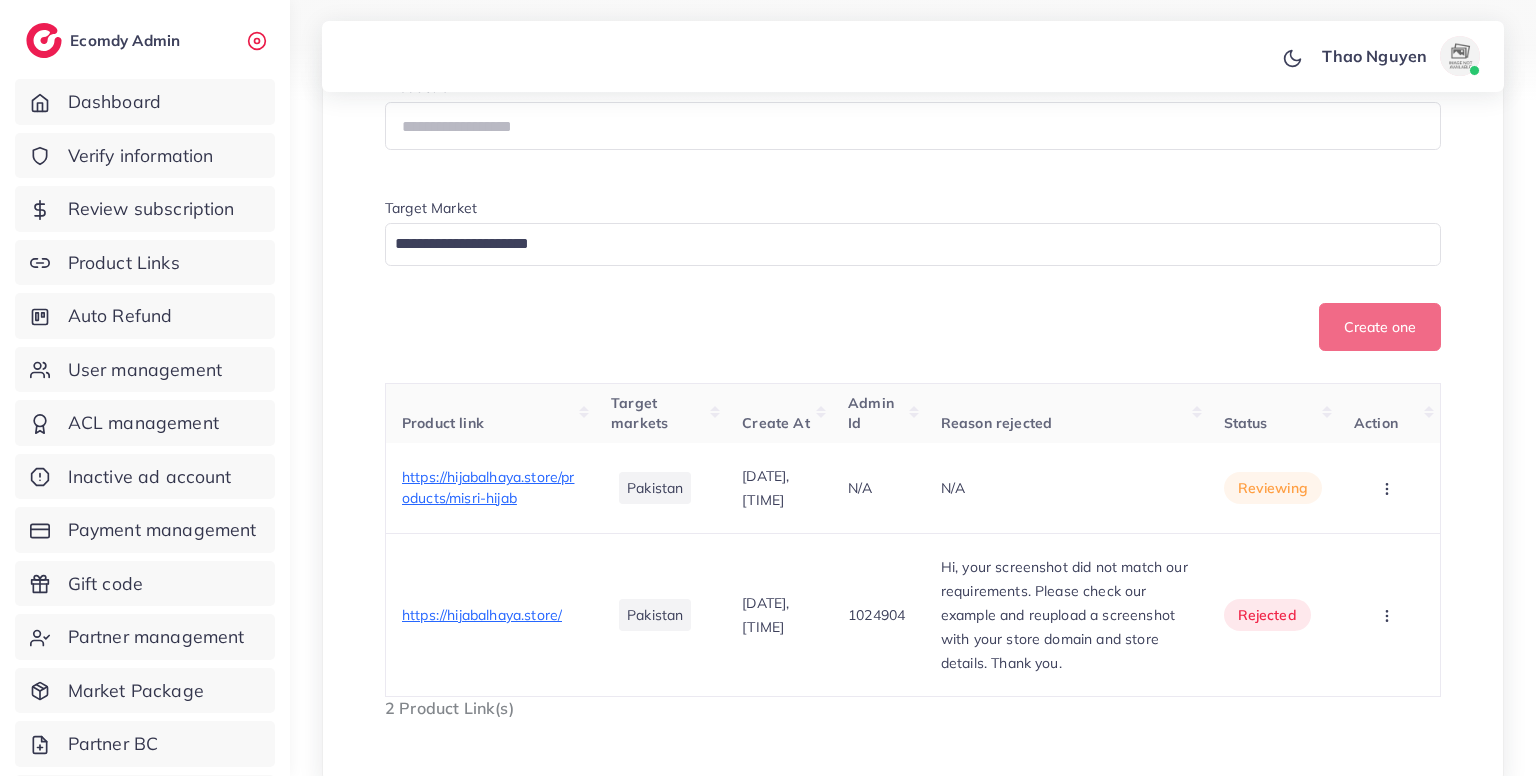 scroll, scrollTop: 564, scrollLeft: 0, axis: vertical 